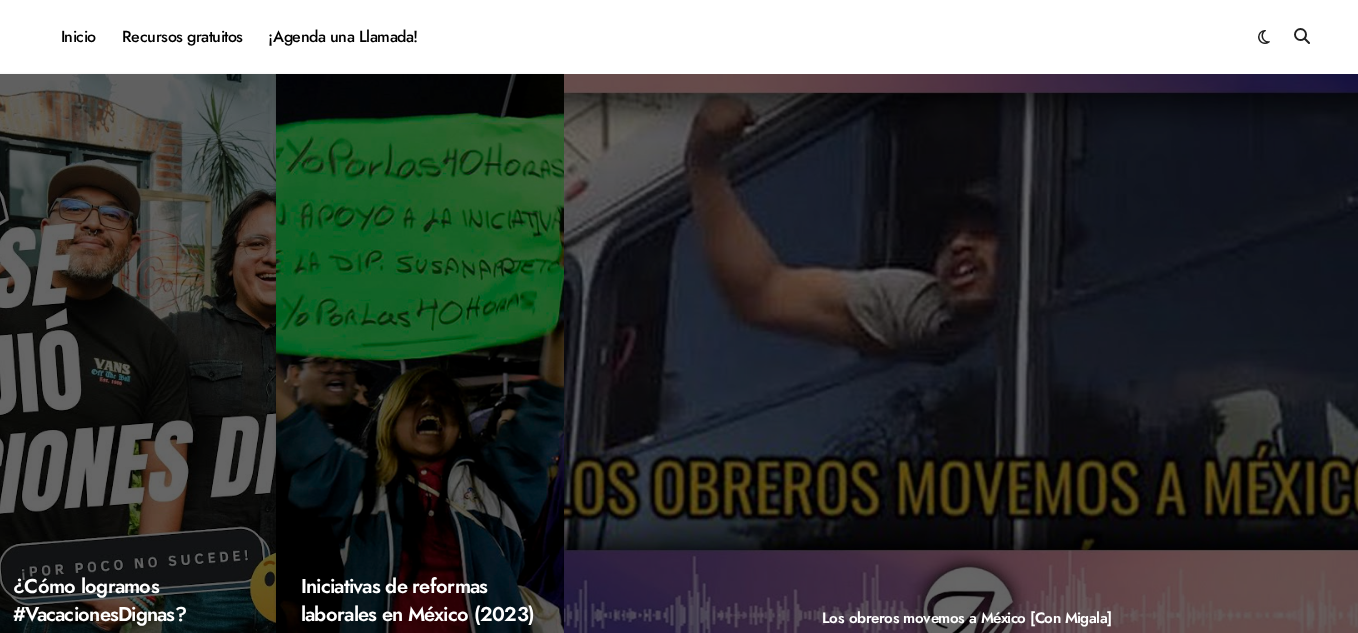scroll, scrollTop: 0, scrollLeft: 0, axis: both 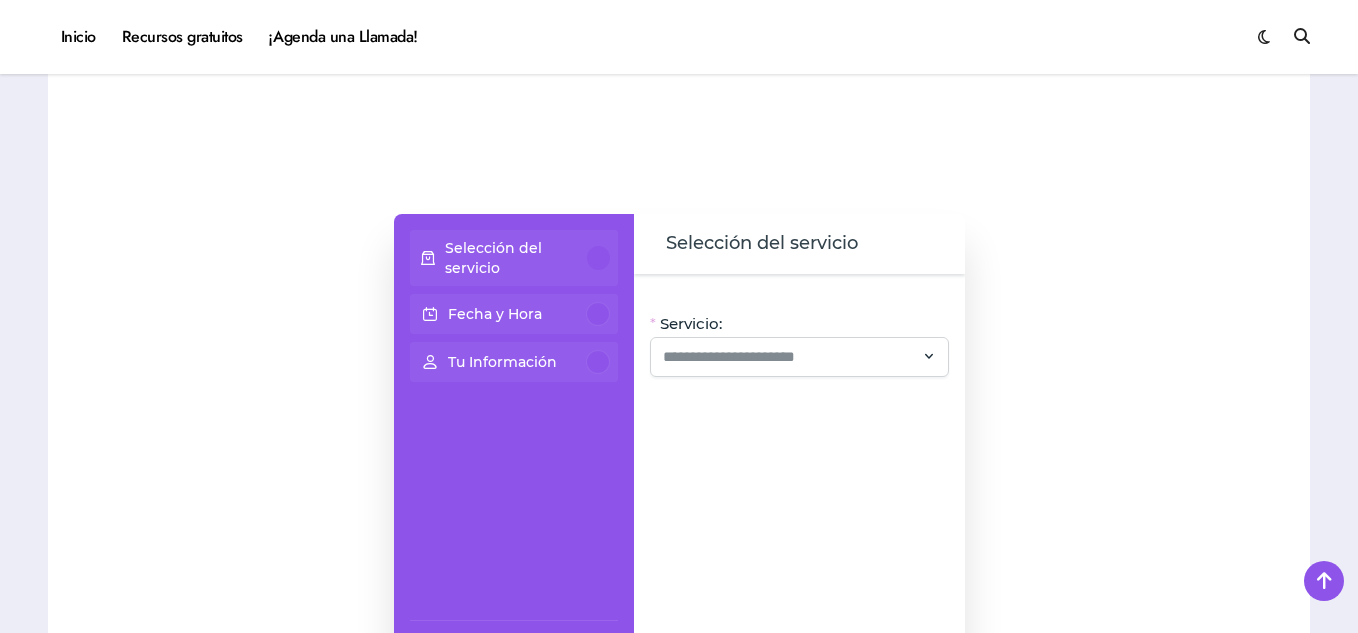 click 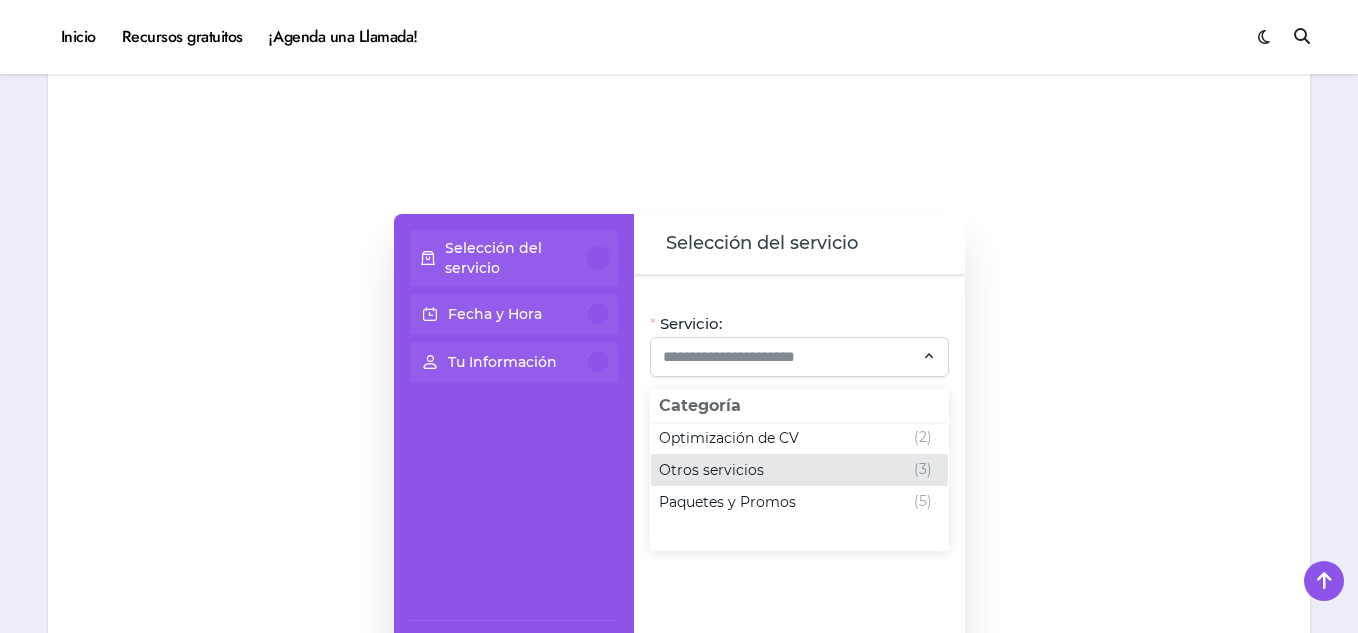 click on "Otros servicios" at bounding box center [711, 470] 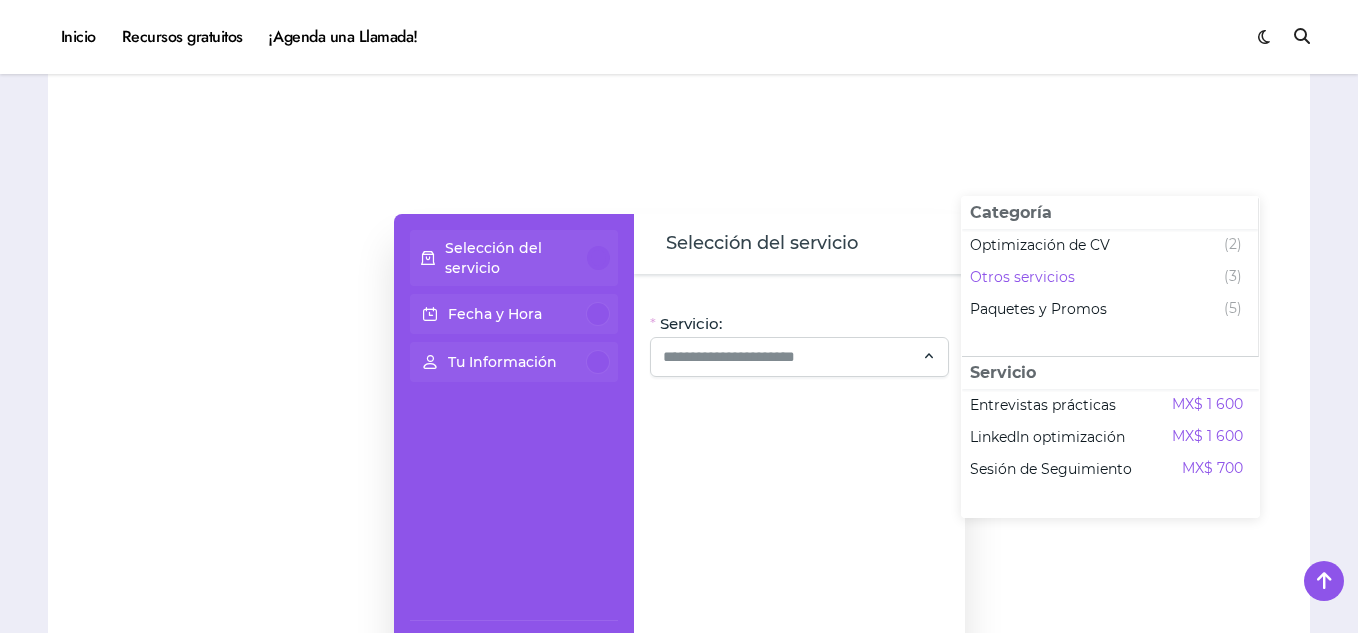 click 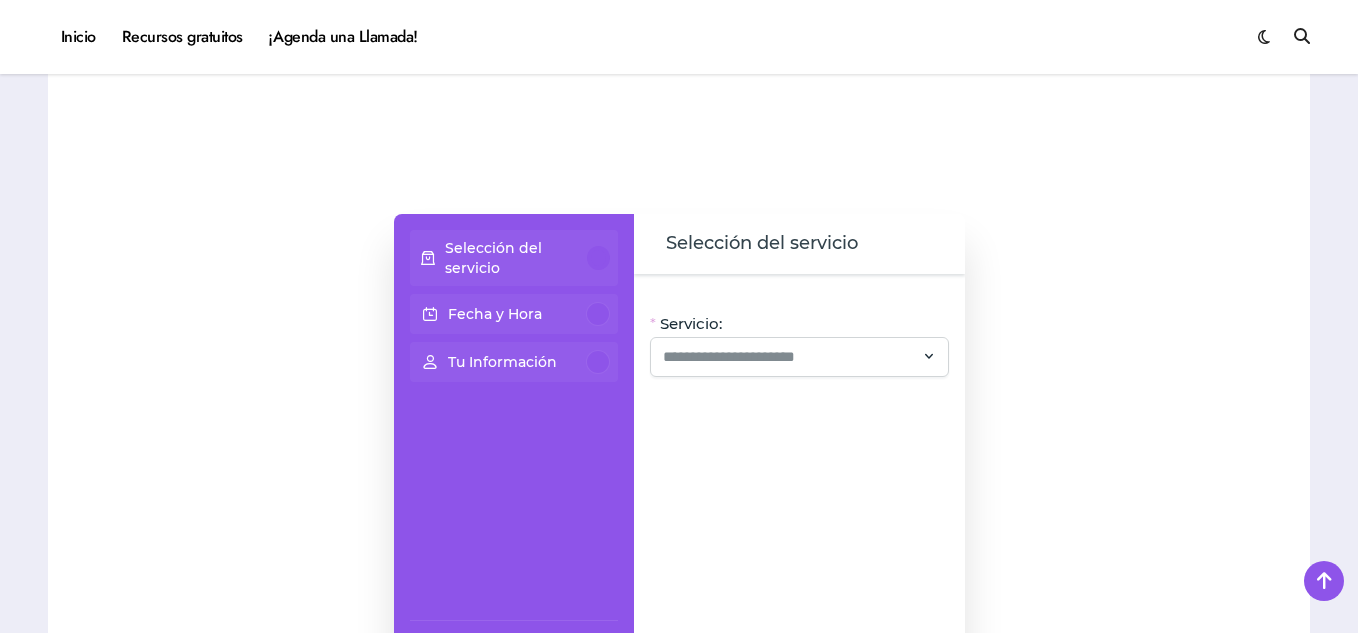 click 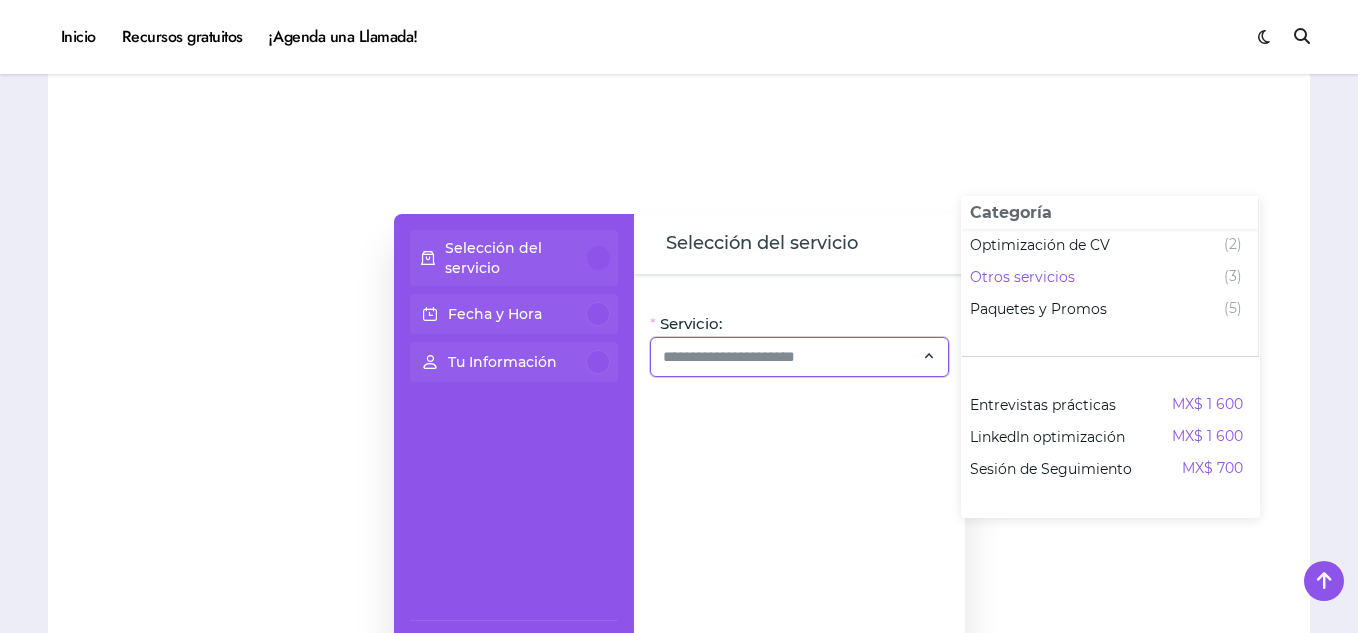 click 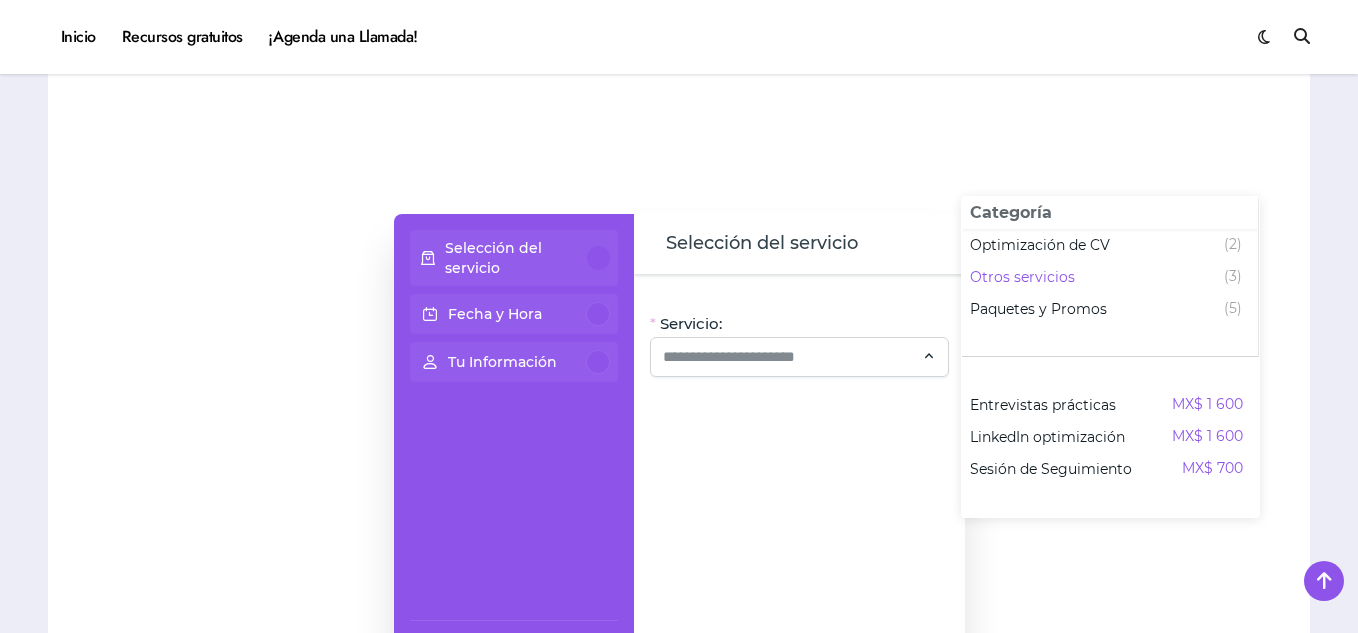 click on "Selección del servicio" at bounding box center (762, 244) 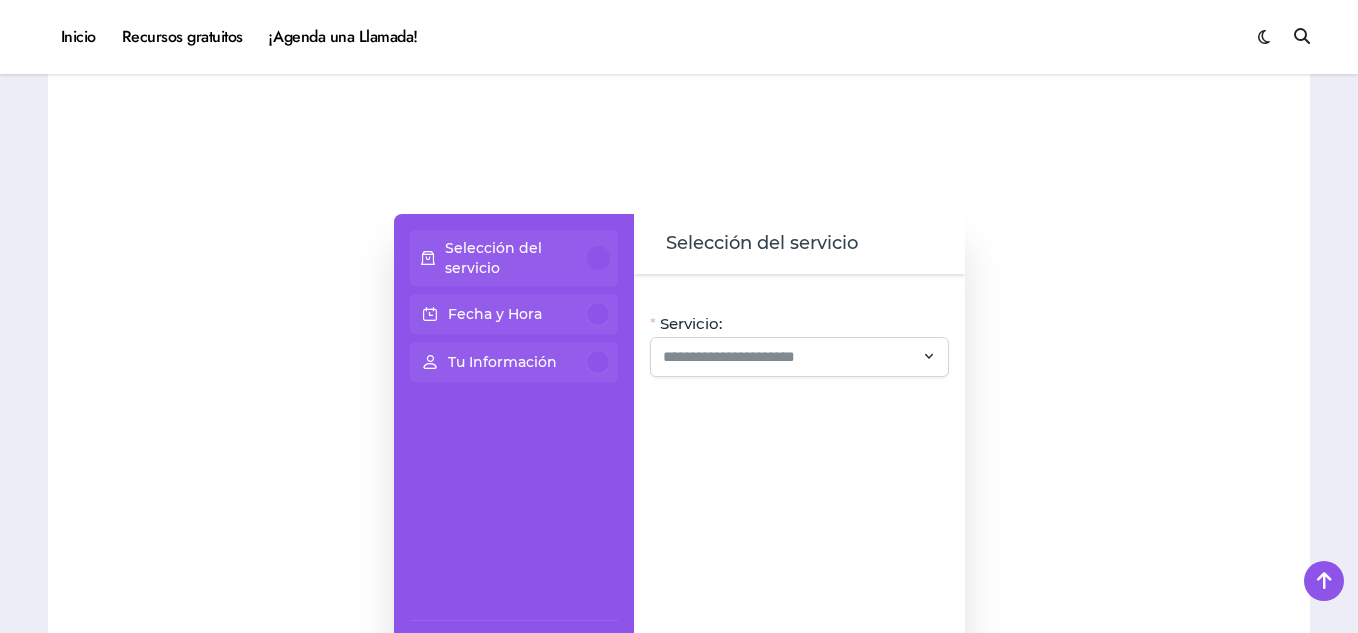 click on "Selección del servicio" at bounding box center [762, 244] 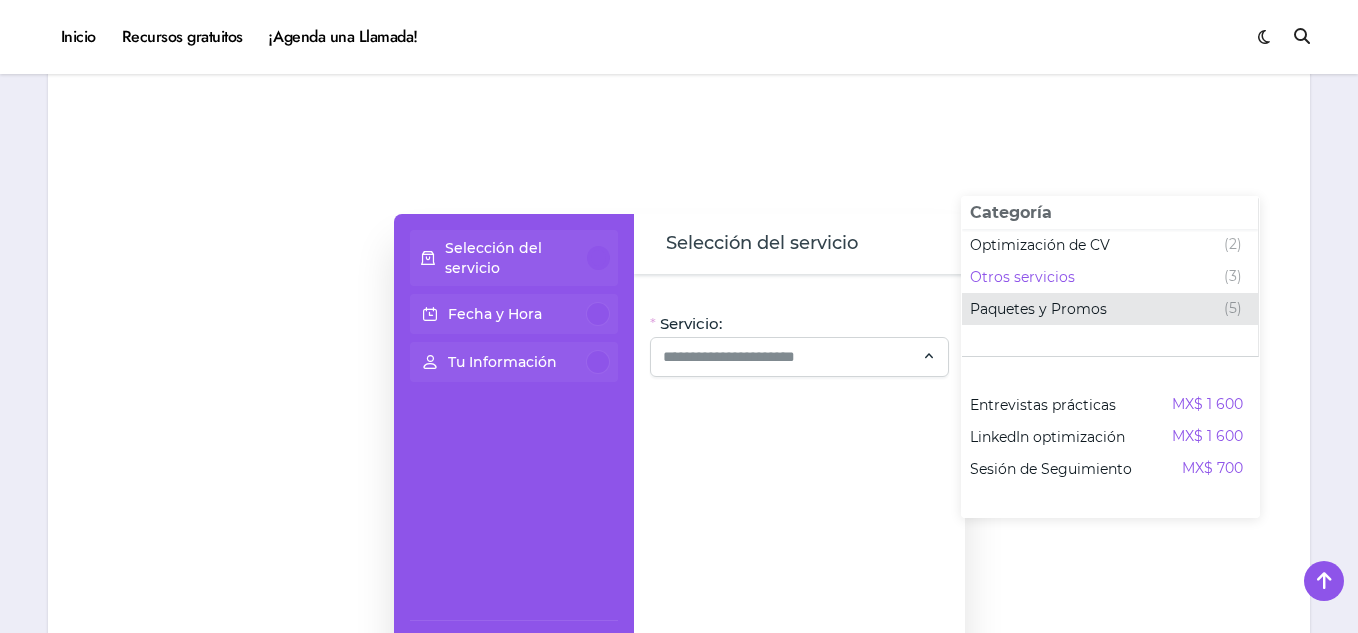 click on "Paquetes y Promos" at bounding box center (1038, 309) 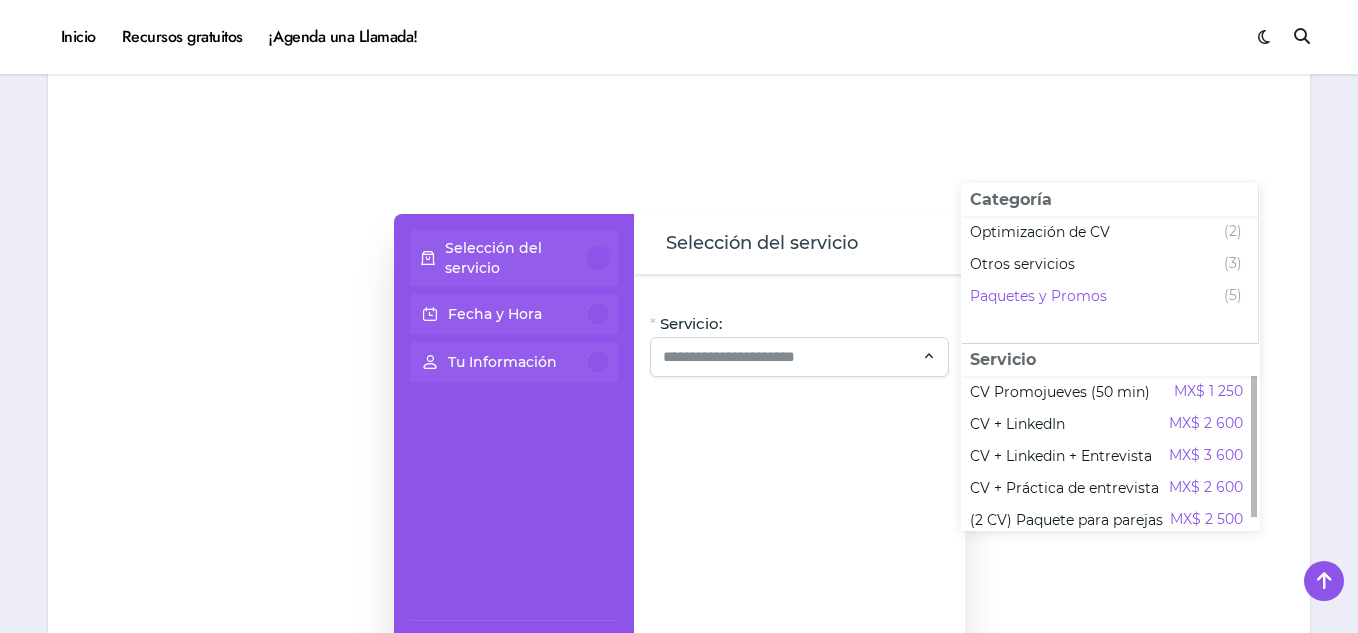 scroll, scrollTop: 12, scrollLeft: 0, axis: vertical 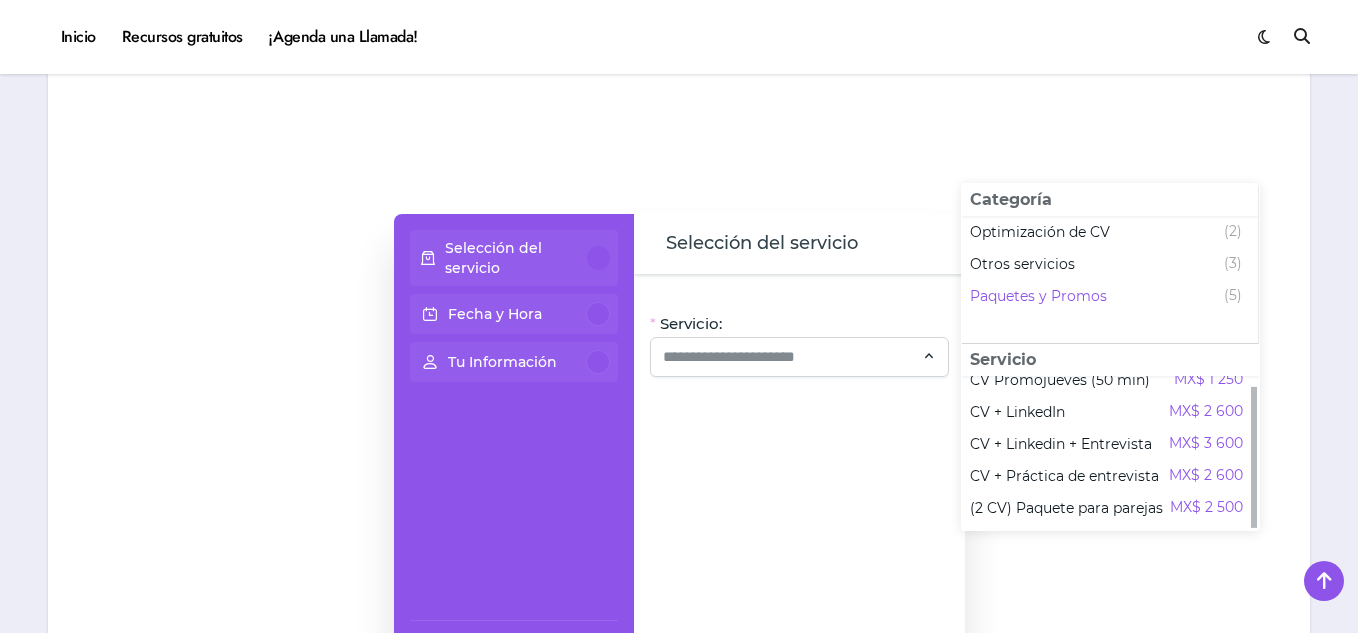 drag, startPoint x: 1256, startPoint y: 435, endPoint x: 1254, endPoint y: 508, distance: 73.02739 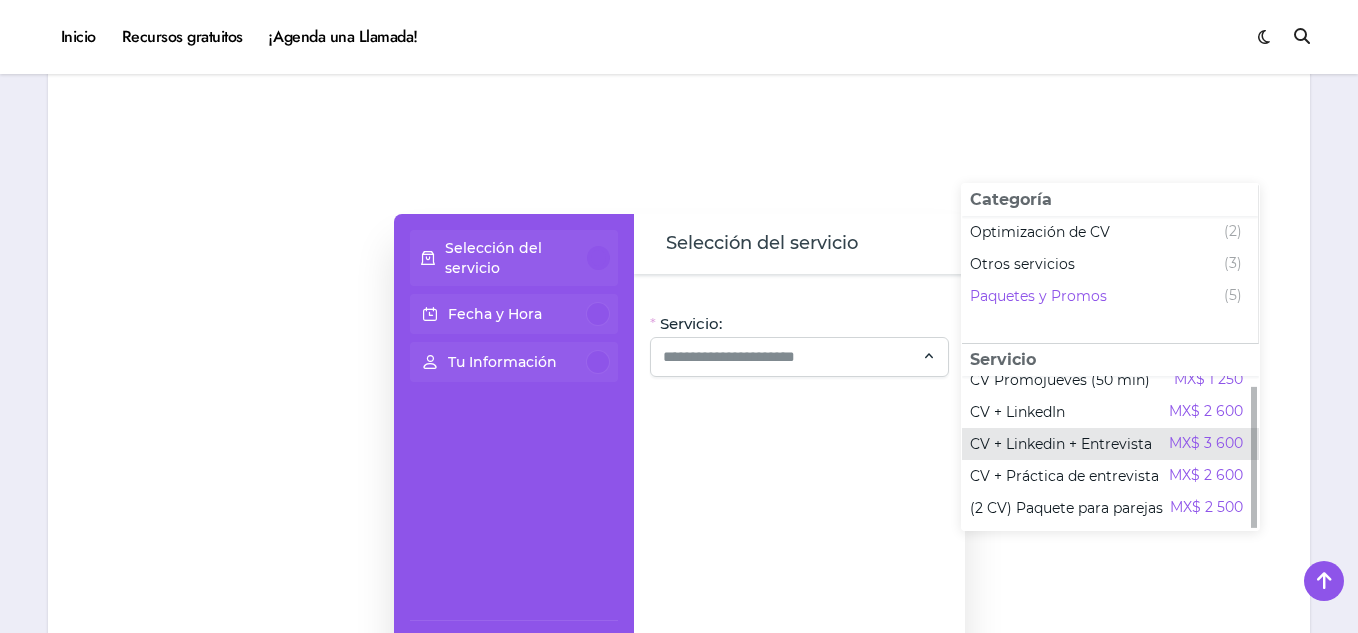 scroll, scrollTop: 0, scrollLeft: 0, axis: both 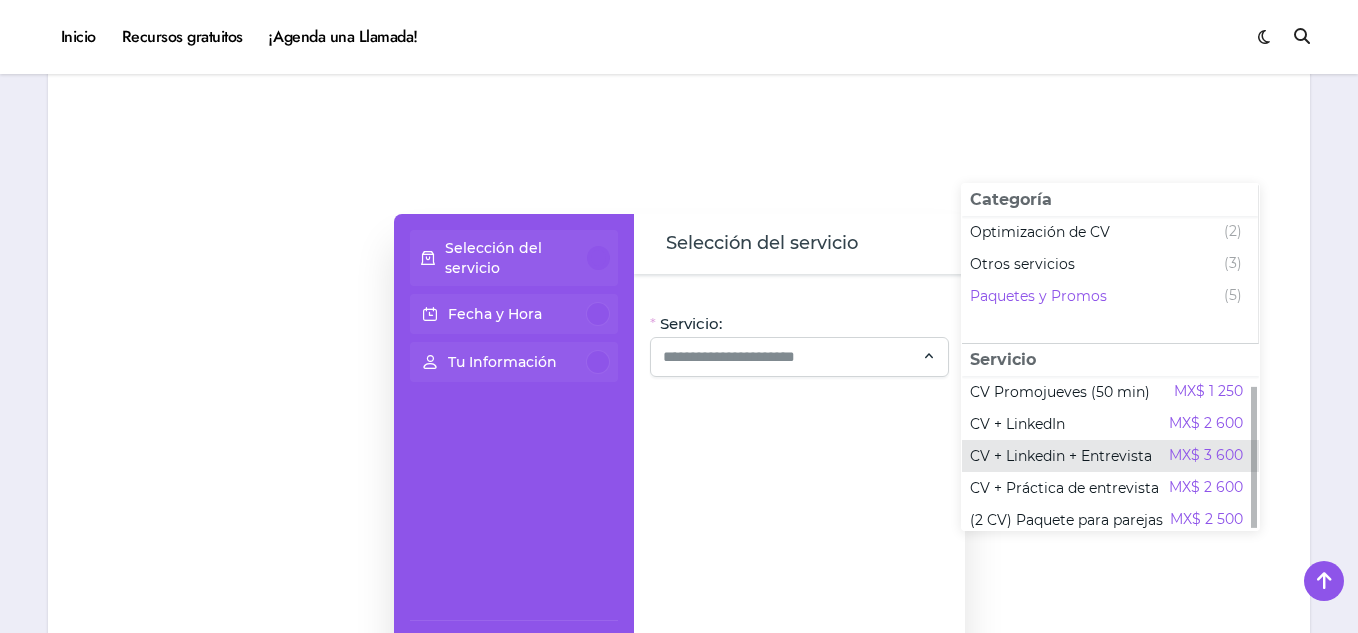 drag, startPoint x: 1254, startPoint y: 508, endPoint x: 1258, endPoint y: 441, distance: 67.11929 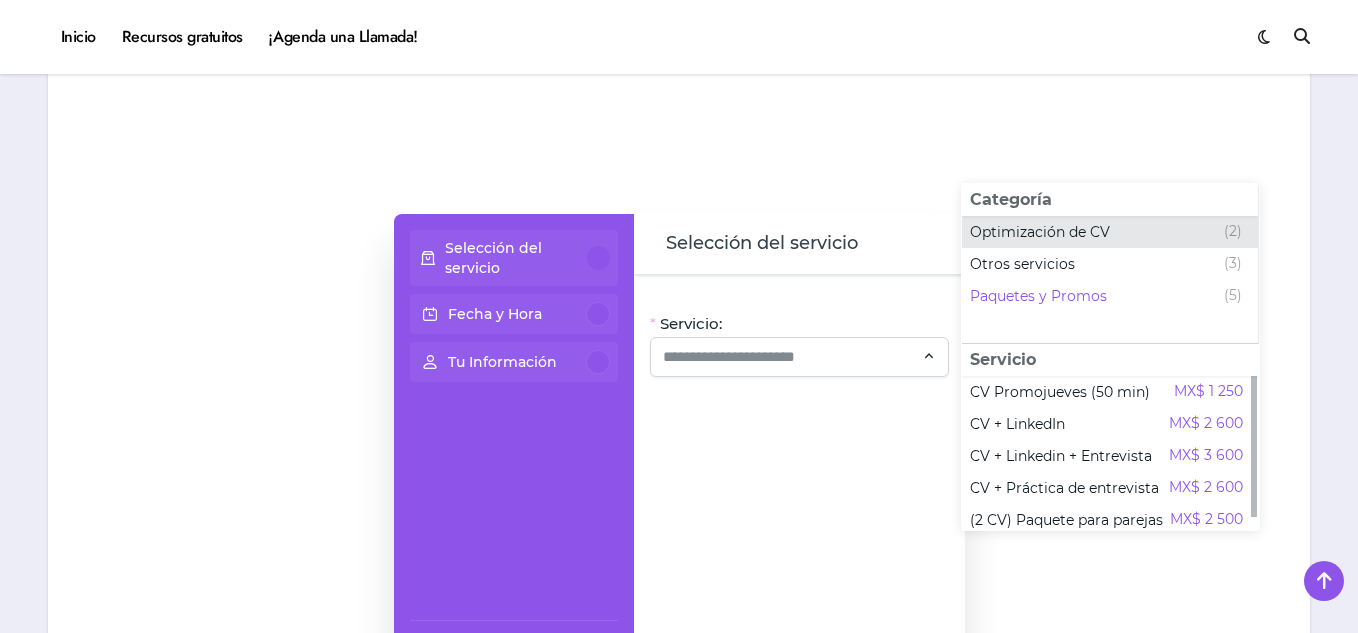 click on "Optimización de CV" at bounding box center [1040, 232] 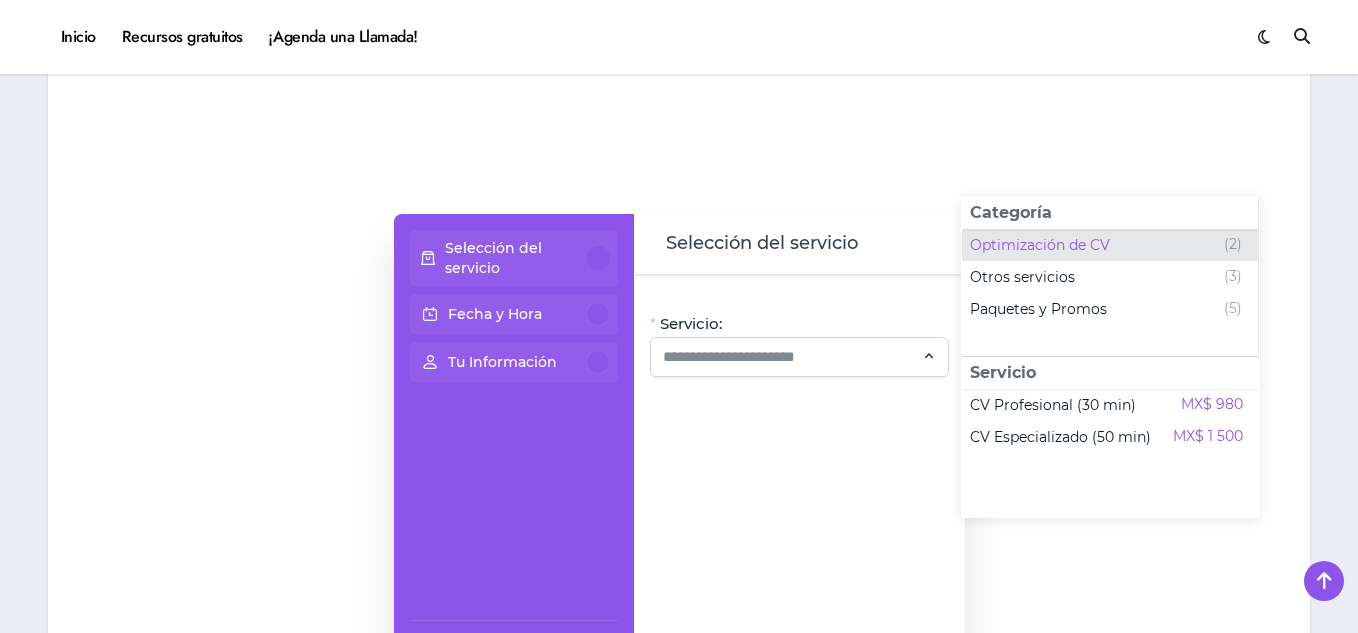 click on "Optimización de CV" at bounding box center (1040, 245) 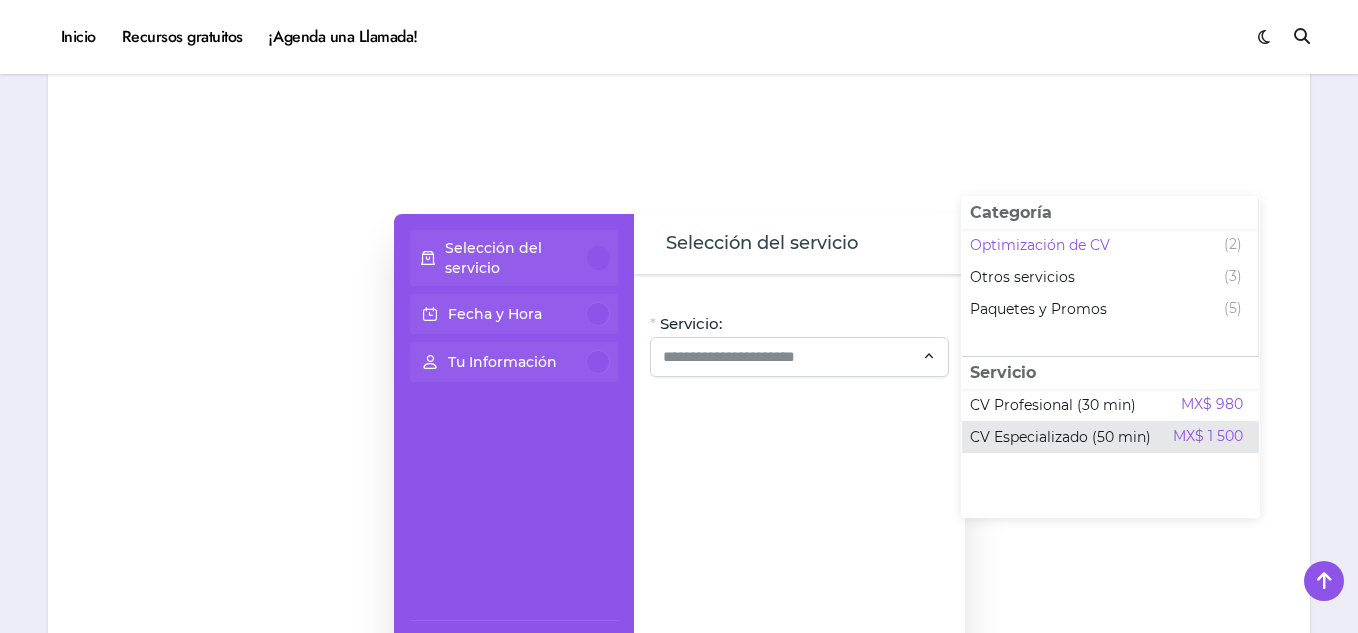 click on "CV Especializado (50 min)" at bounding box center (1060, 437) 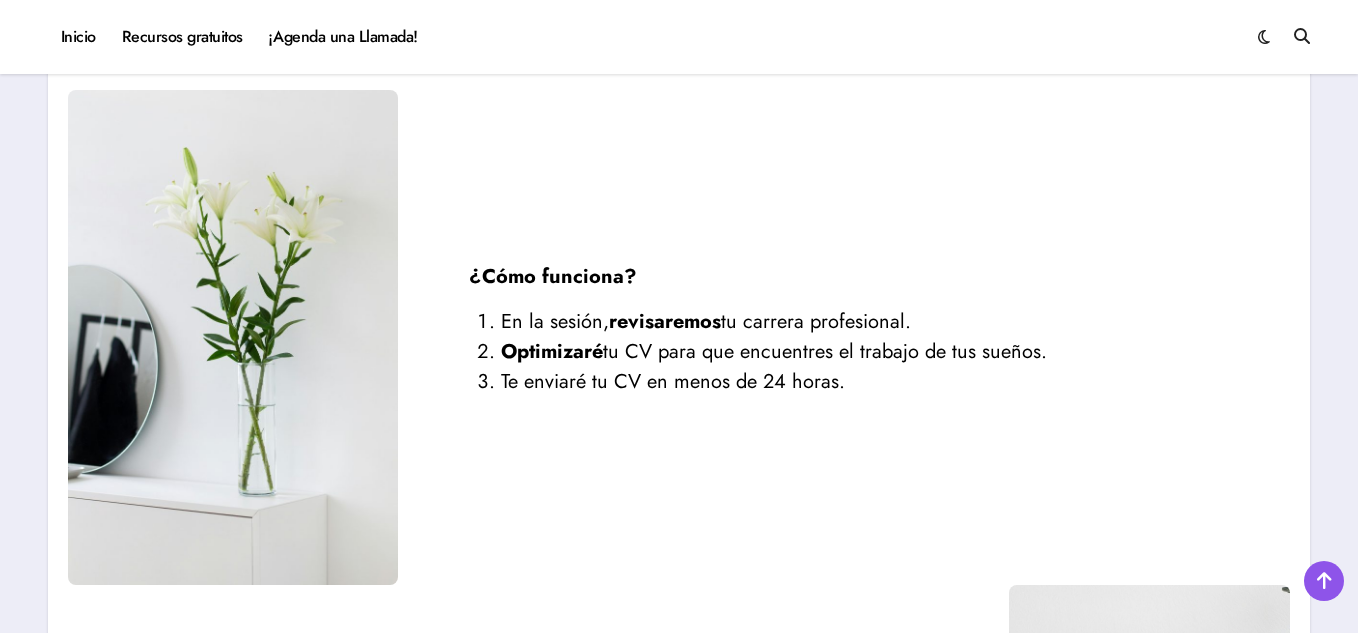 scroll, scrollTop: 2353, scrollLeft: 0, axis: vertical 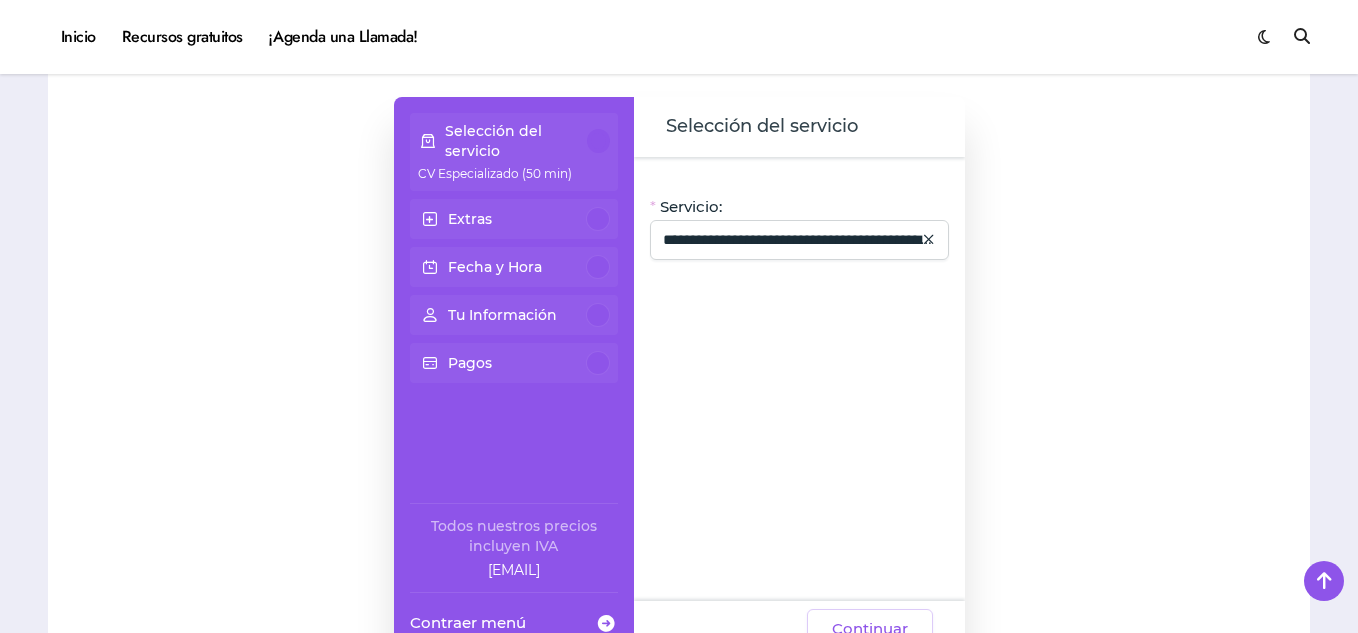 click 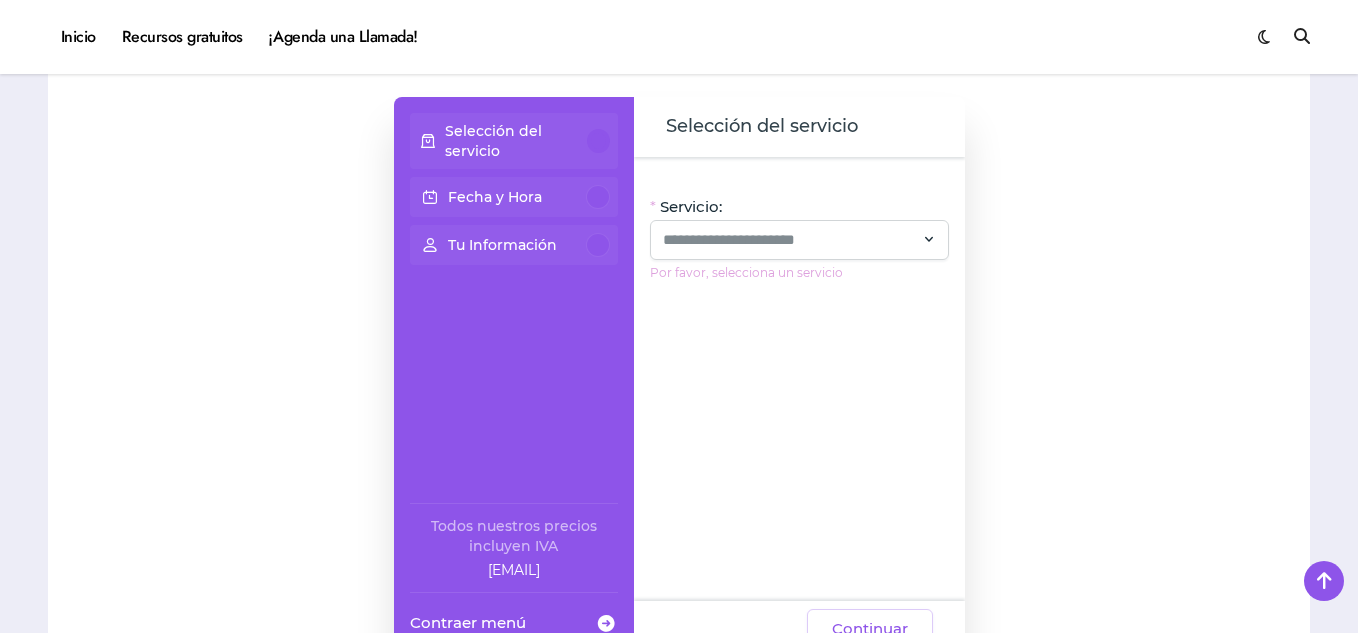 click 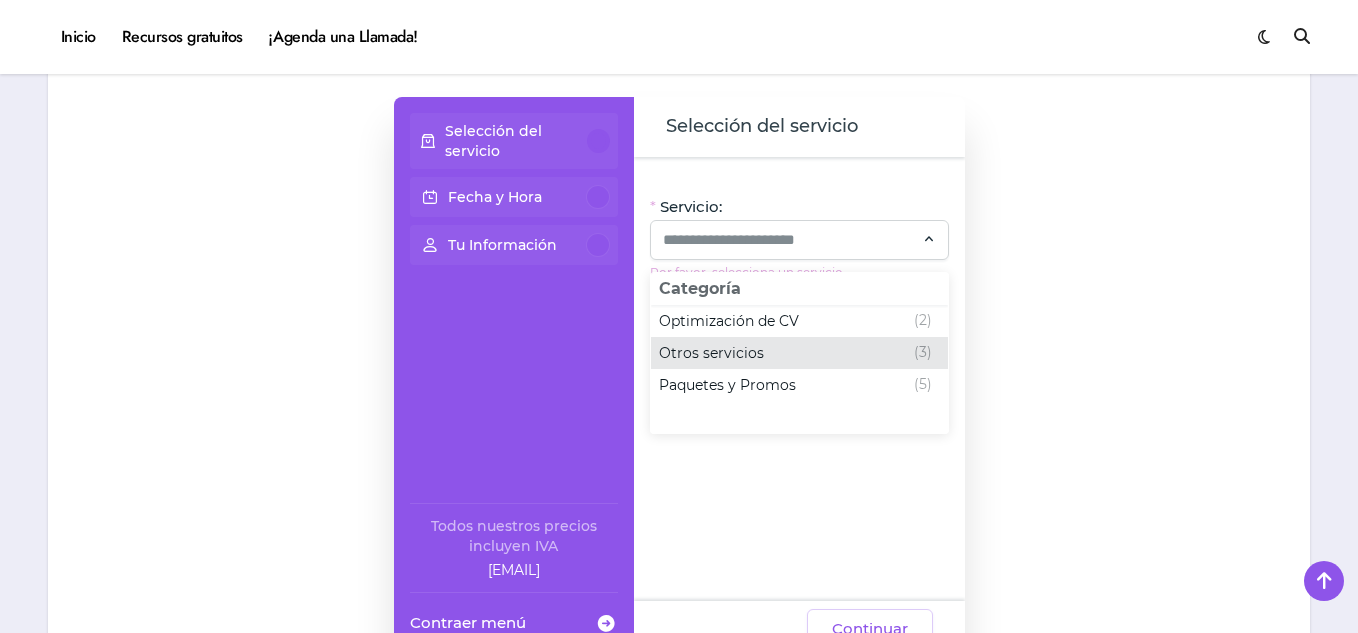 click on "Otros servicios (3)" at bounding box center [795, 353] 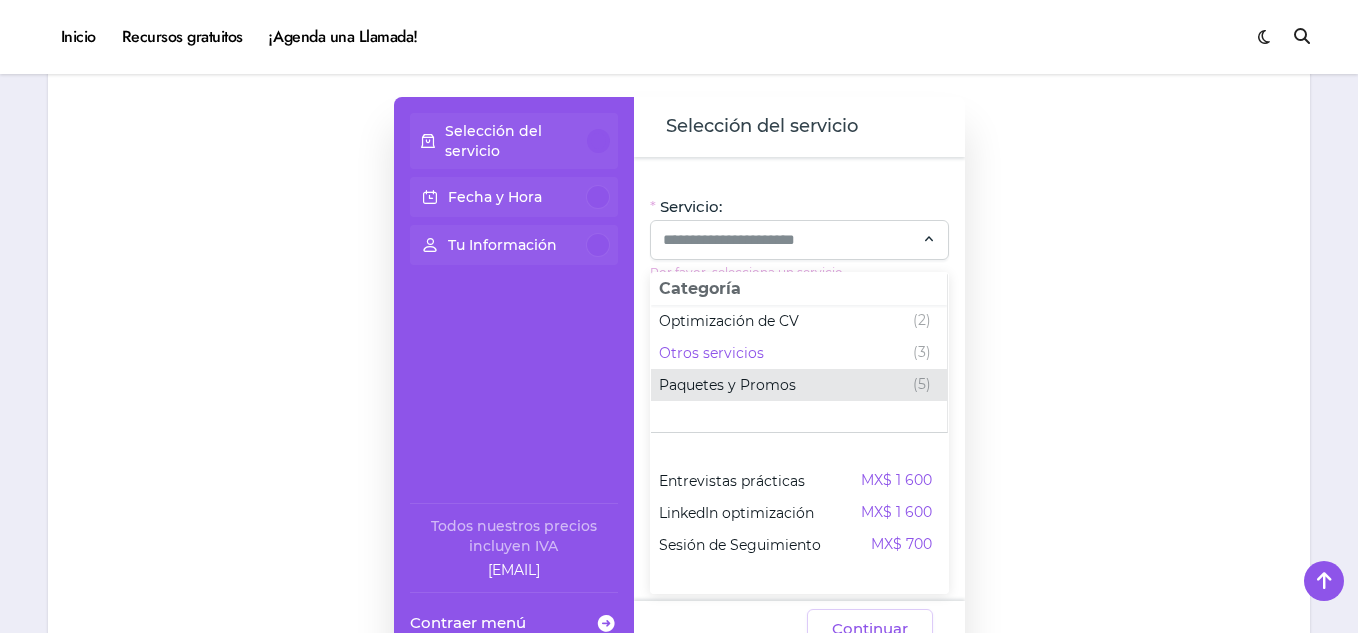 click on "Paquetes y Promos" at bounding box center (727, 385) 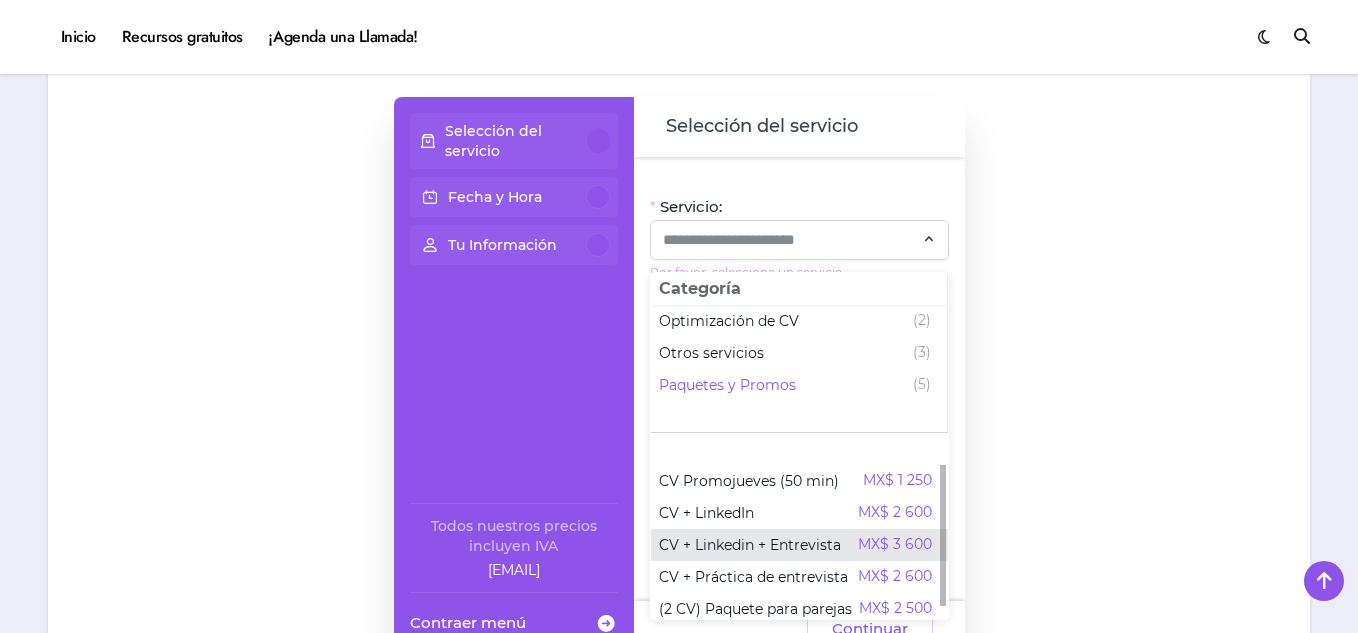 click on "CV + Linkedin + Entrevista" at bounding box center (750, 545) 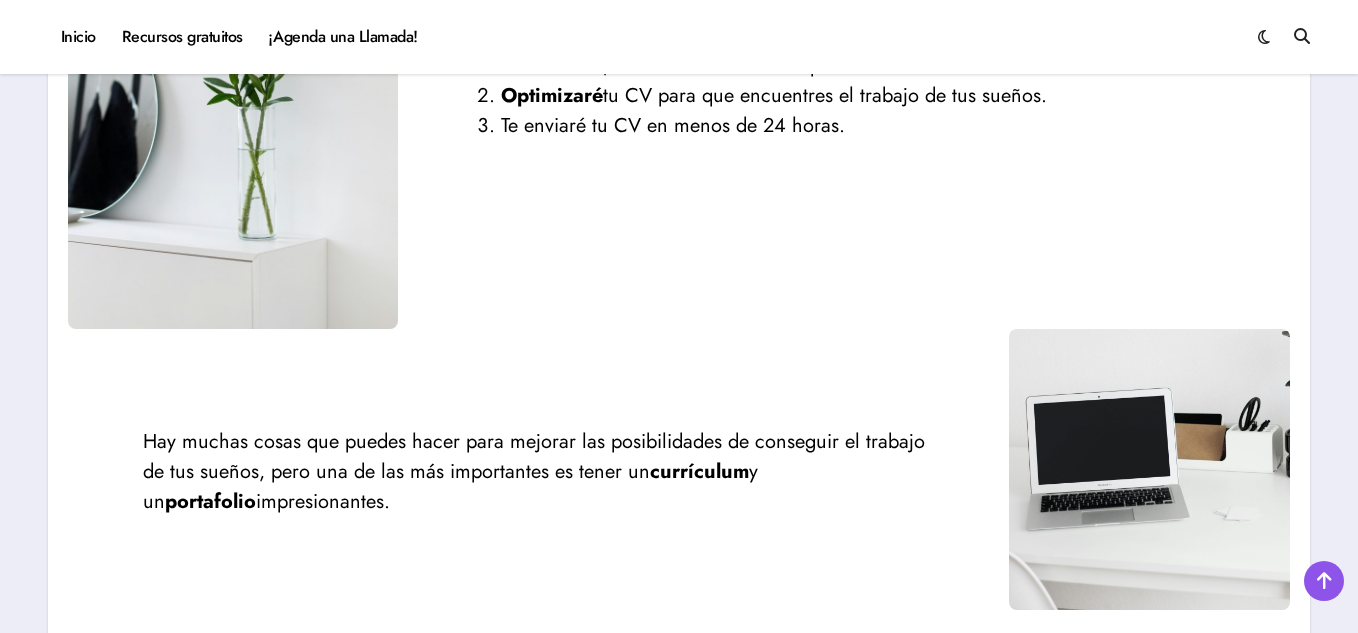 scroll, scrollTop: 2562, scrollLeft: 0, axis: vertical 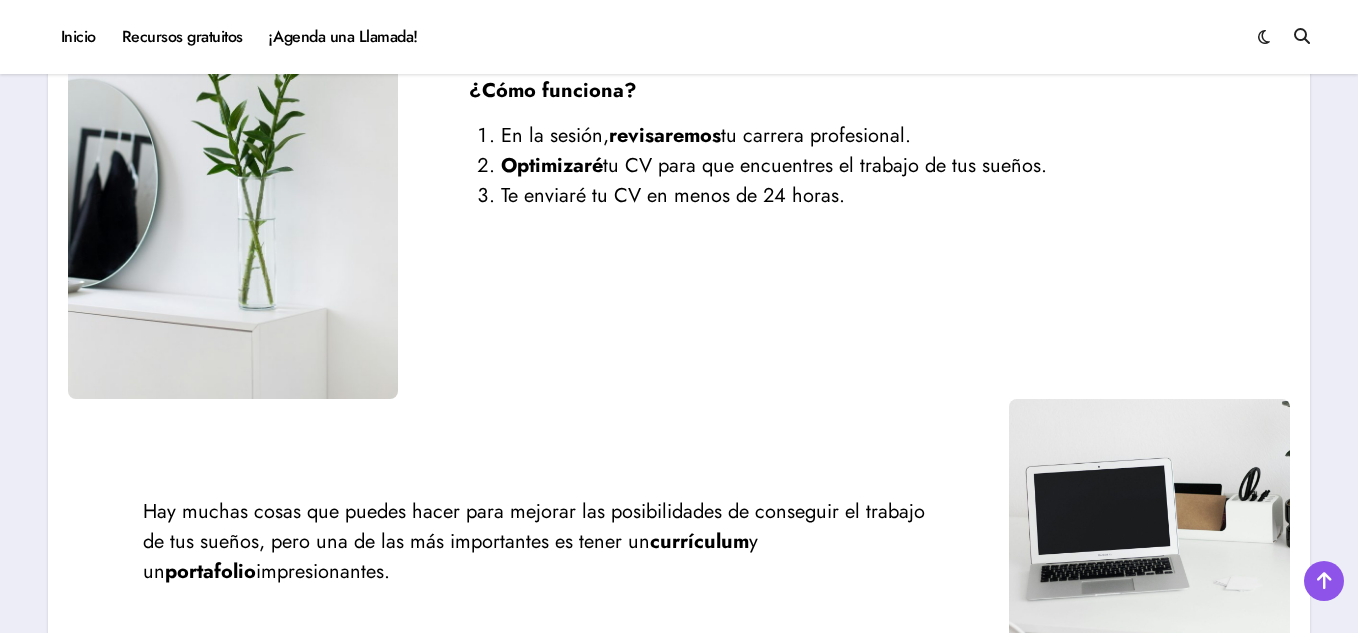 drag, startPoint x: 1357, startPoint y: 228, endPoint x: 1355, endPoint y: 282, distance: 54.037025 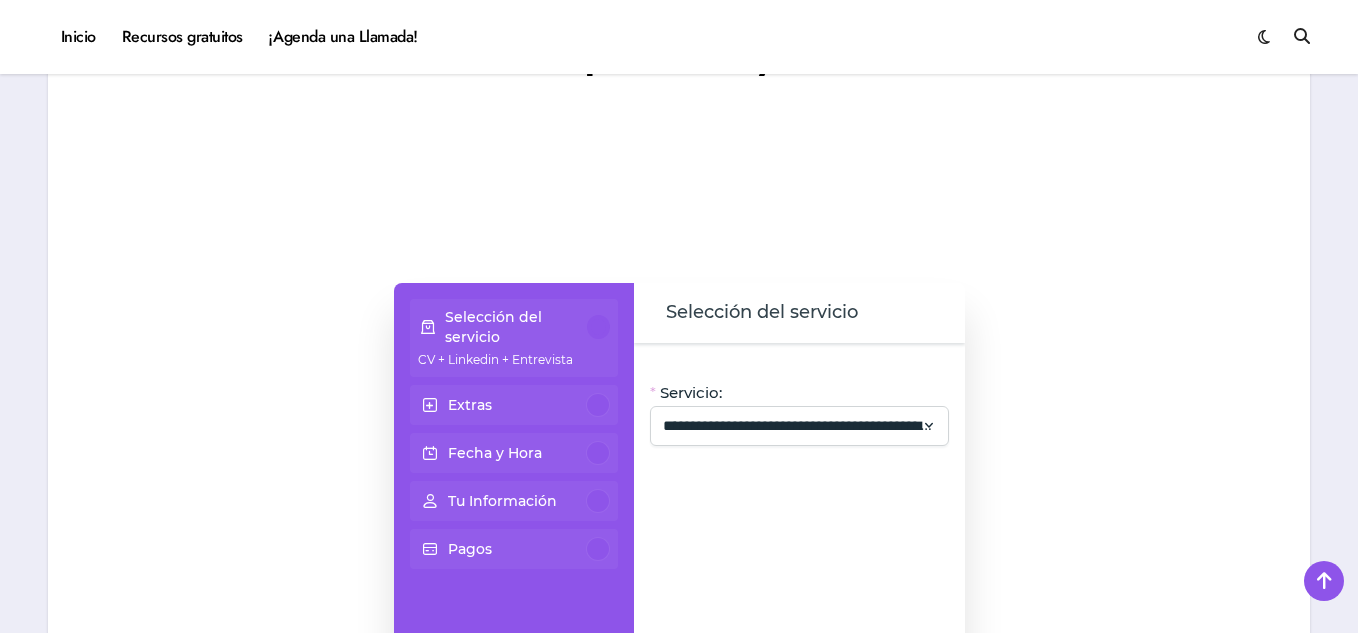 scroll, scrollTop: 1444, scrollLeft: 0, axis: vertical 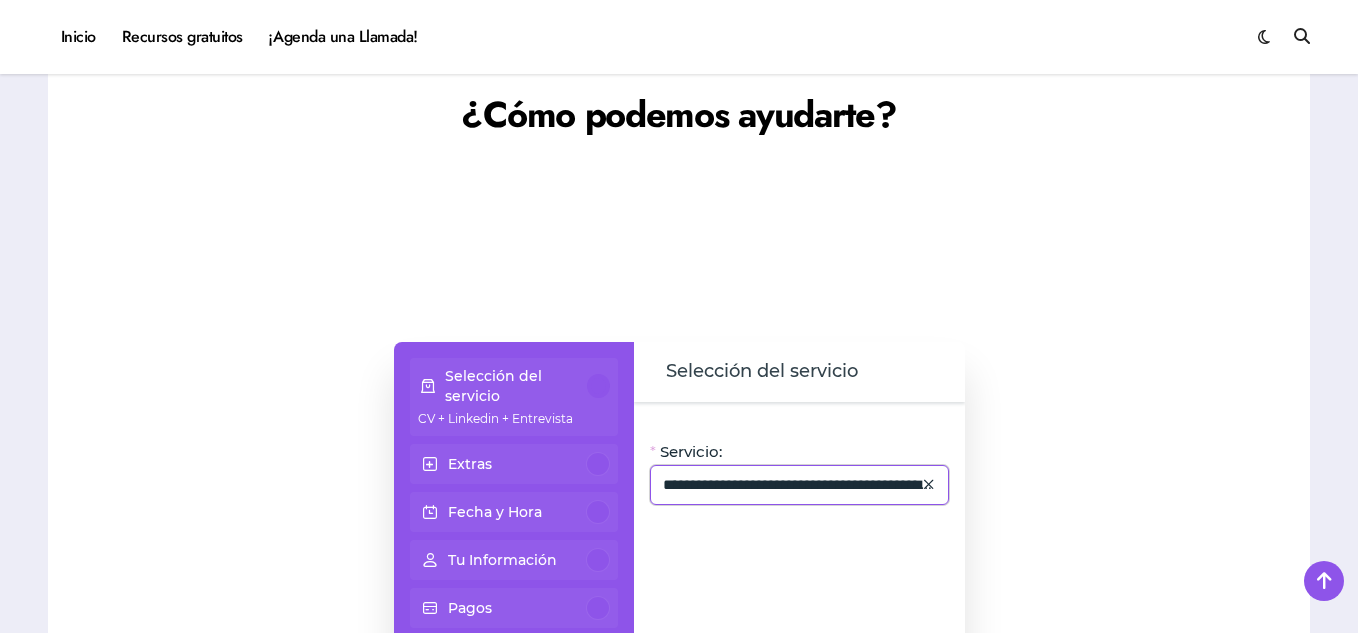 click on "**********" 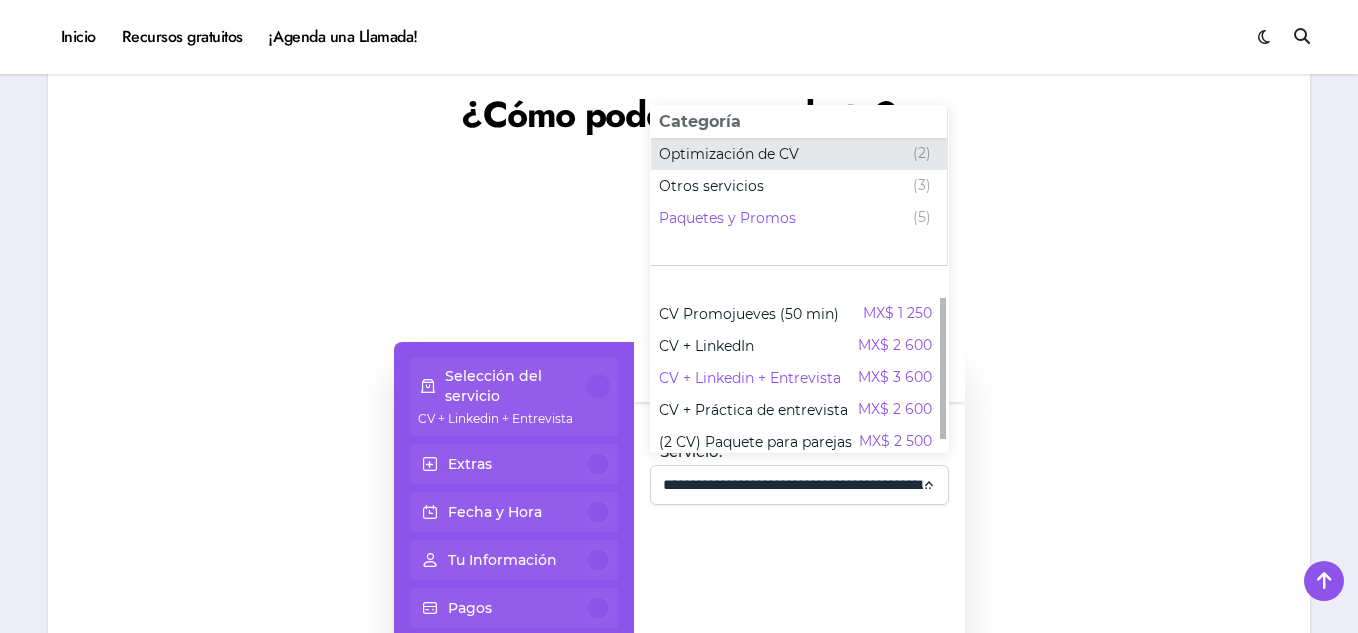 click on "Optimización de CV" at bounding box center [729, 154] 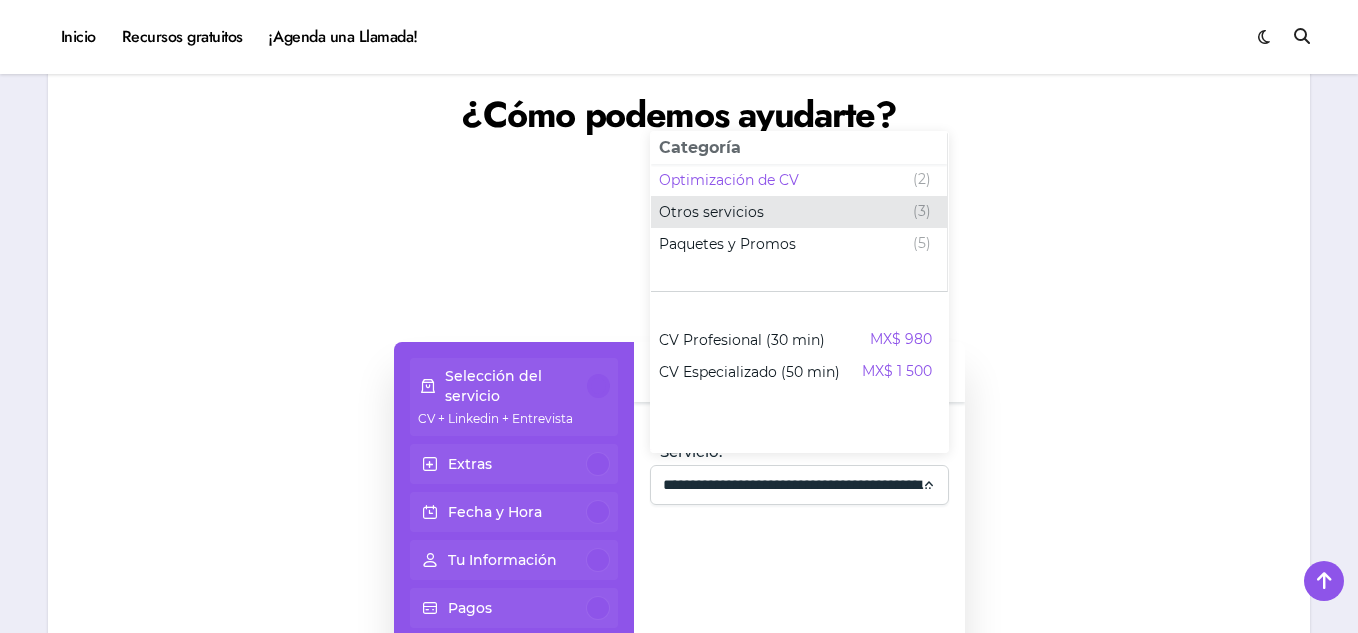 click on "Otros servicios (3)" at bounding box center (795, 212) 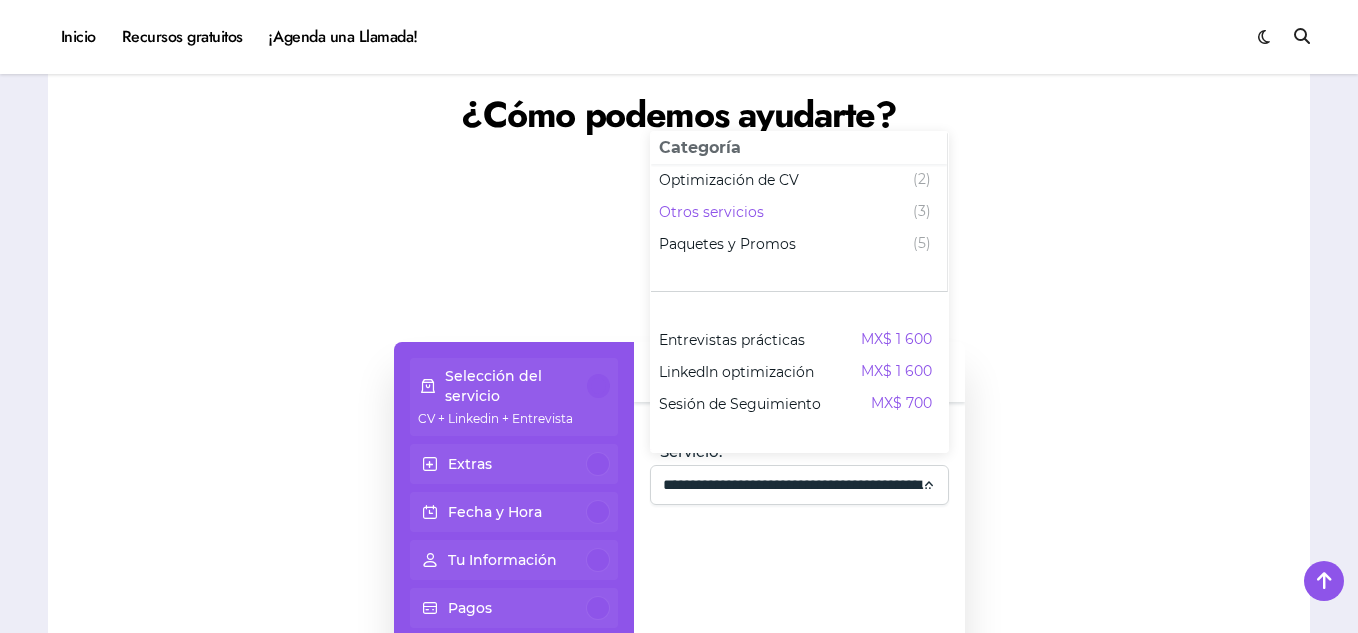 click at bounding box center [1148, 622] 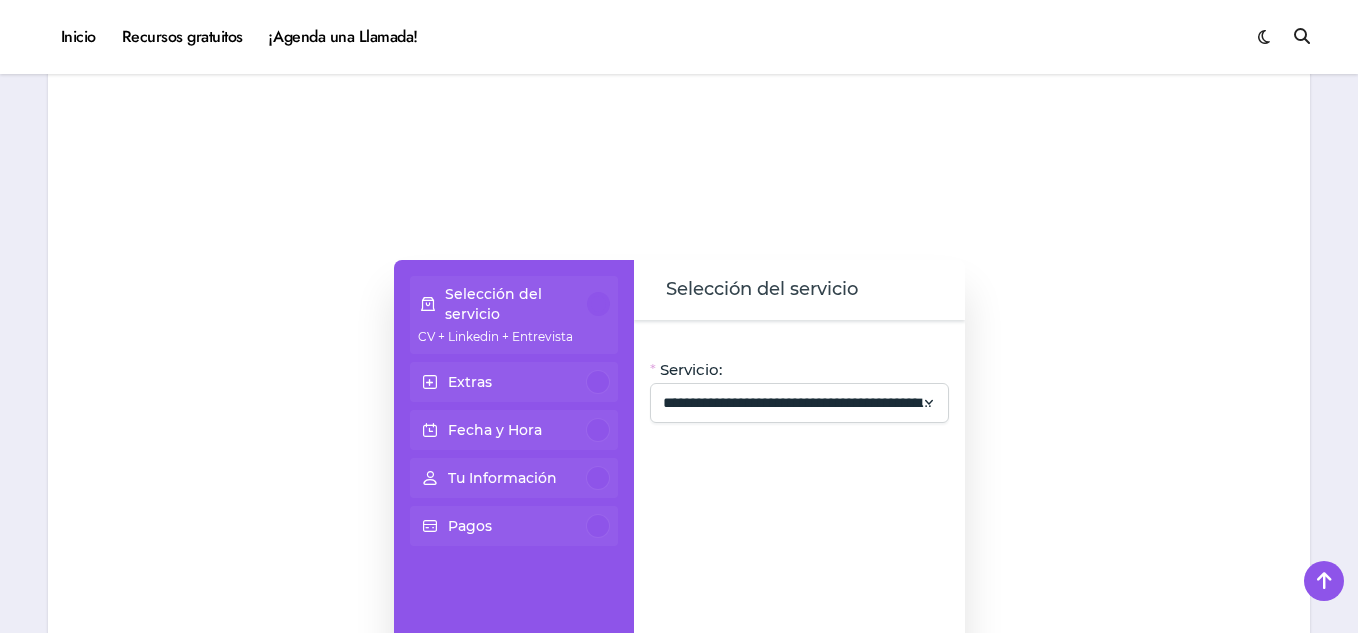scroll, scrollTop: 1480, scrollLeft: 0, axis: vertical 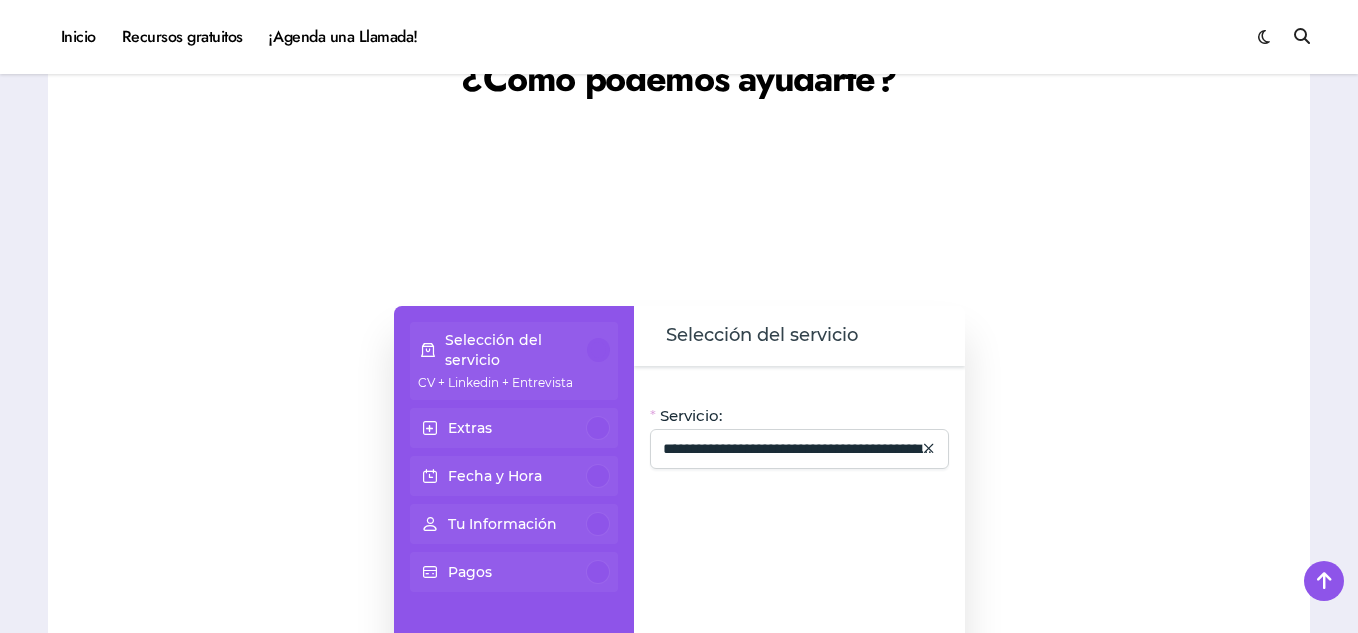 click 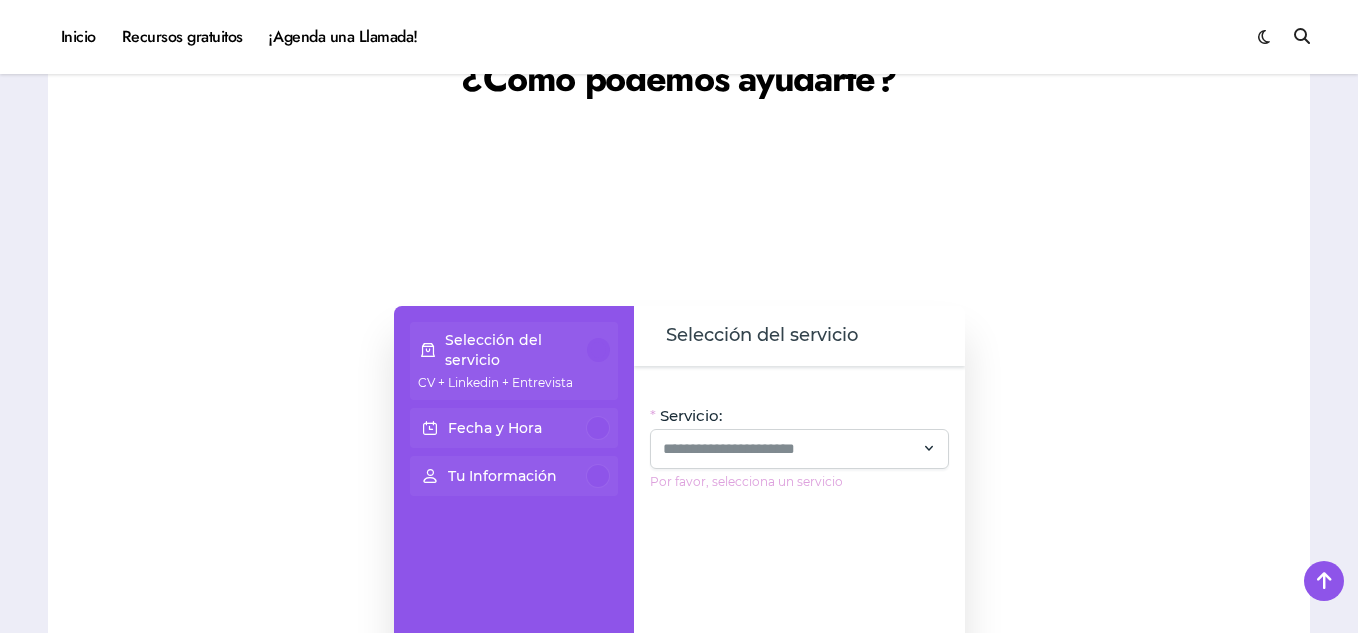 click 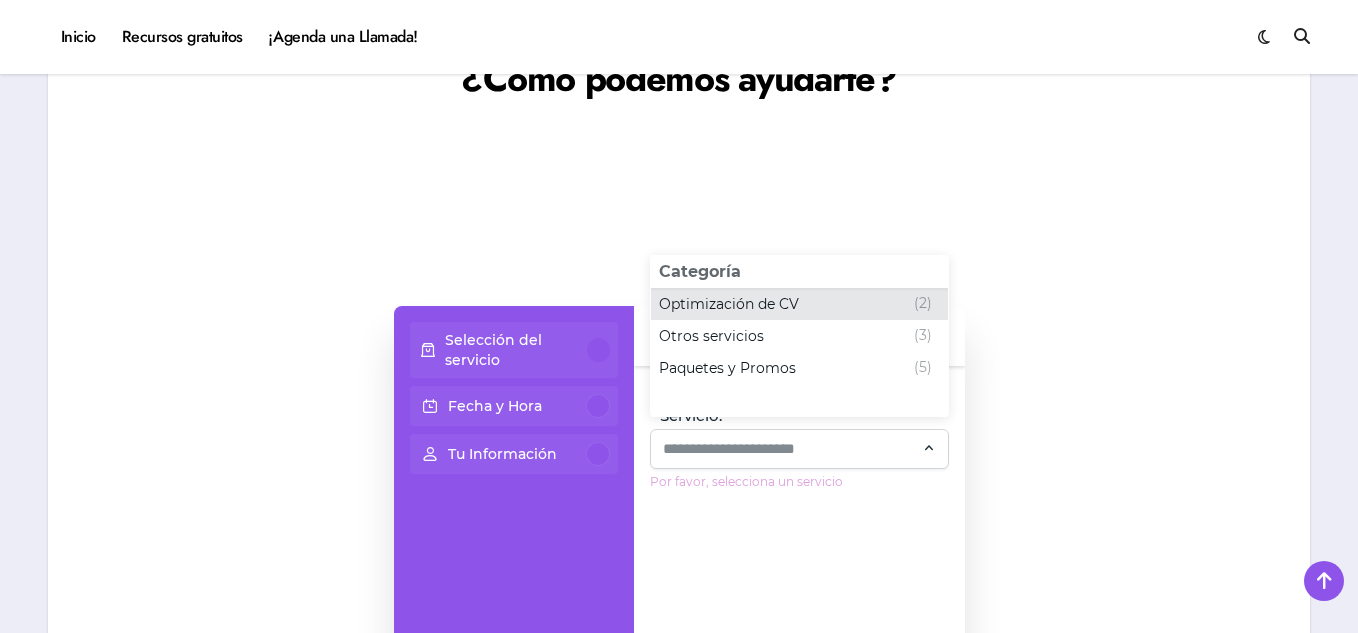 click on "Optimización de CV" at bounding box center (729, 304) 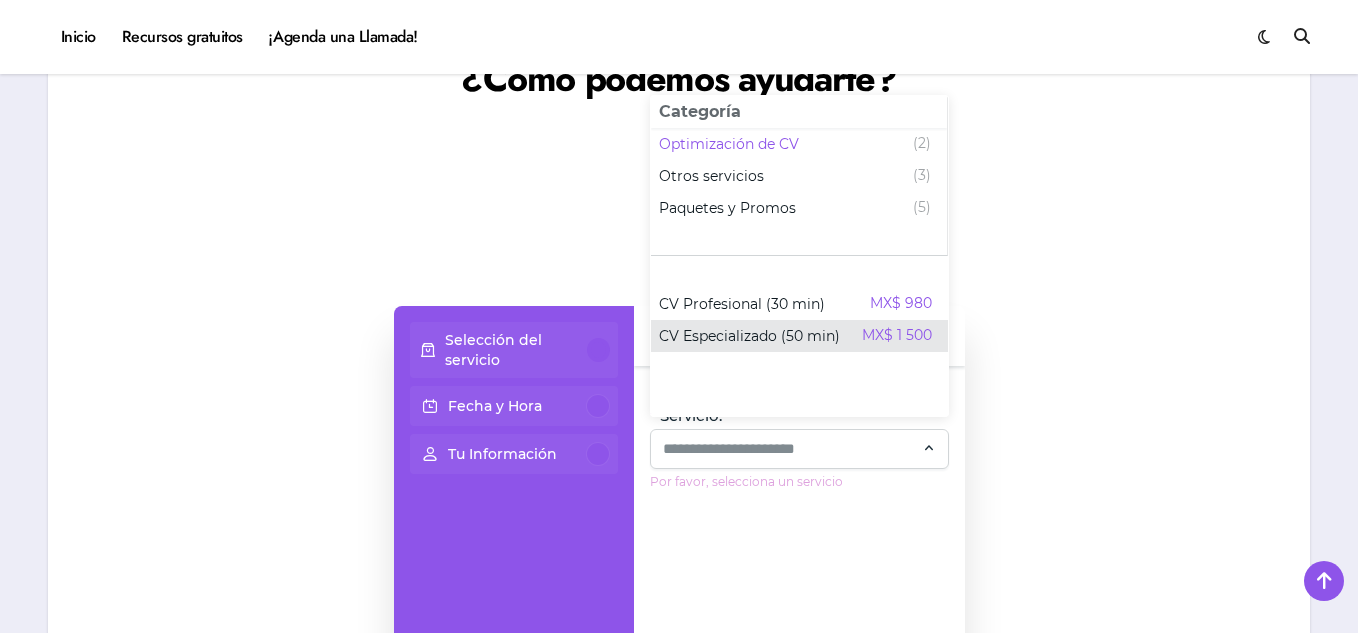 click on "CV Especializado (50 min)" at bounding box center [749, 336] 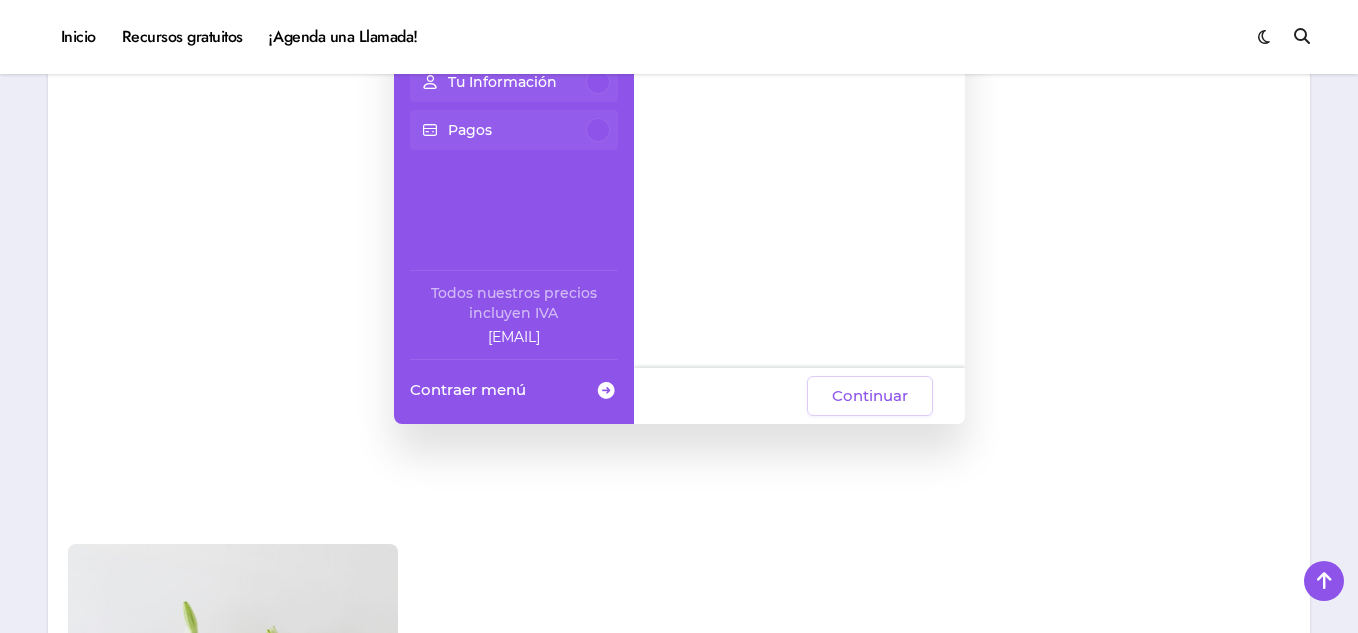 scroll, scrollTop: 1887, scrollLeft: 0, axis: vertical 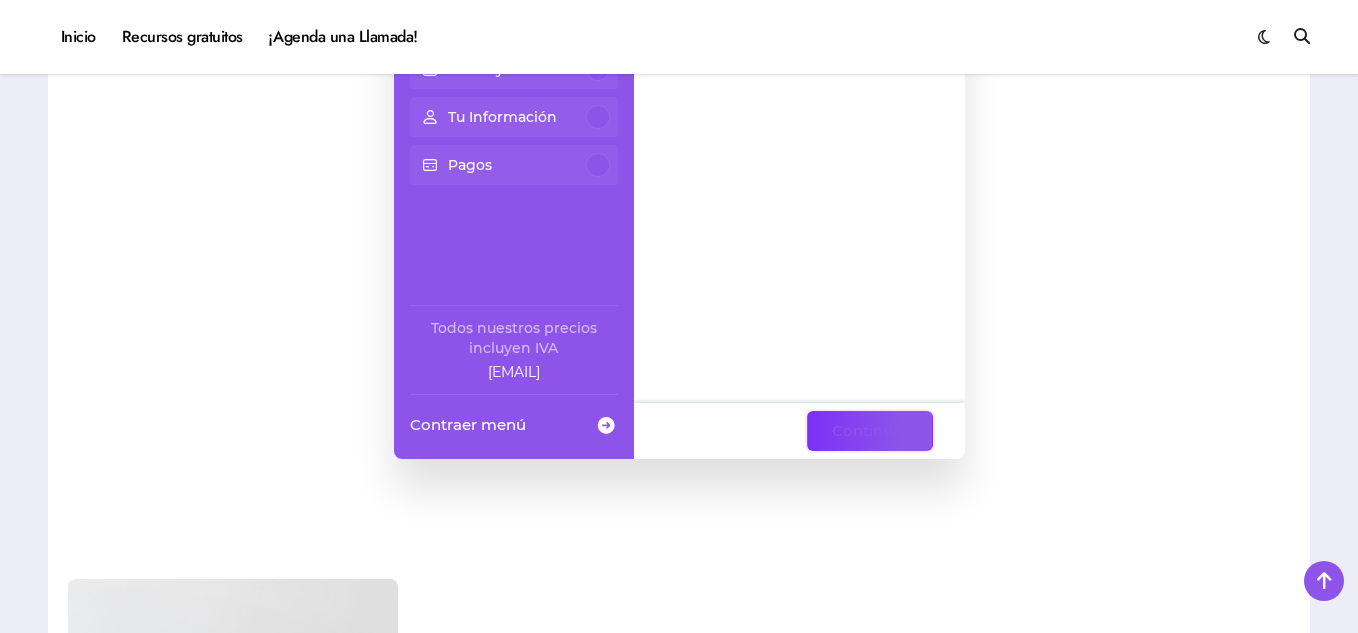 click on "Continuar" 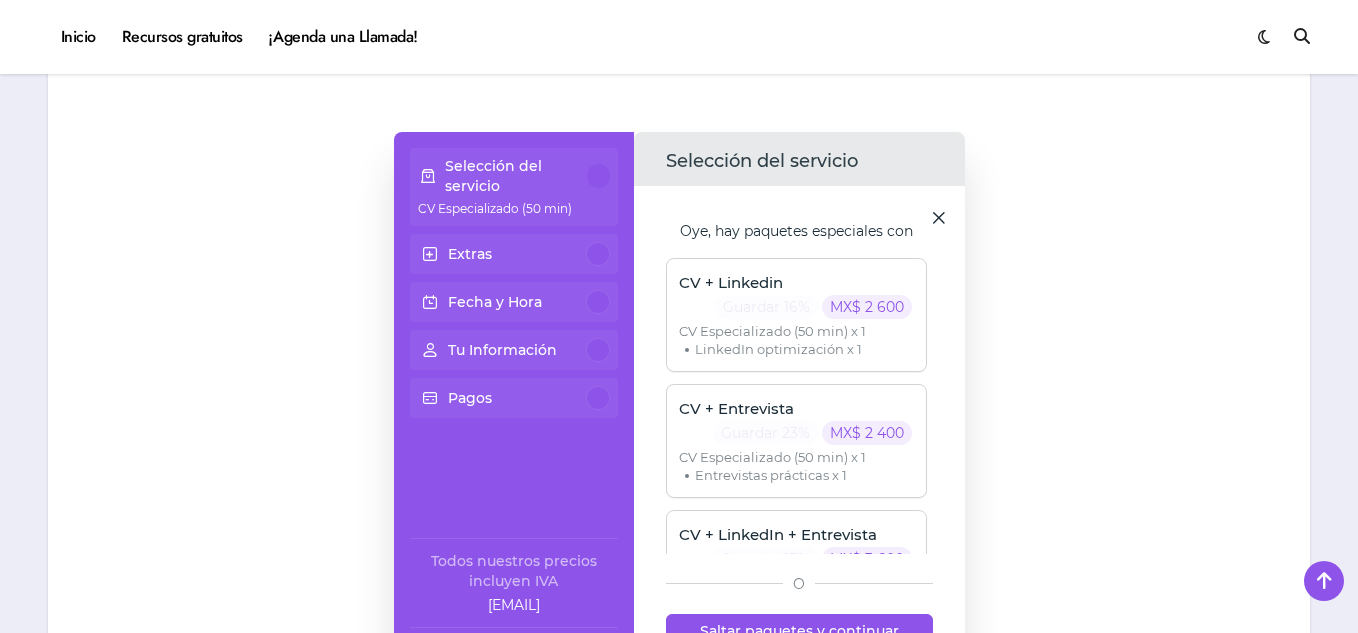 scroll, scrollTop: 1689, scrollLeft: 0, axis: vertical 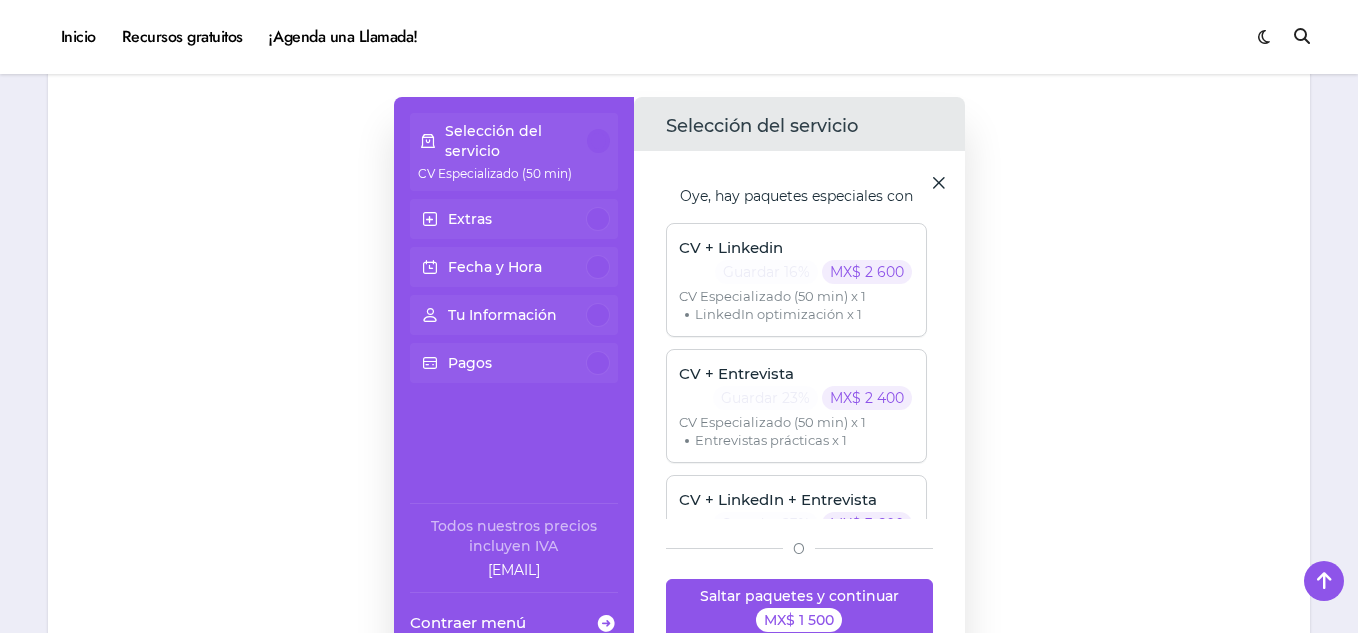 drag, startPoint x: 1355, startPoint y: 184, endPoint x: 1354, endPoint y: 200, distance: 16.03122 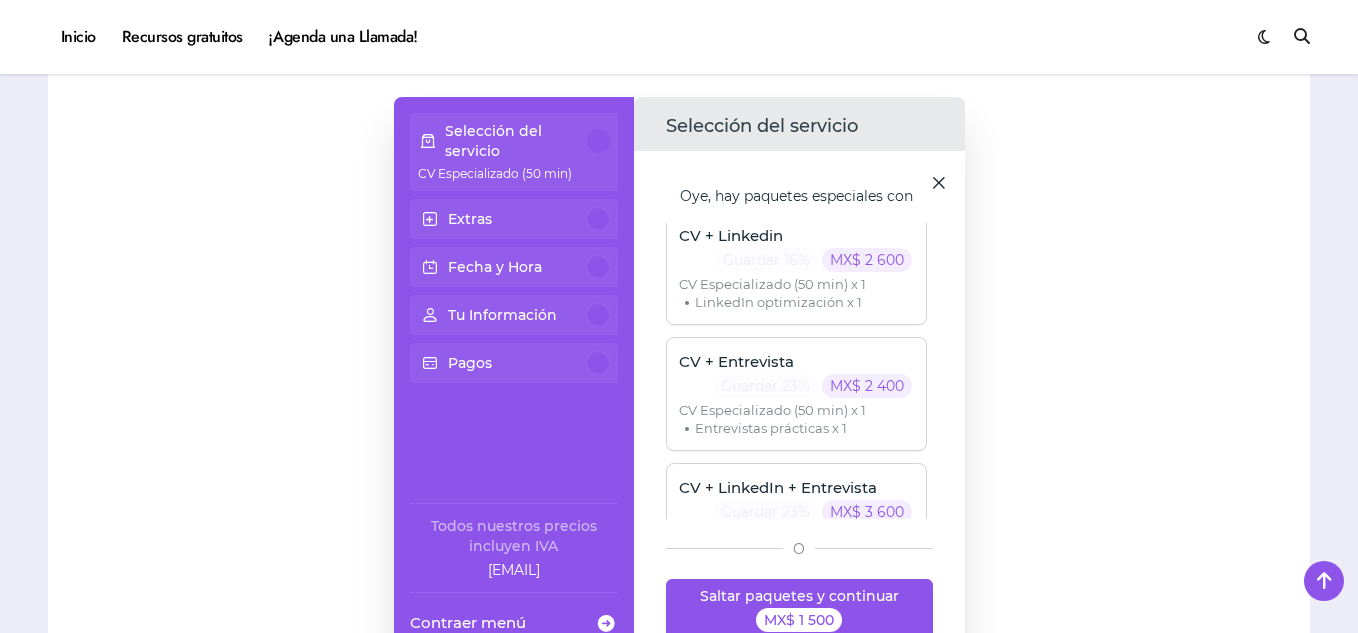 scroll, scrollTop: 0, scrollLeft: 0, axis: both 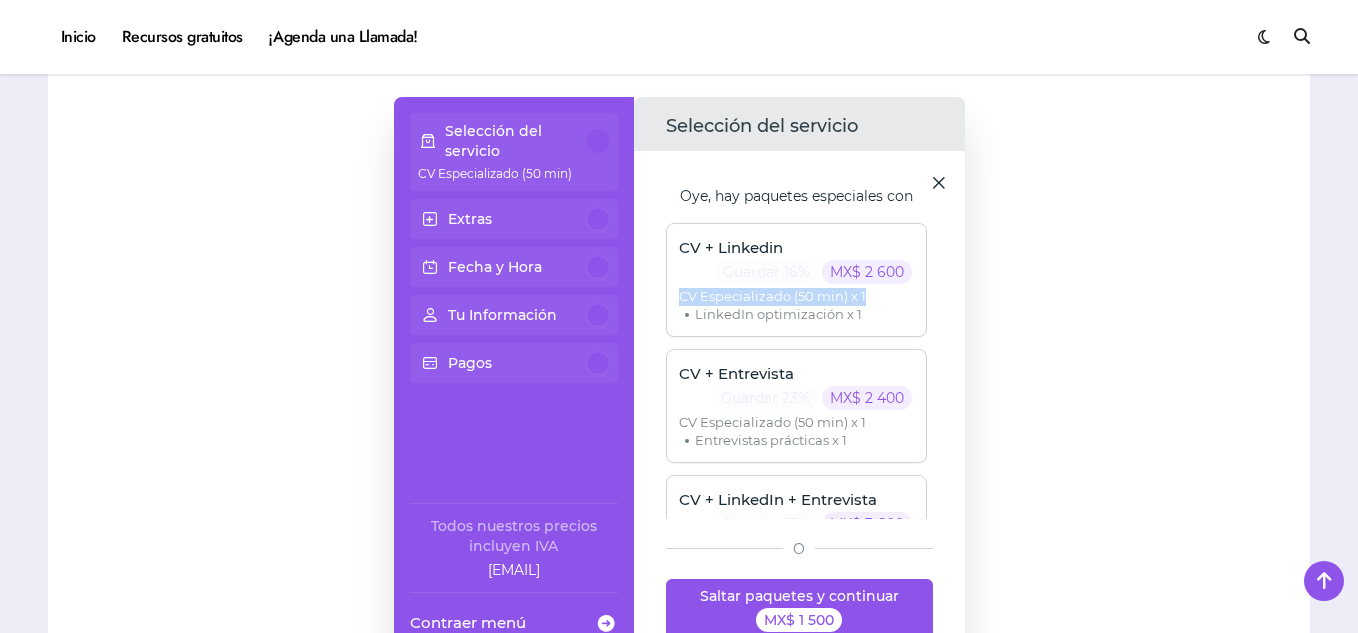 drag, startPoint x: 932, startPoint y: 274, endPoint x: 932, endPoint y: 304, distance: 30 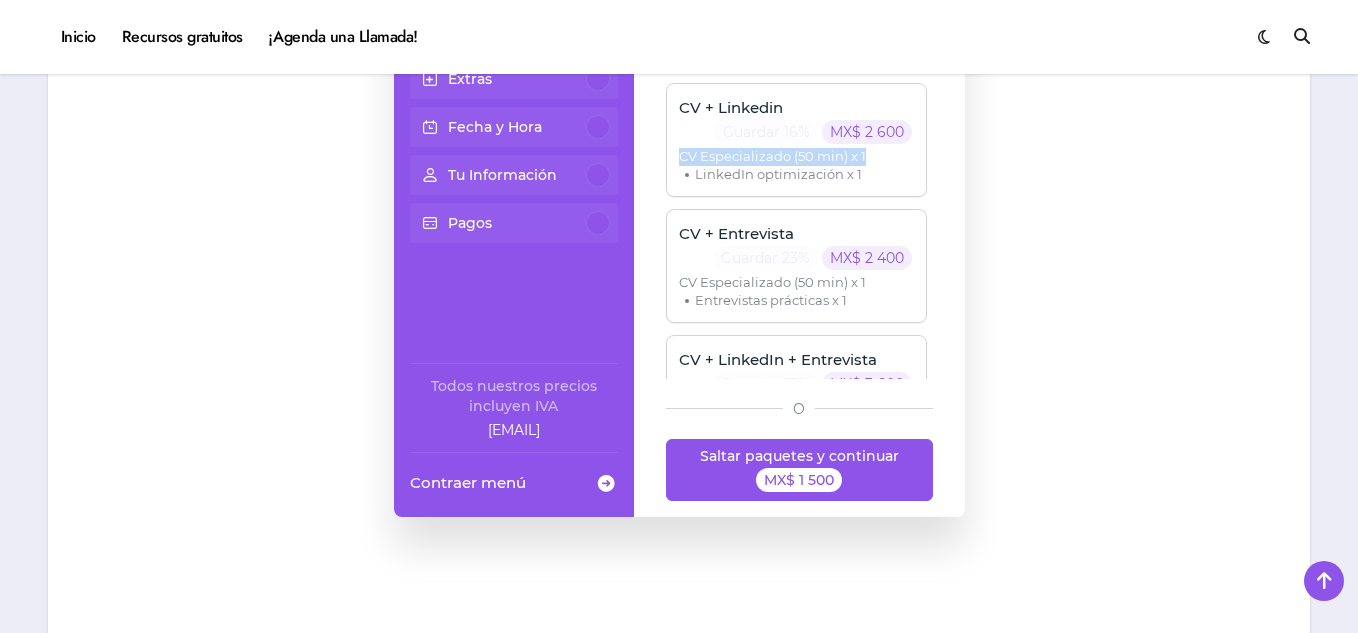 scroll, scrollTop: 1864, scrollLeft: 0, axis: vertical 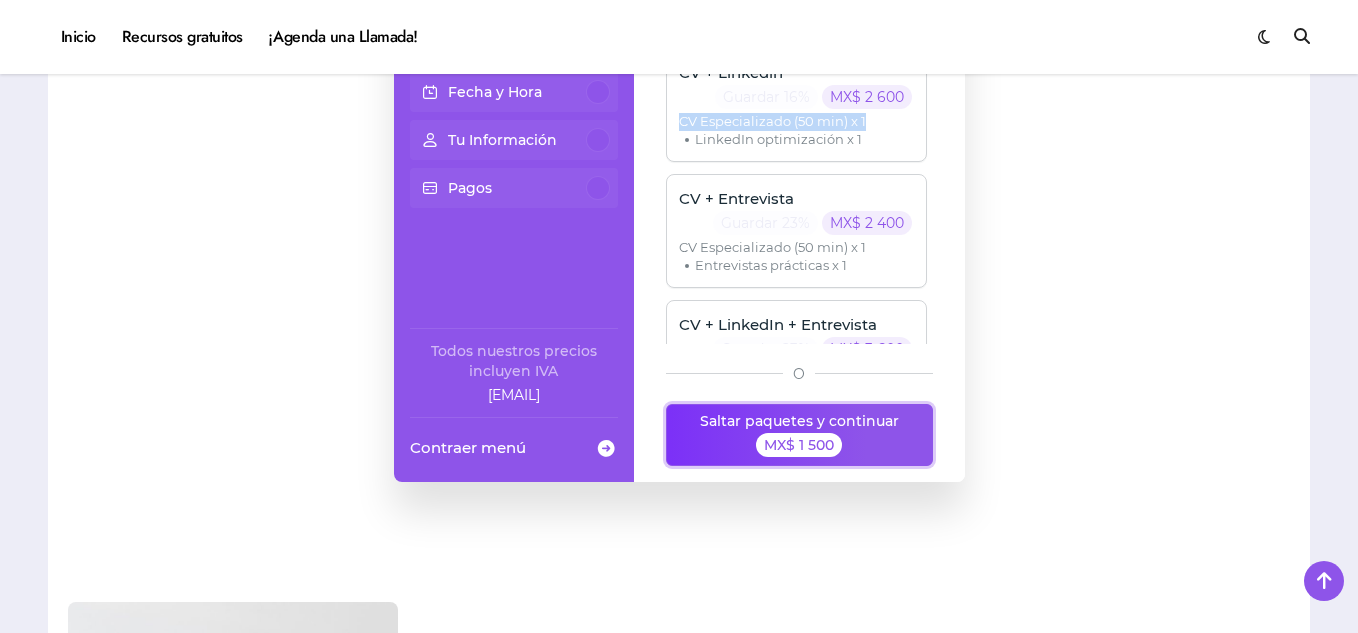 click on "Saltar paquetes y continuar MX$ 1 500" 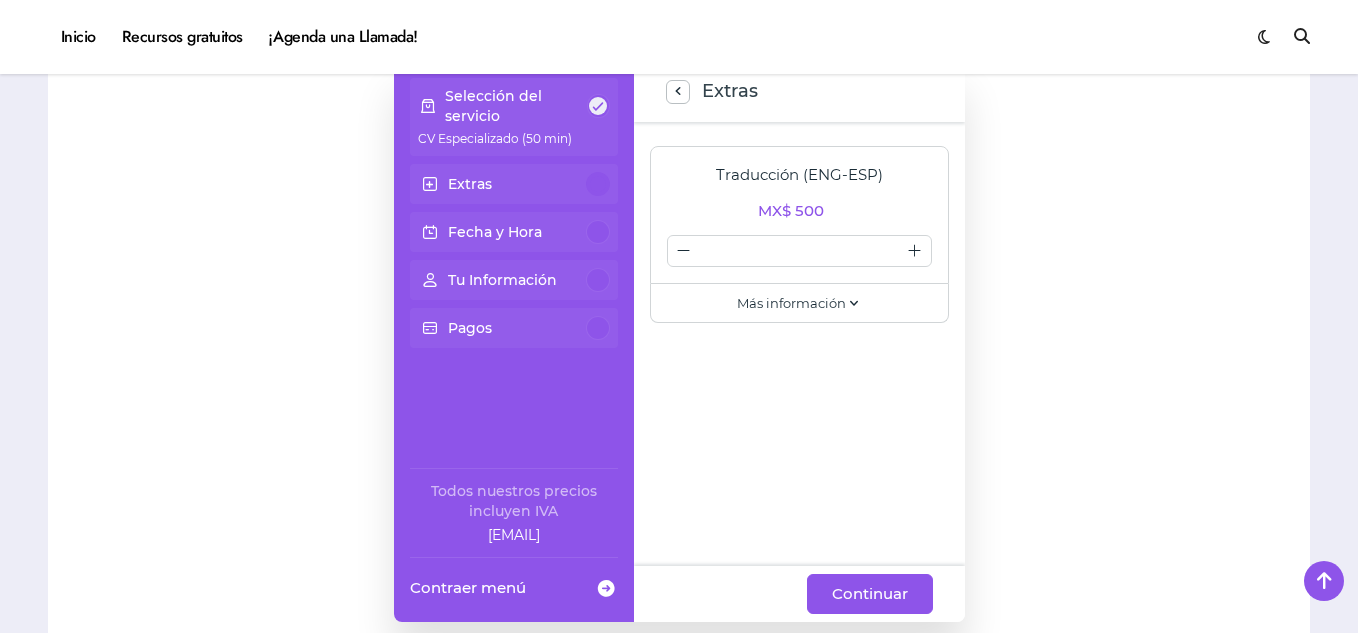 scroll, scrollTop: 1700, scrollLeft: 0, axis: vertical 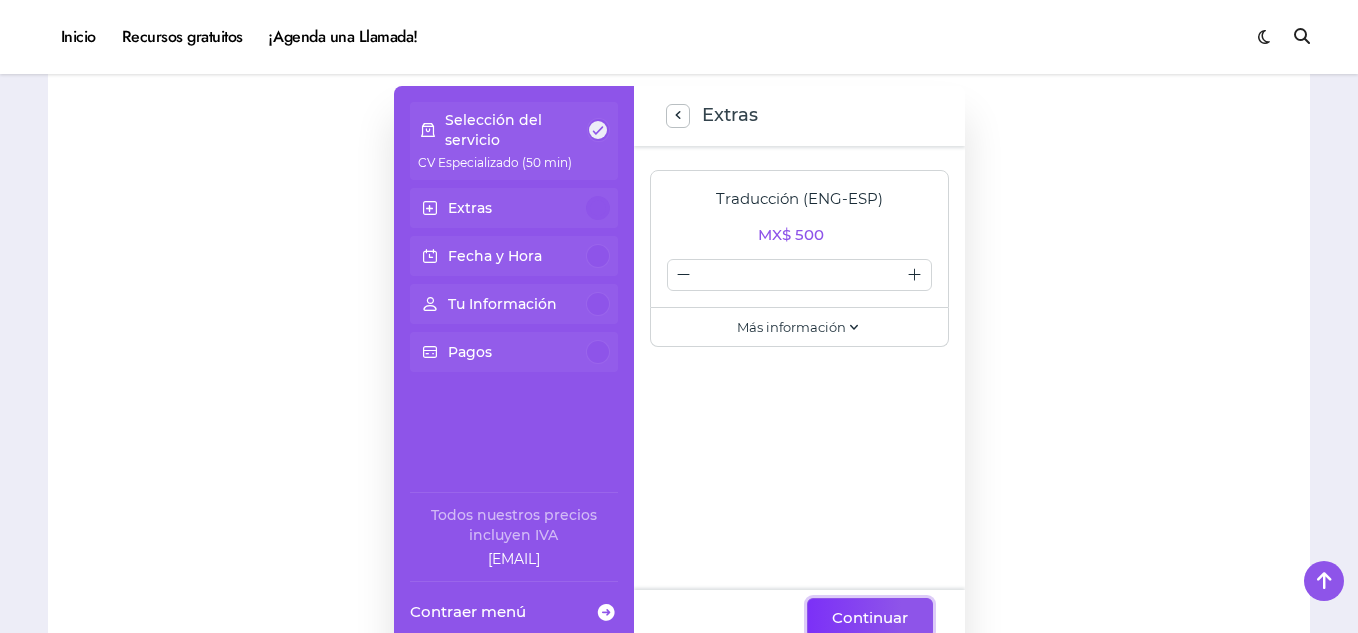 click on "Continuar" at bounding box center [870, 618] 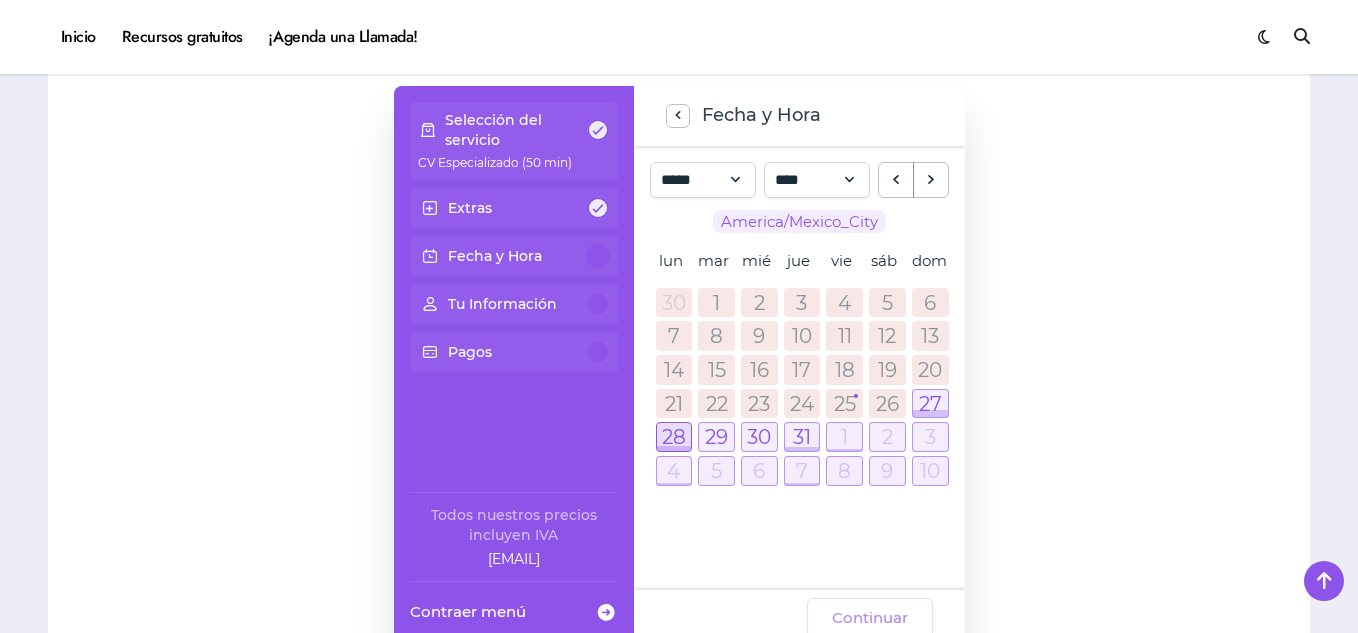 click at bounding box center (674, 437) 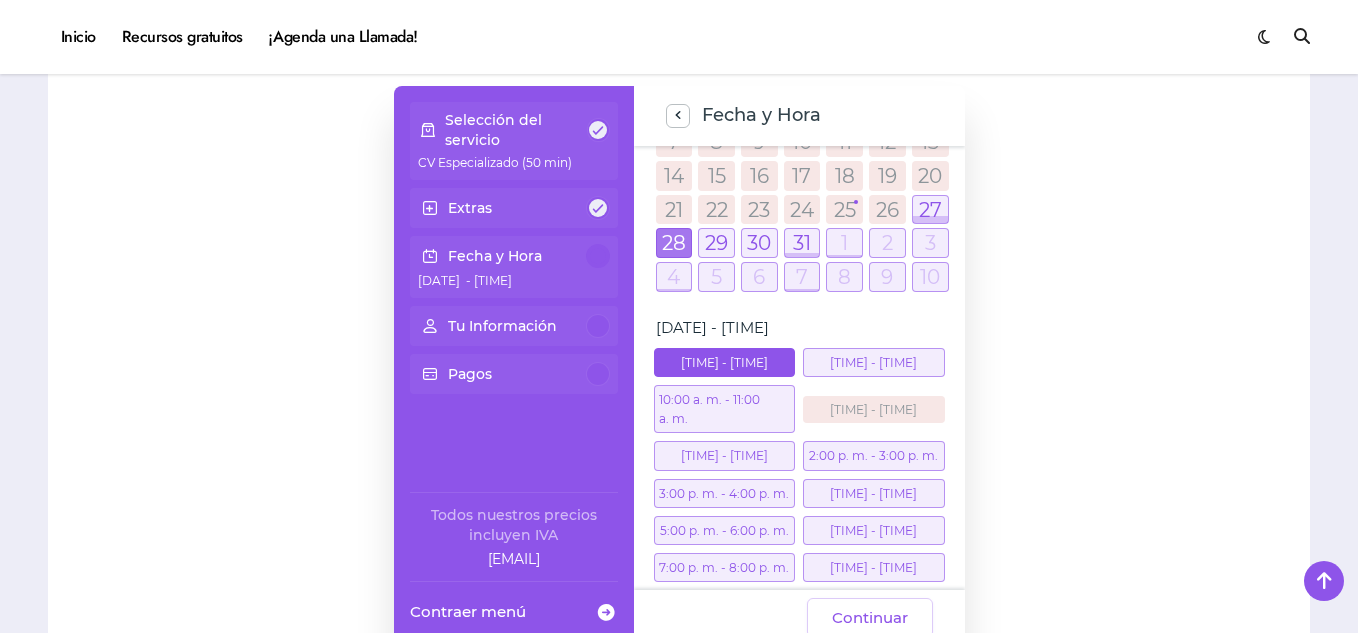 scroll, scrollTop: 294, scrollLeft: 0, axis: vertical 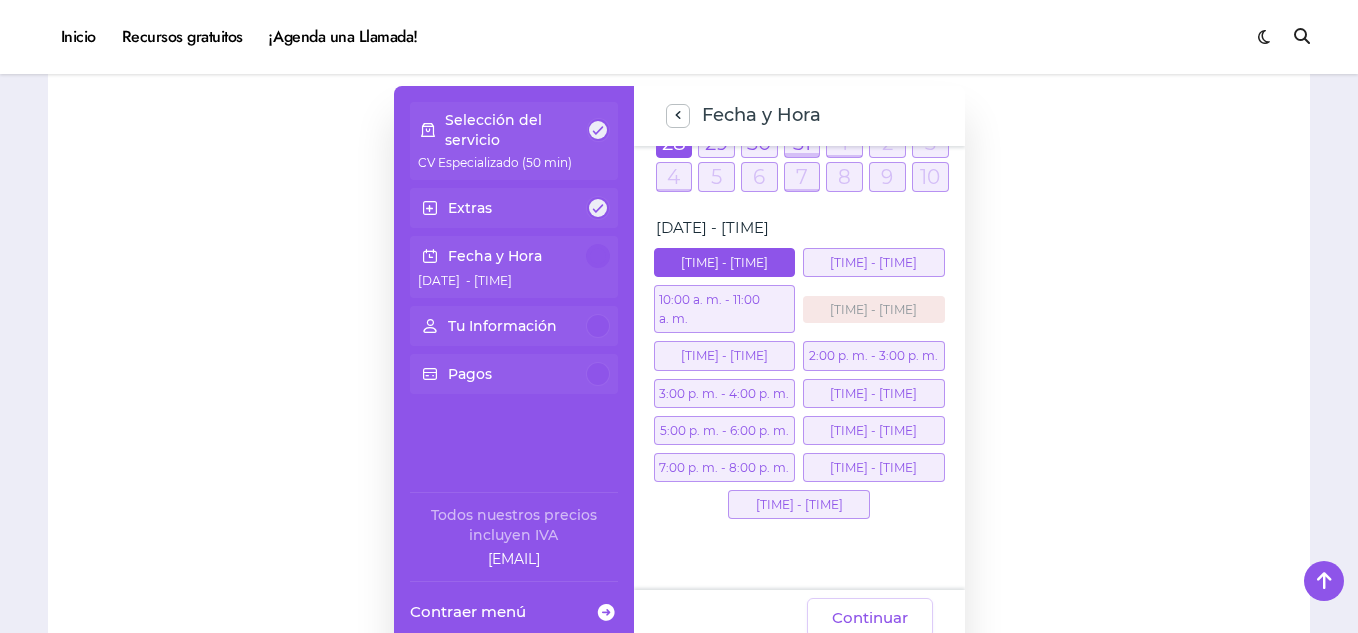click on "[TIME]  - [TIME]" at bounding box center (725, 355) 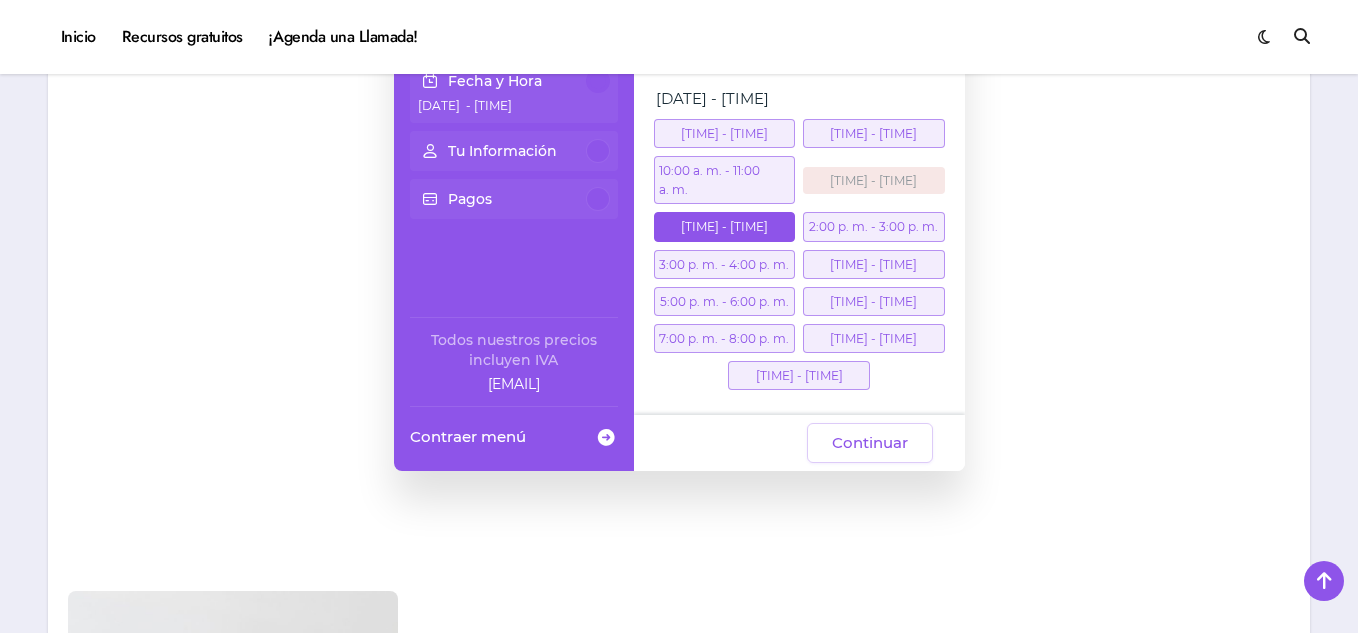 scroll, scrollTop: 1922, scrollLeft: 0, axis: vertical 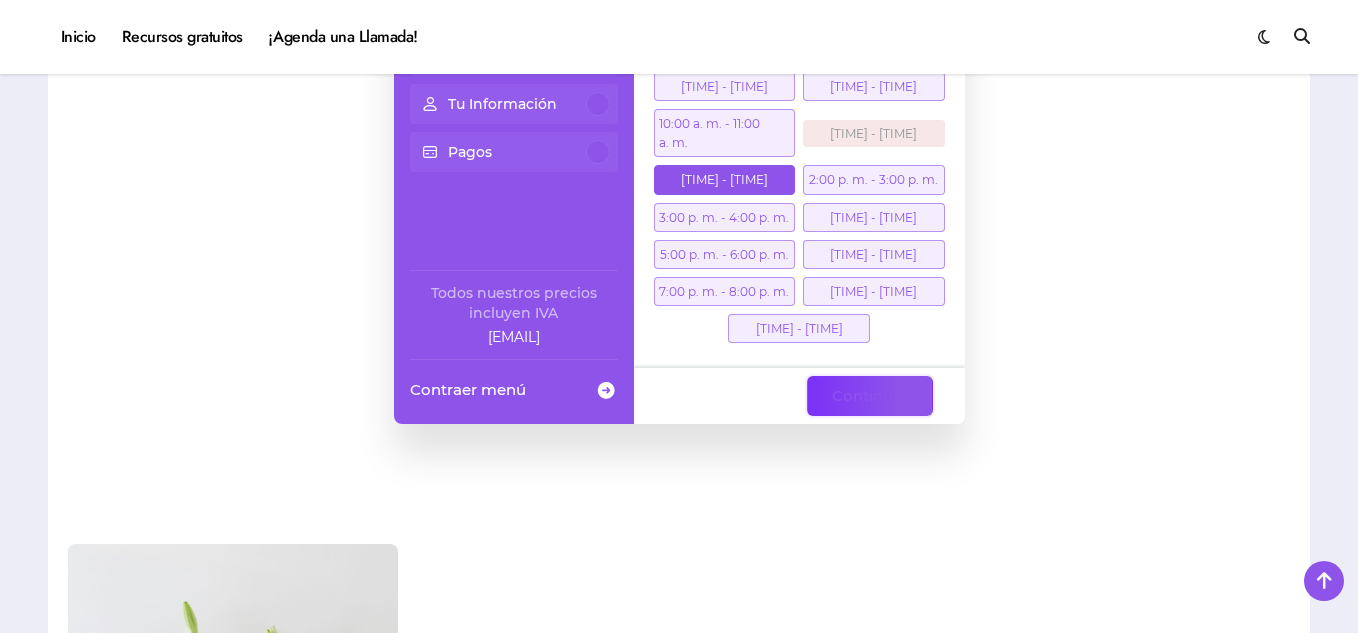 click on "Continuar" at bounding box center (870, 396) 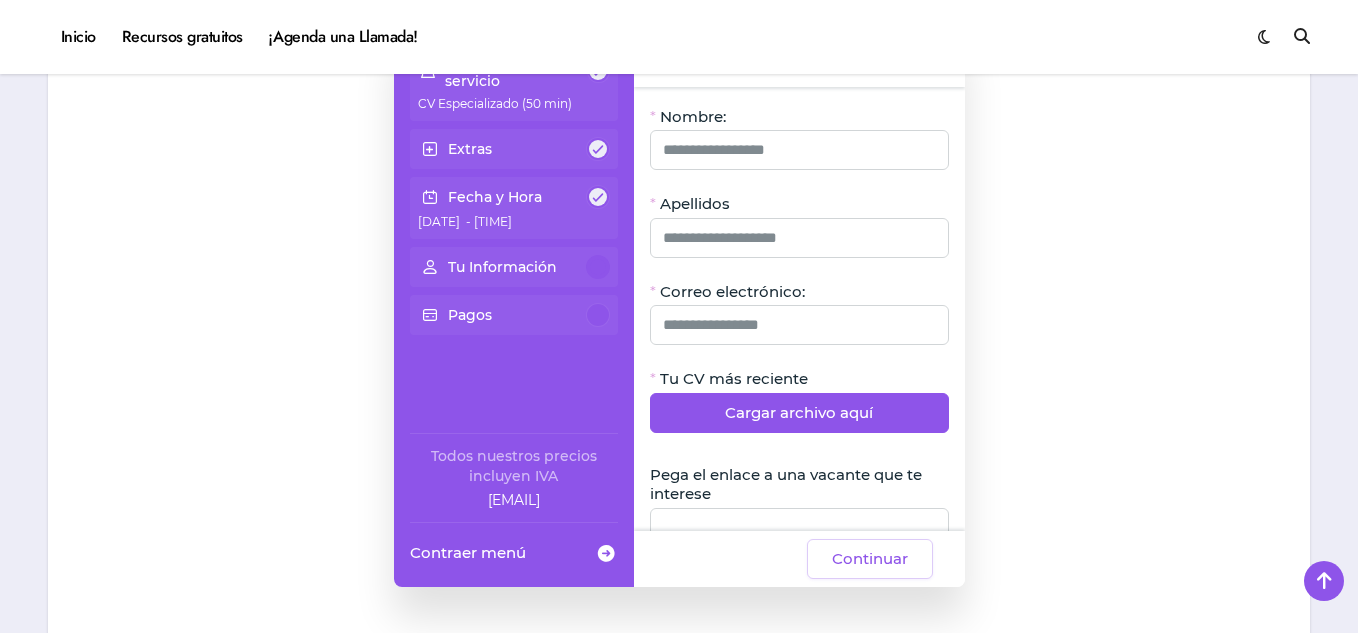 scroll, scrollTop: 1712, scrollLeft: 0, axis: vertical 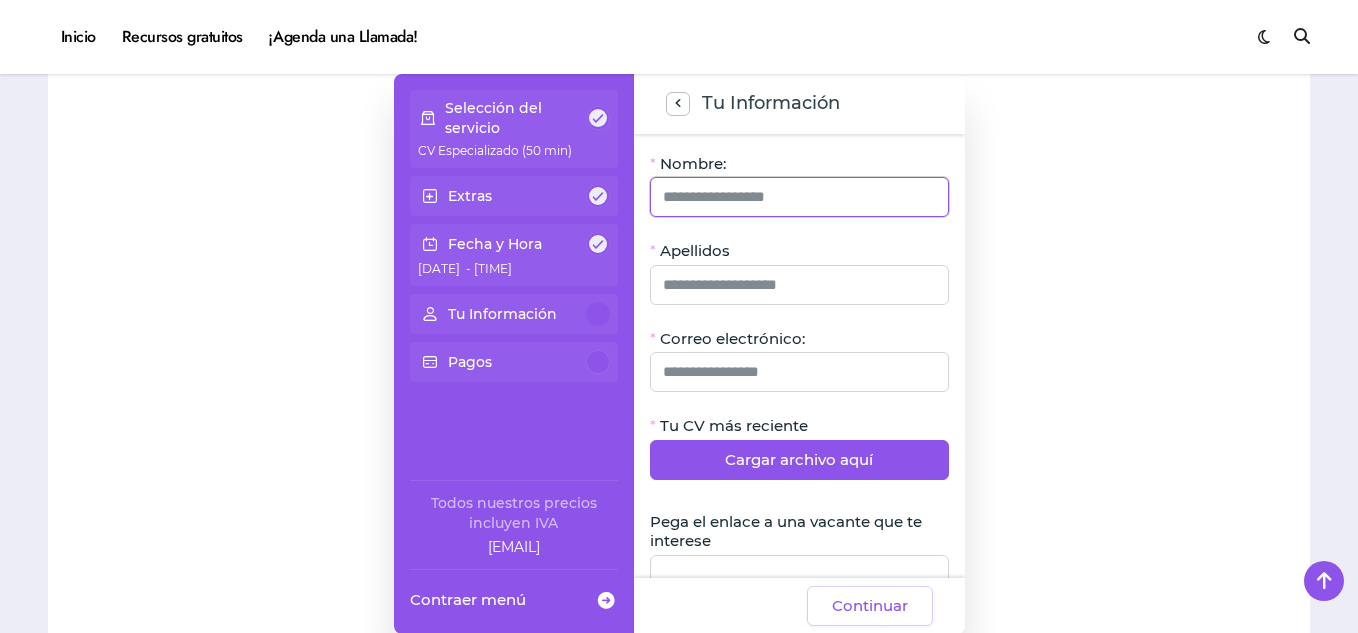click 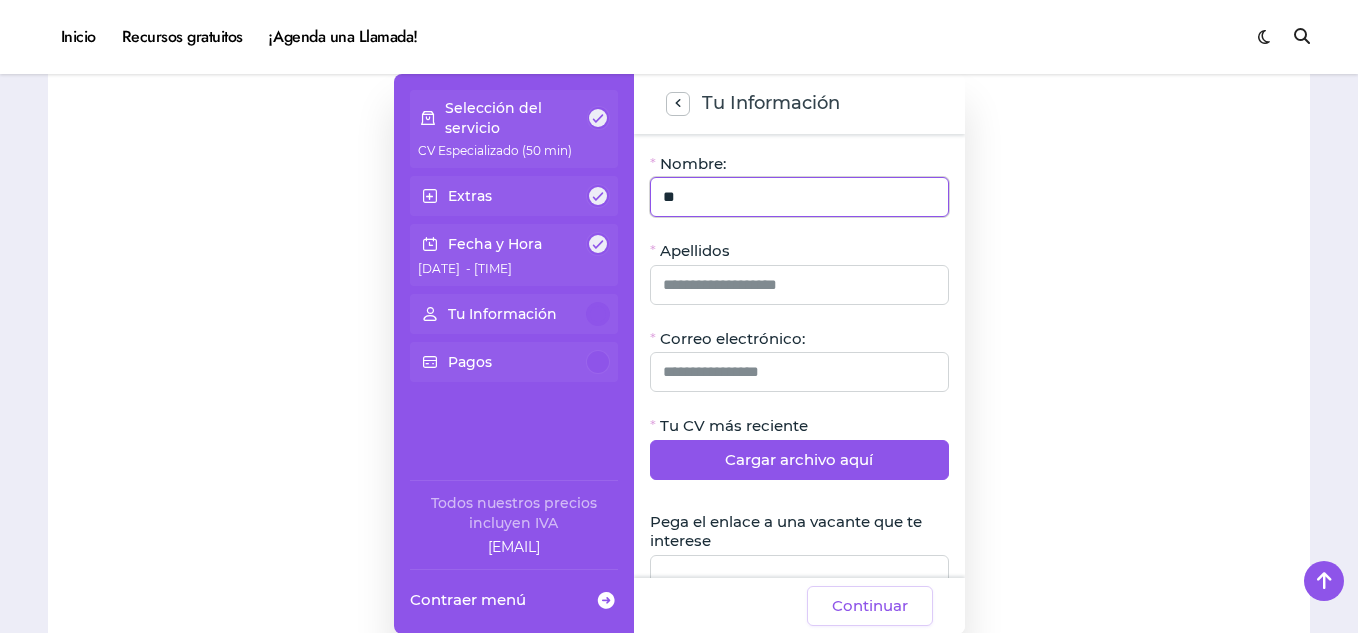 type on "*" 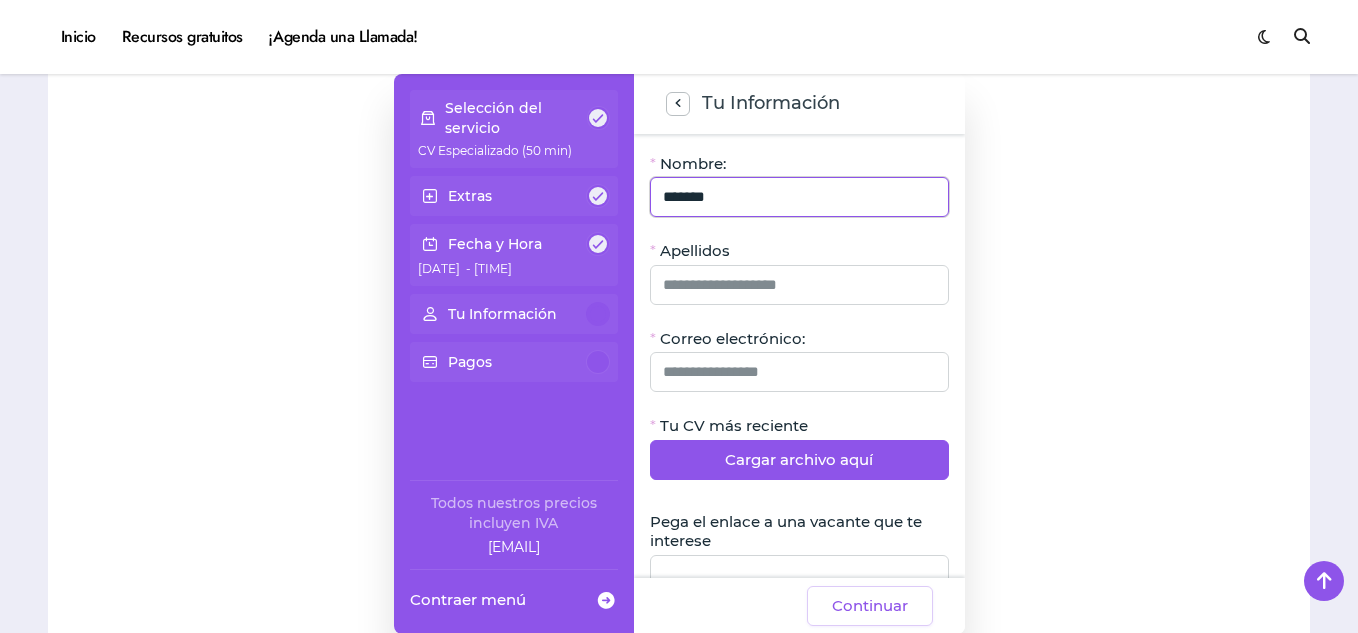 type on "******" 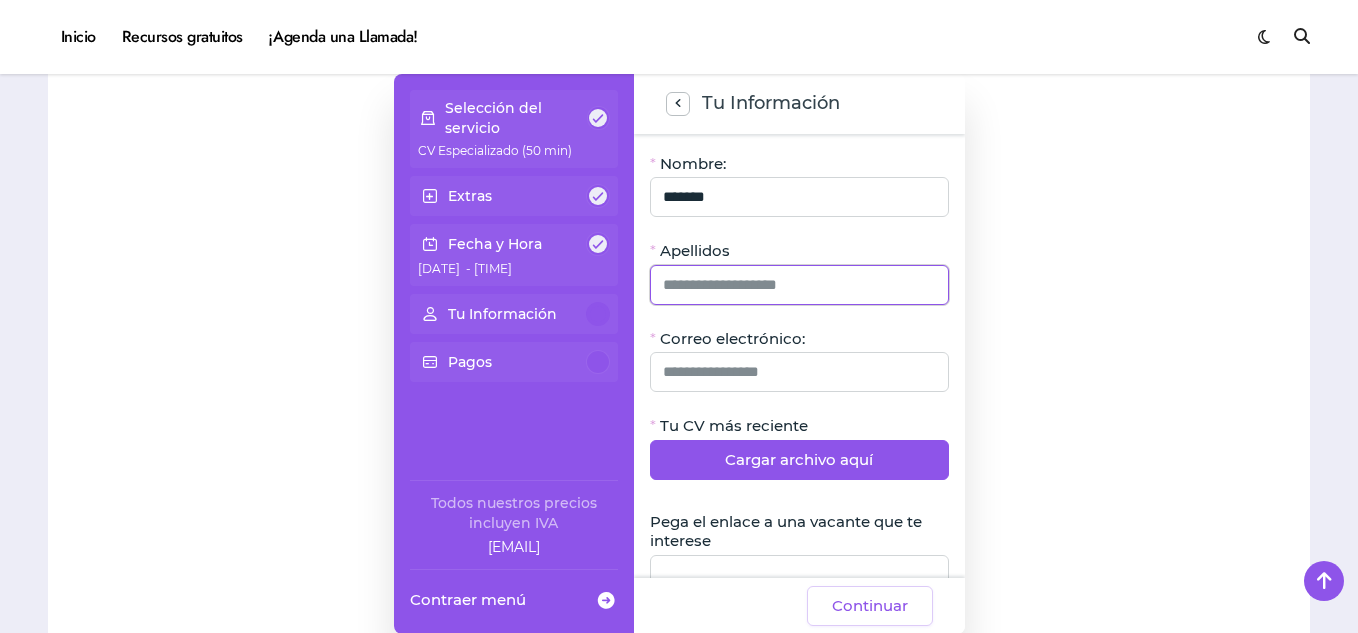 click 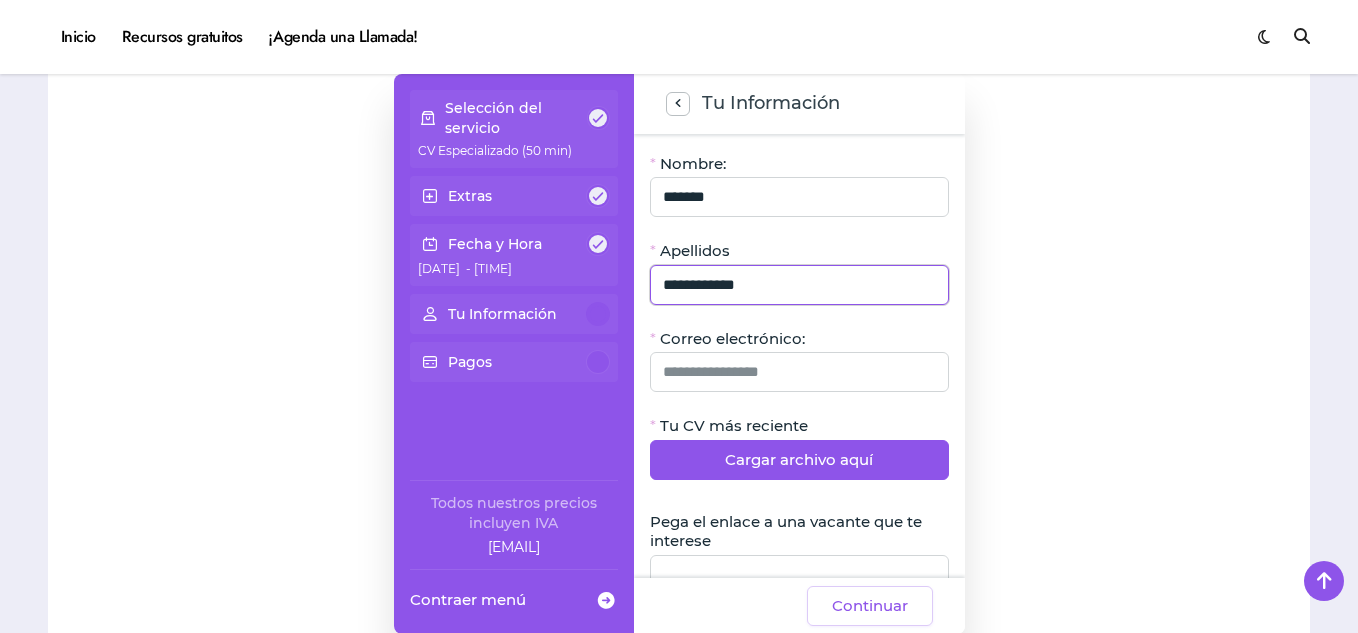type on "**********" 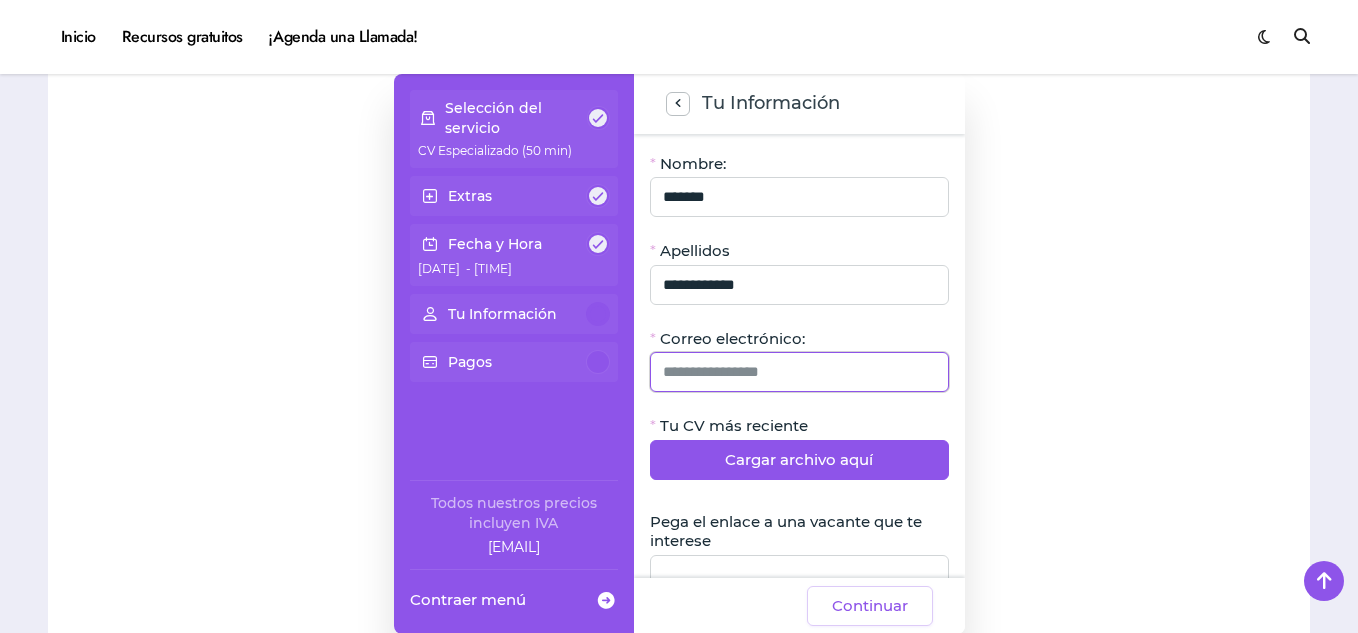 click 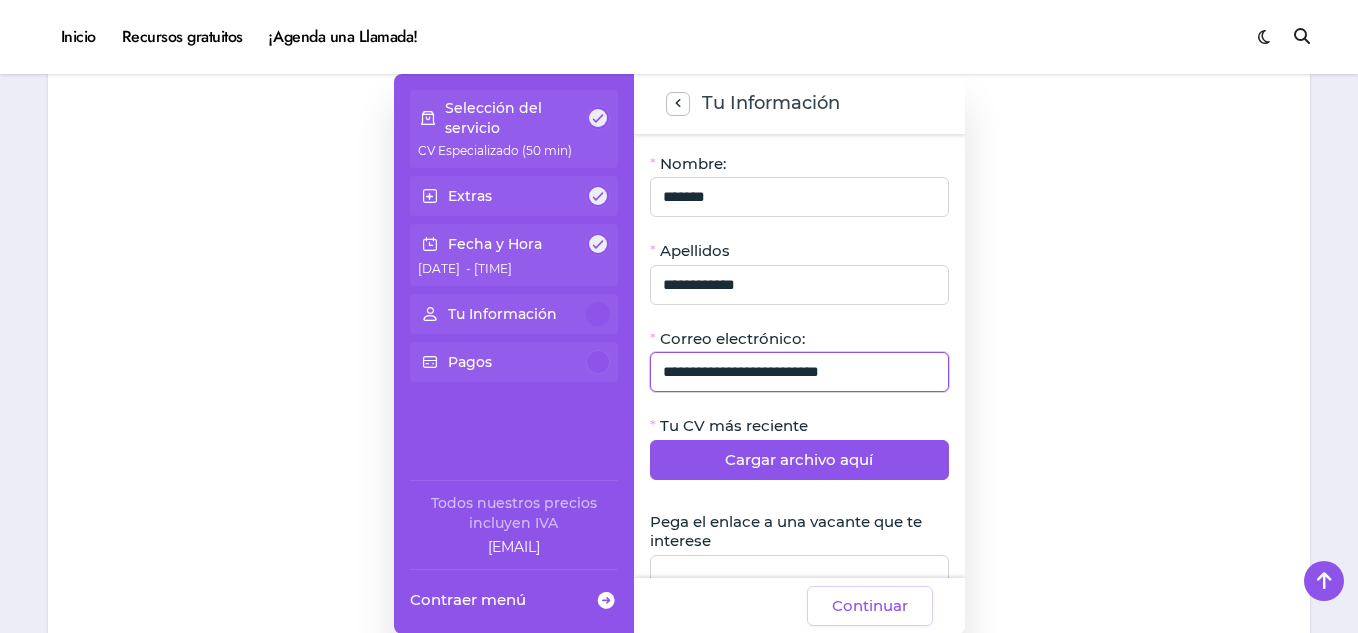 type on "**********" 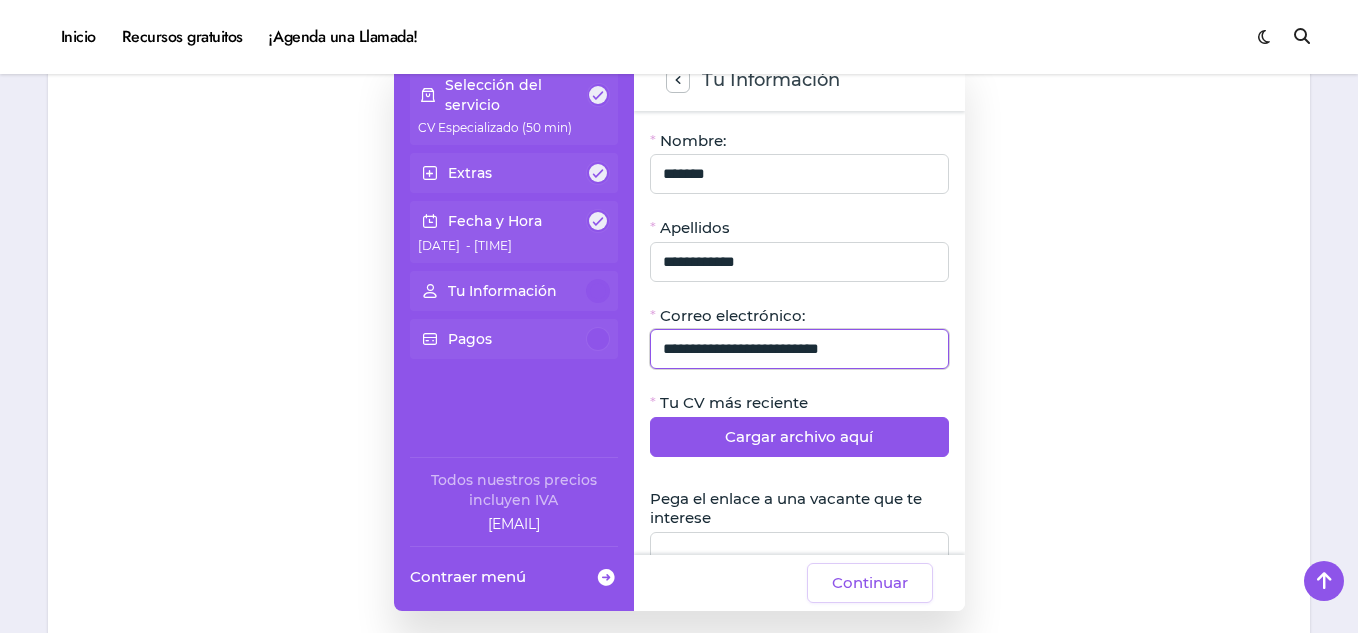 scroll, scrollTop: 1736, scrollLeft: 0, axis: vertical 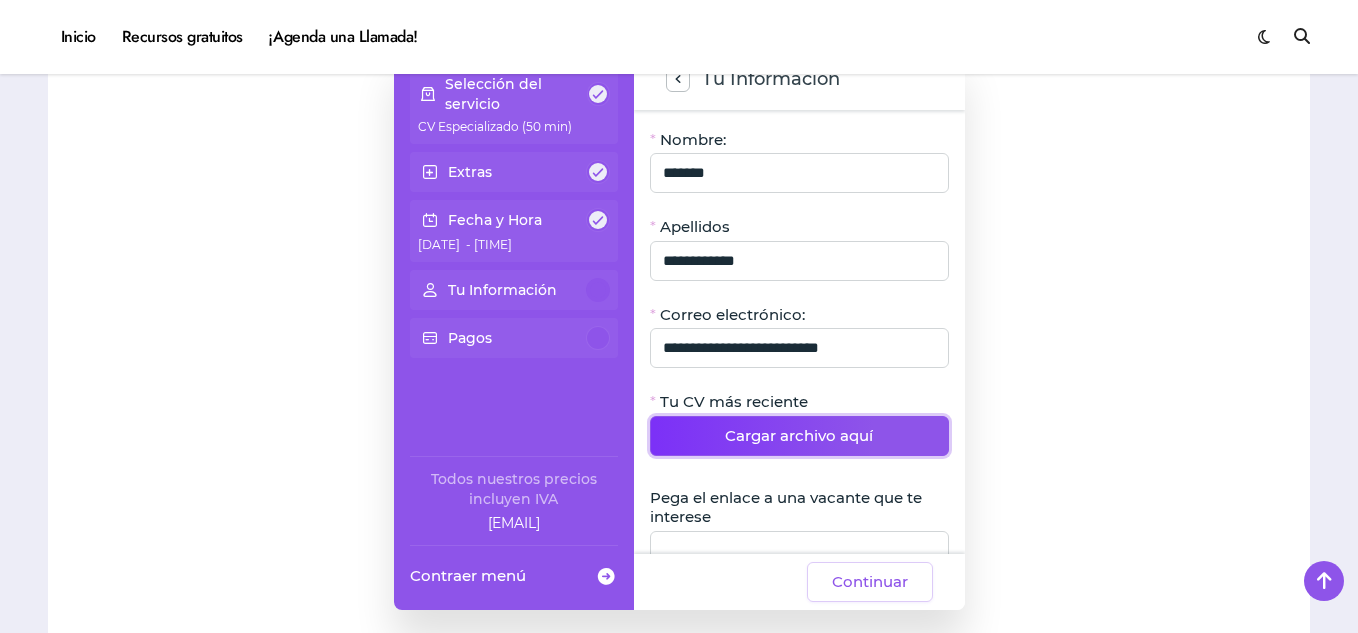 click on "Cargar archivo aquí" 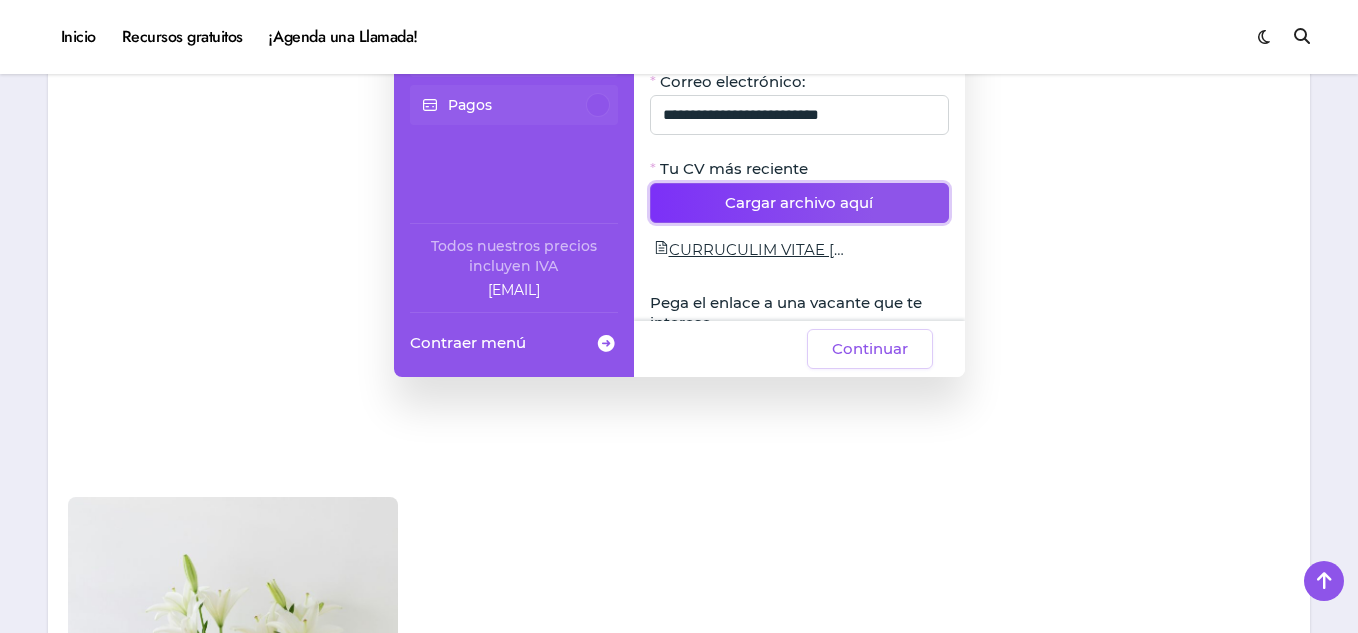 scroll, scrollTop: 1981, scrollLeft: 0, axis: vertical 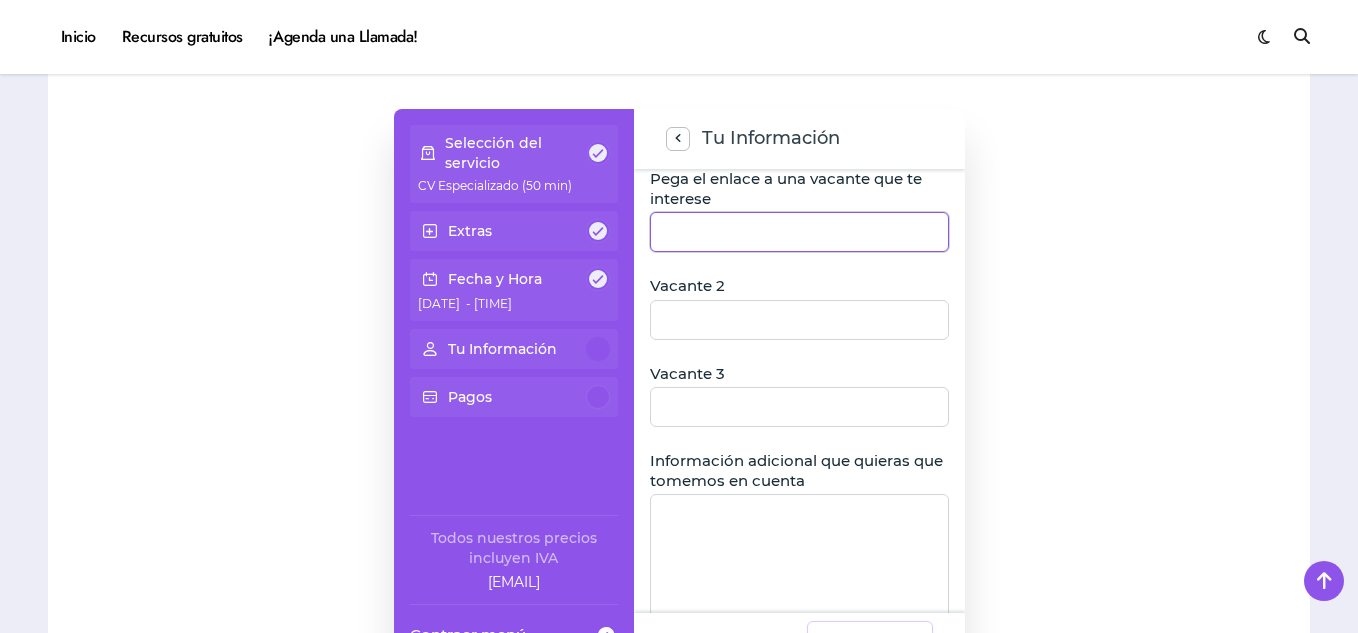 click 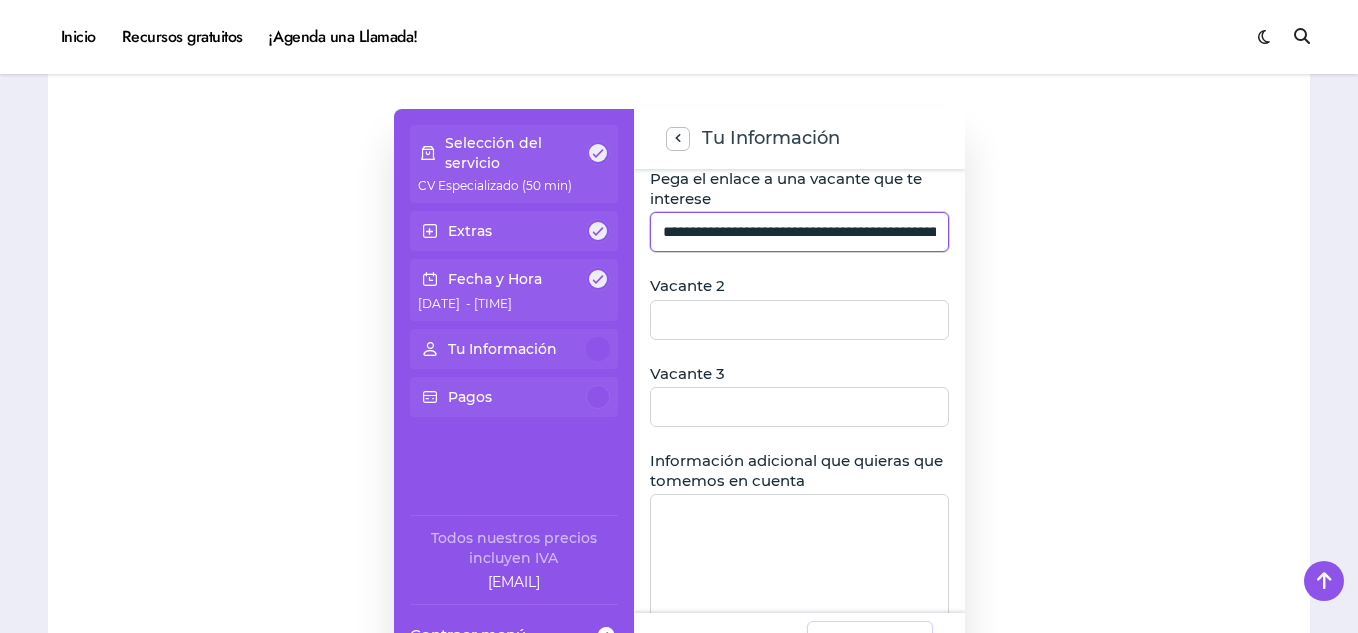 scroll, scrollTop: 0, scrollLeft: 925, axis: horizontal 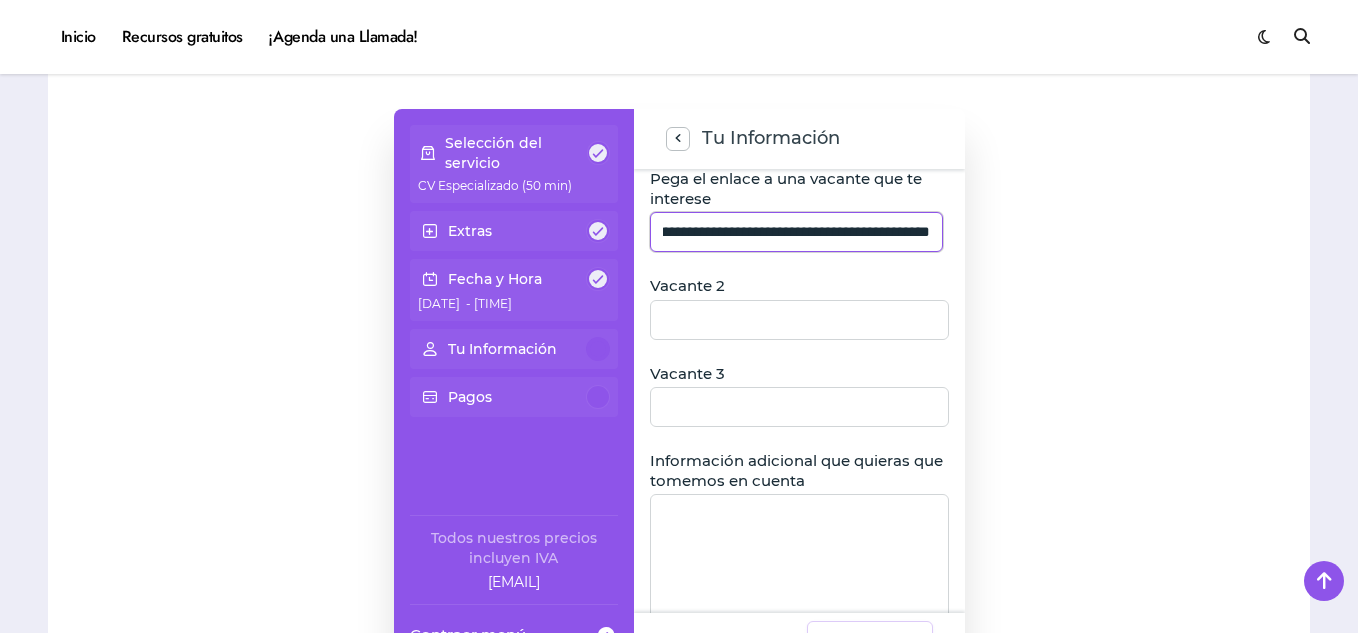 type on "**********" 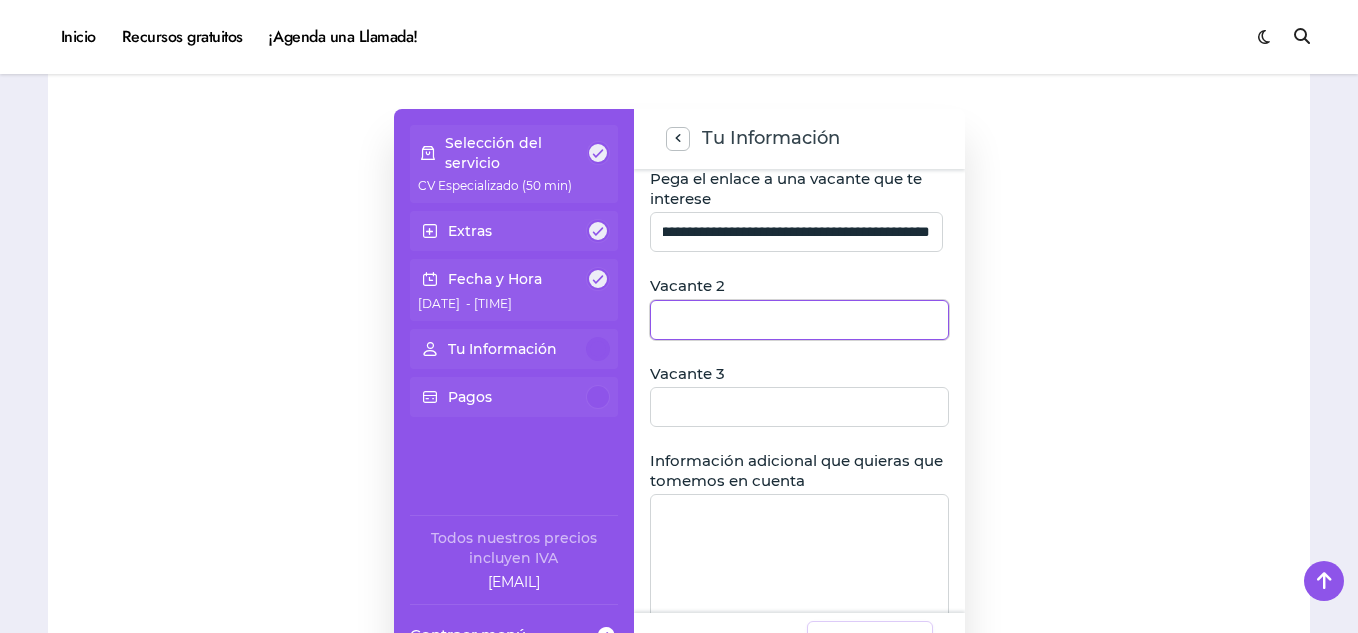 scroll, scrollTop: 0, scrollLeft: 0, axis: both 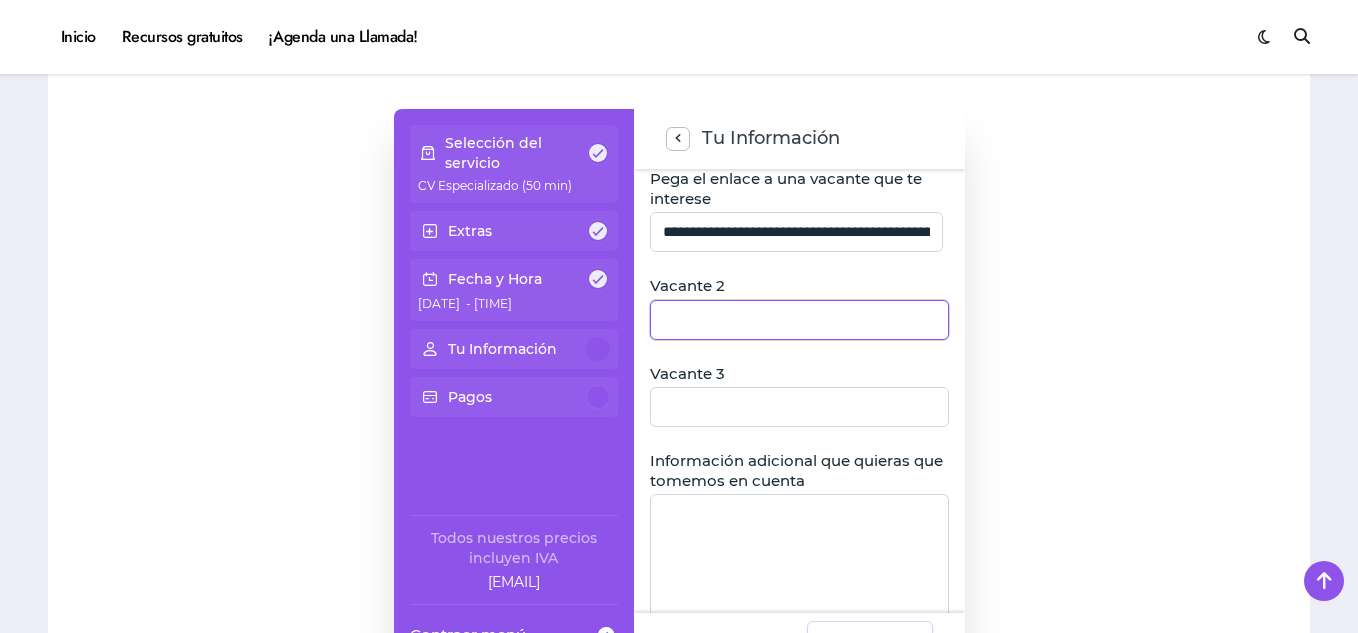 click 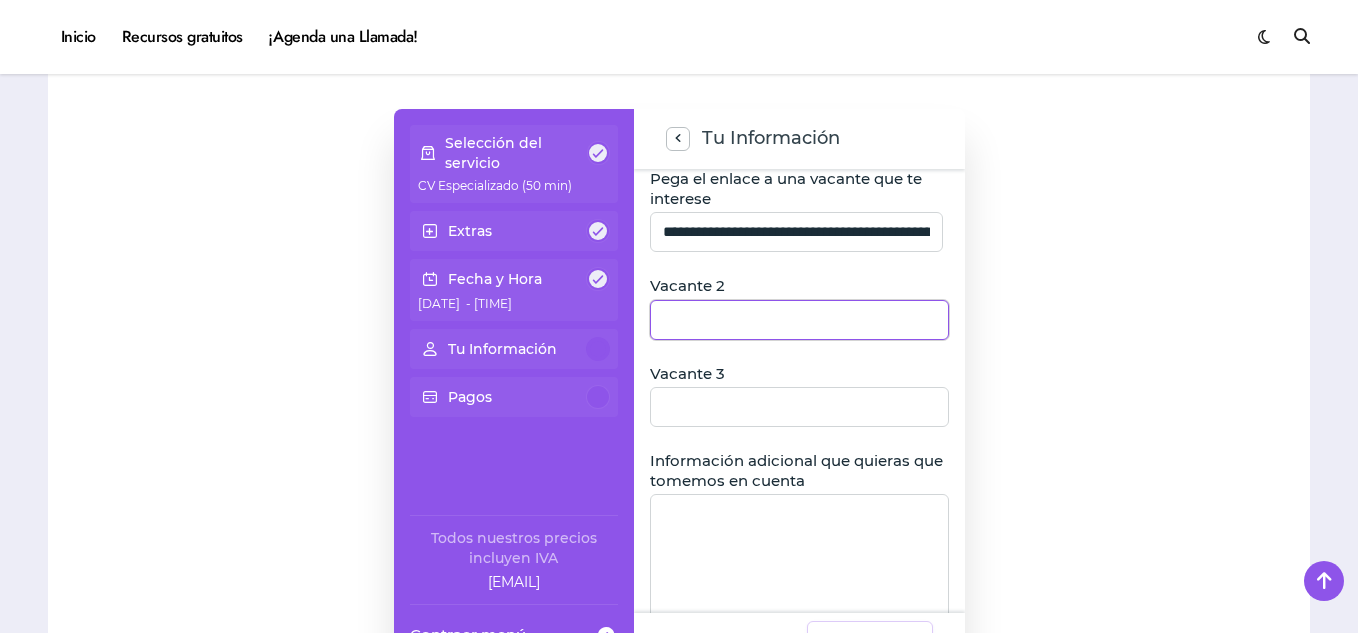 click 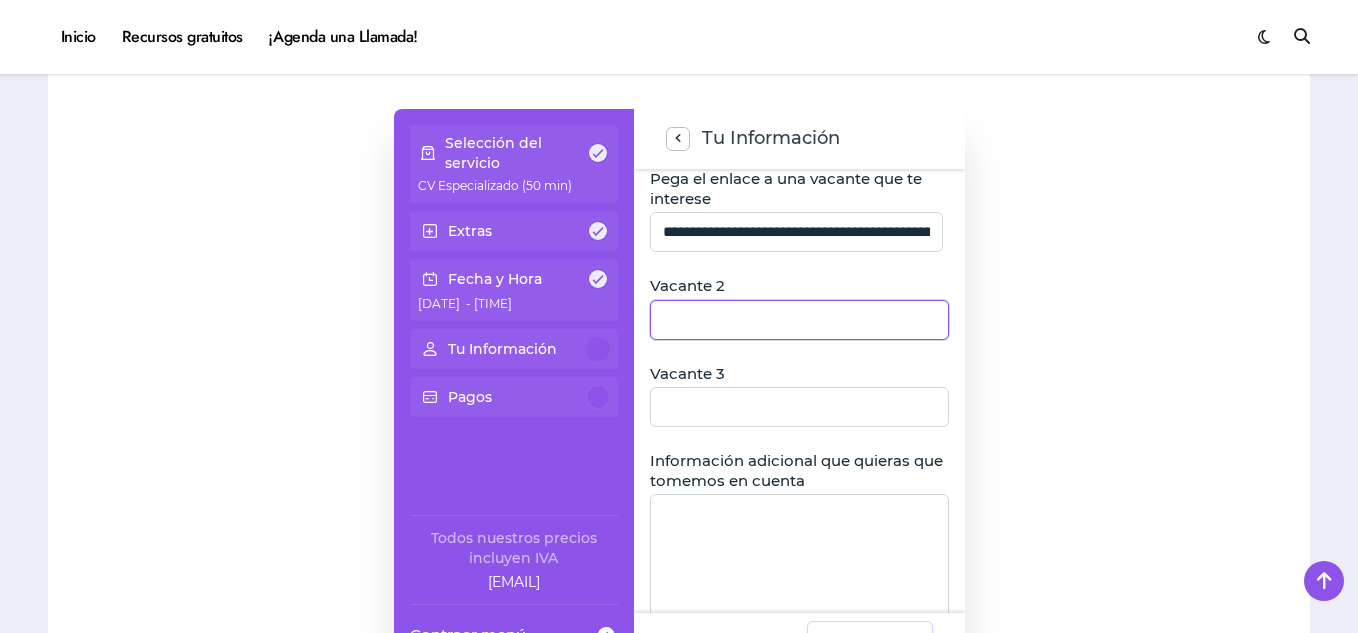 paste on "**********" 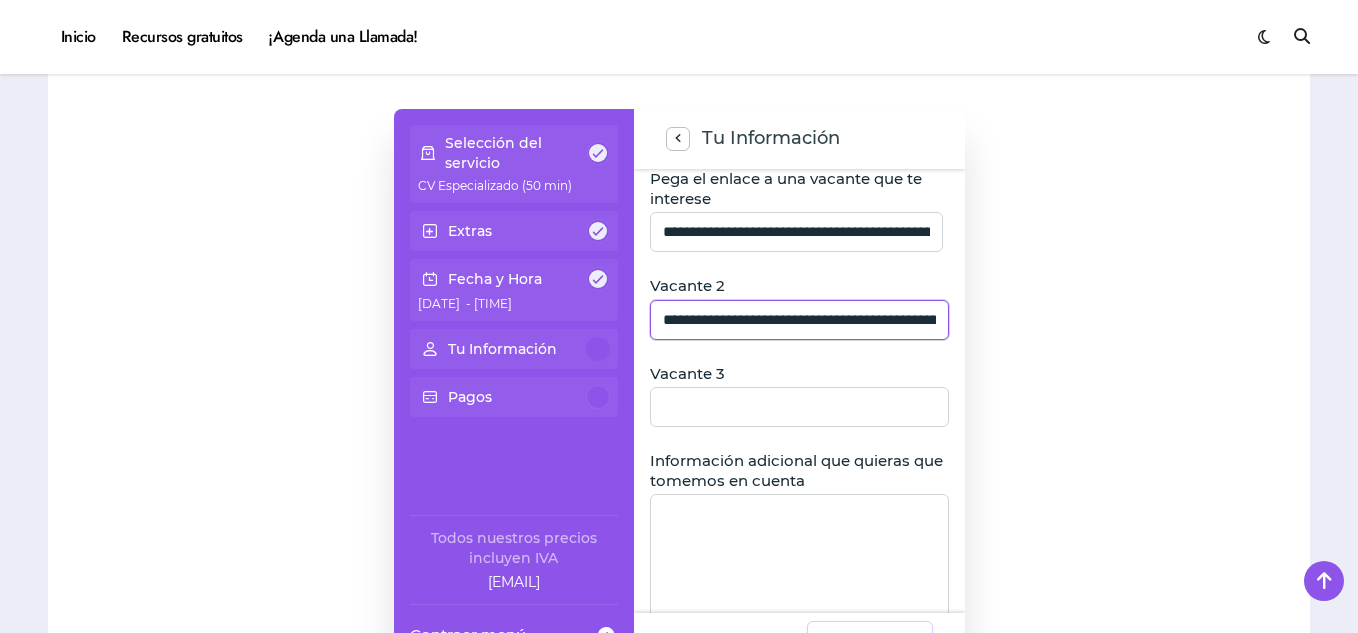 scroll, scrollTop: 0, scrollLeft: 910, axis: horizontal 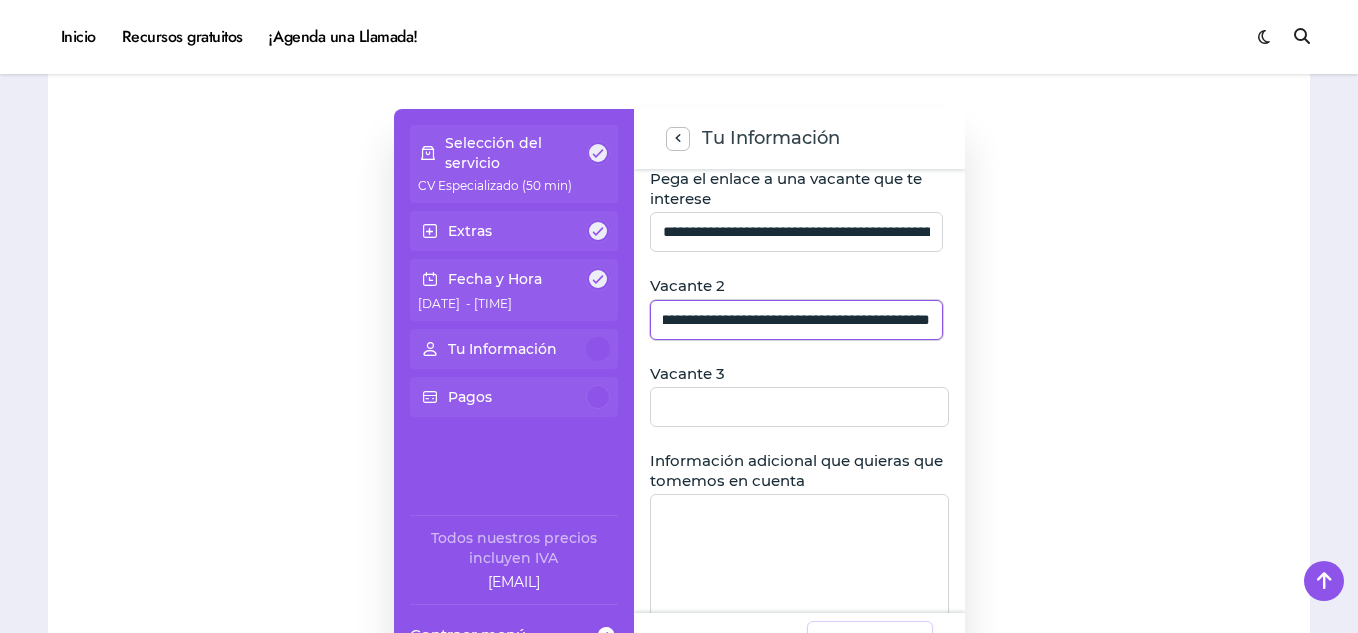 type on "**********" 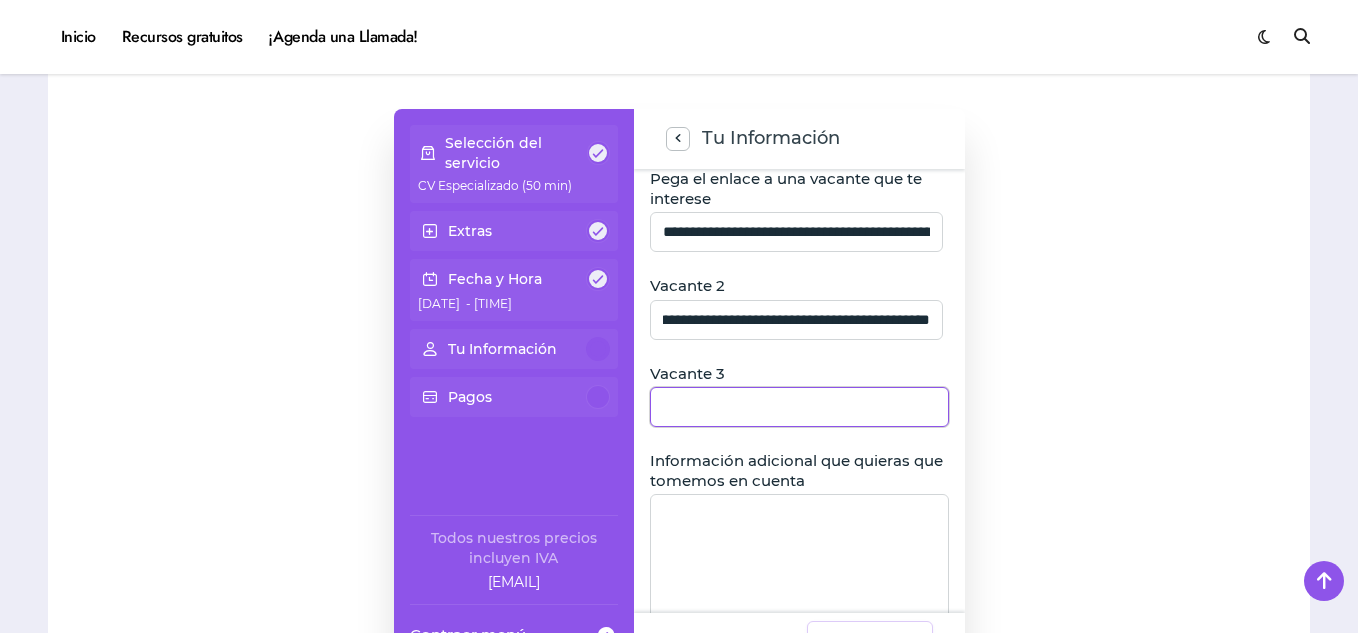 scroll, scrollTop: 0, scrollLeft: 0, axis: both 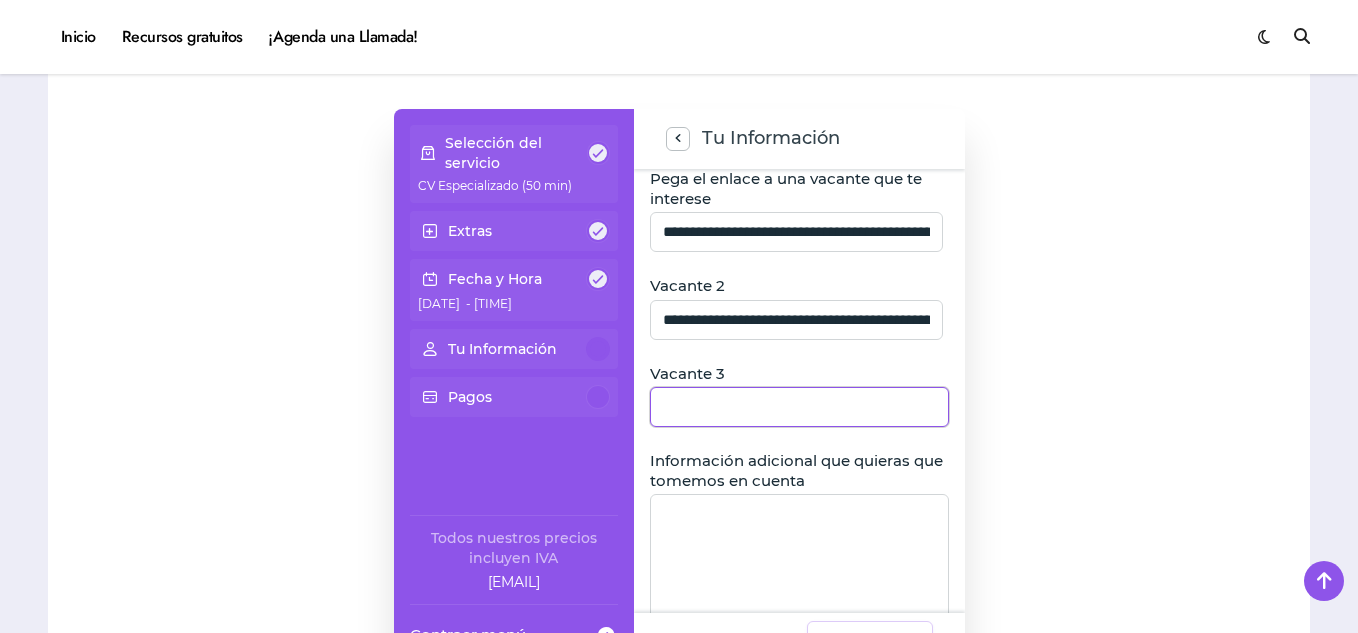 click 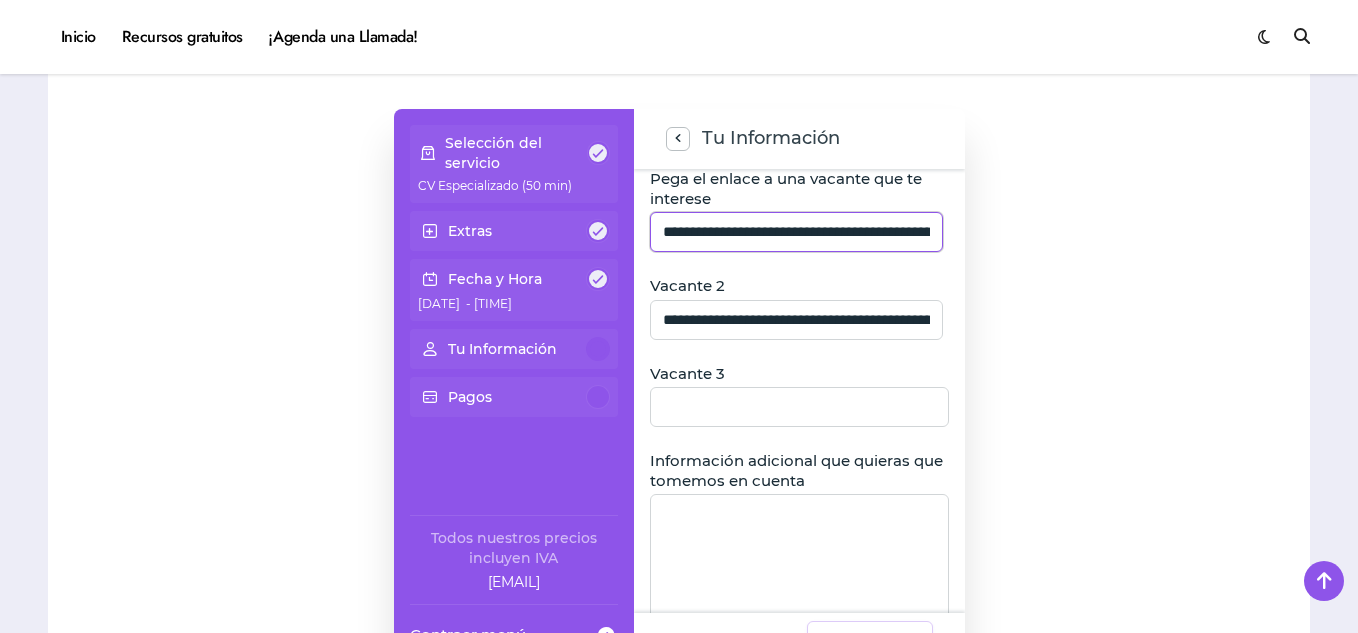 click on "**********" 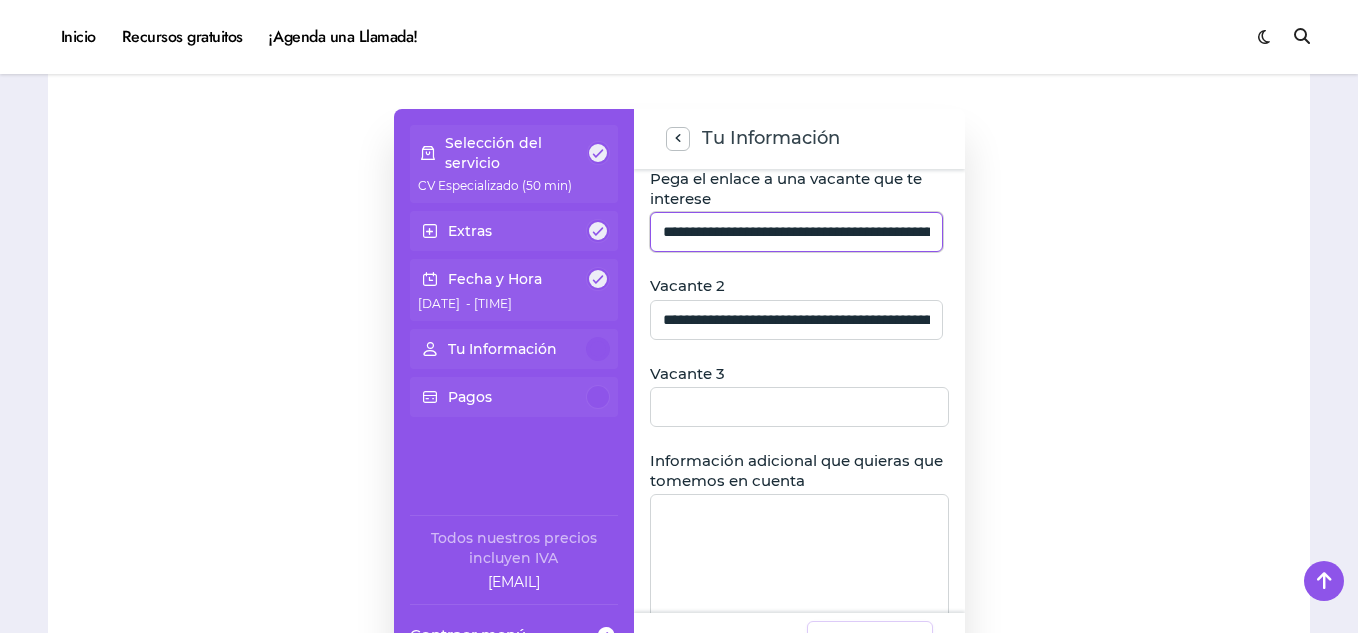 click on "**********" 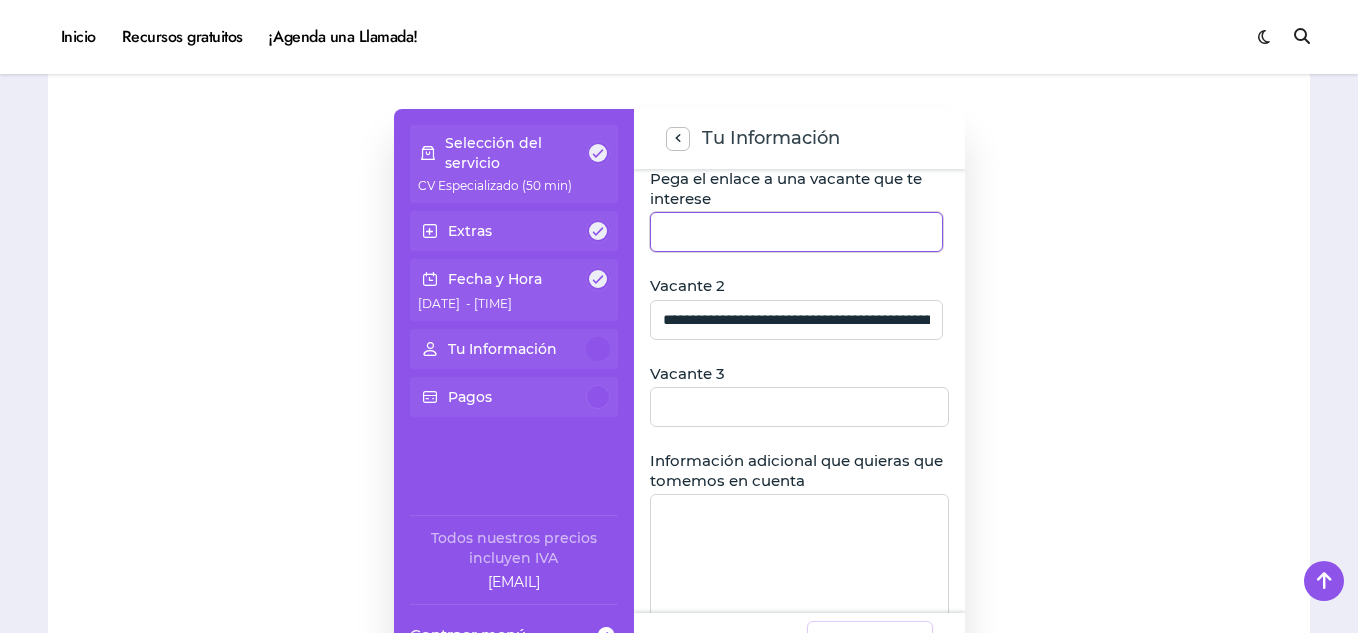 click 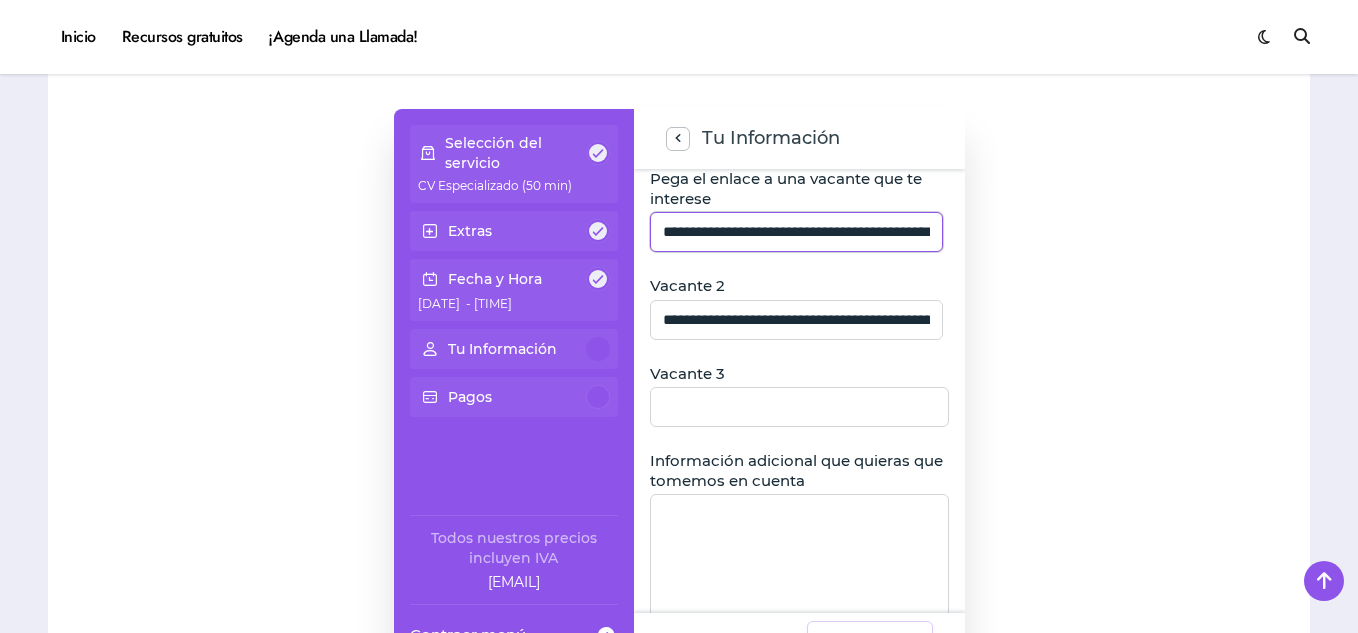 scroll, scrollTop: 0, scrollLeft: 104, axis: horizontal 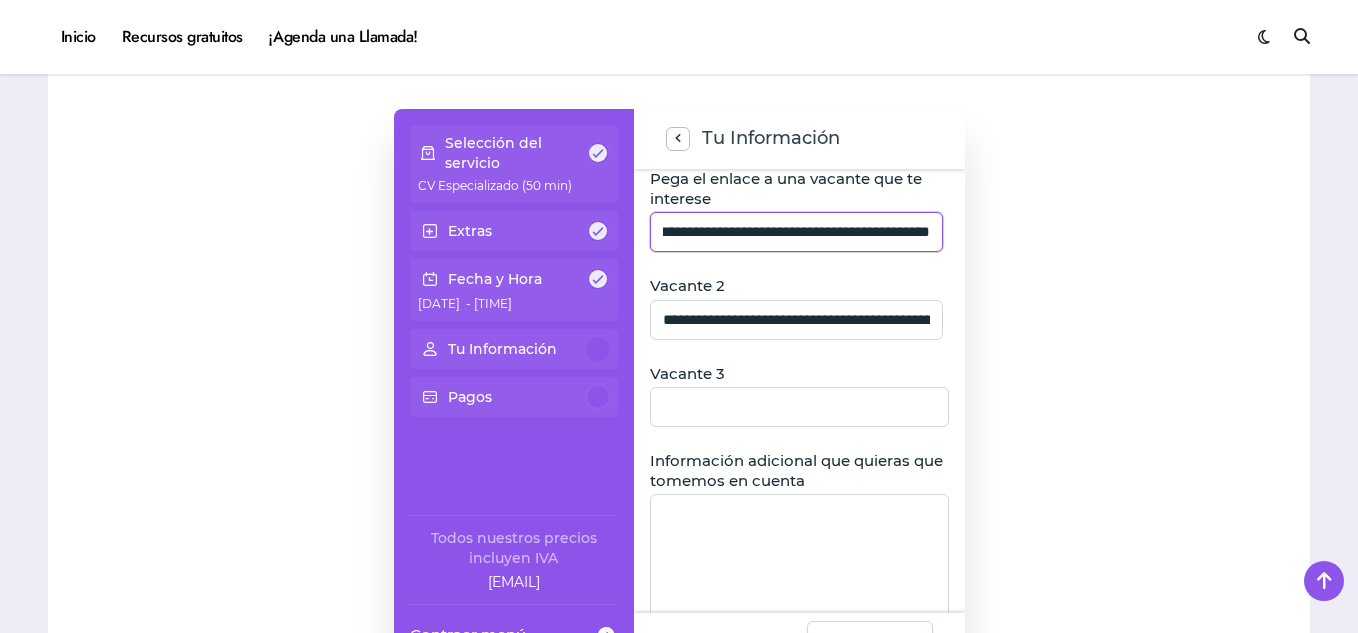 type on "**********" 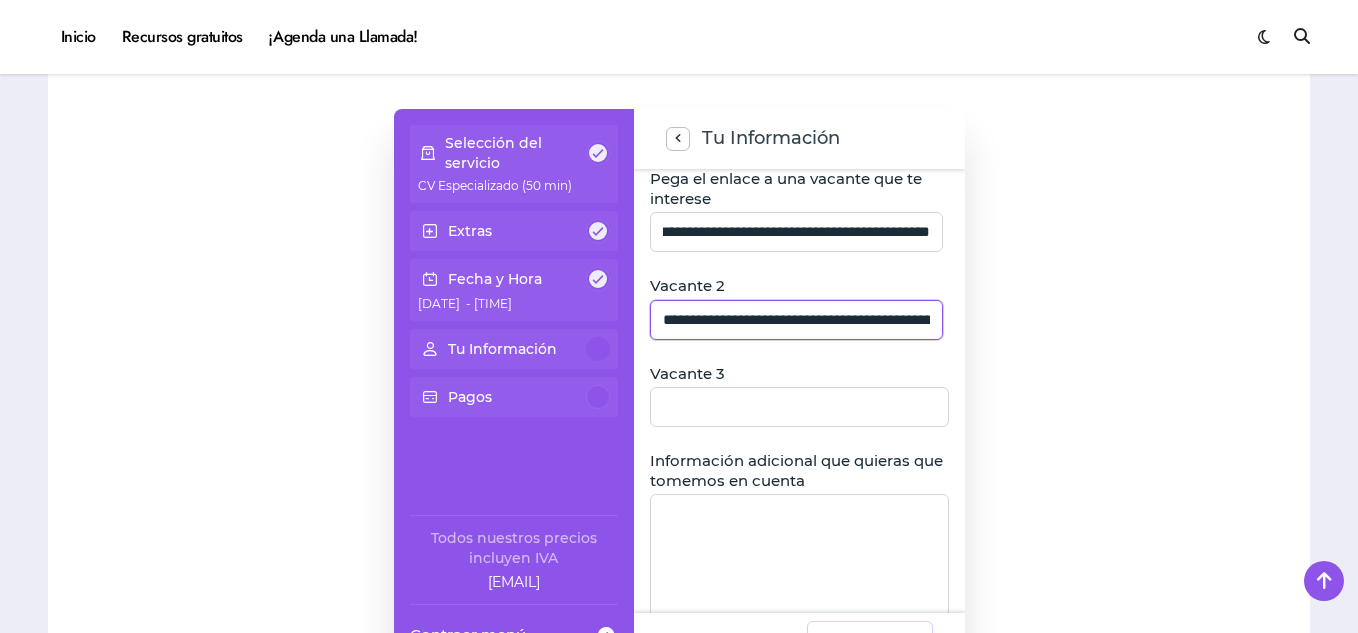 scroll, scrollTop: 0, scrollLeft: 0, axis: both 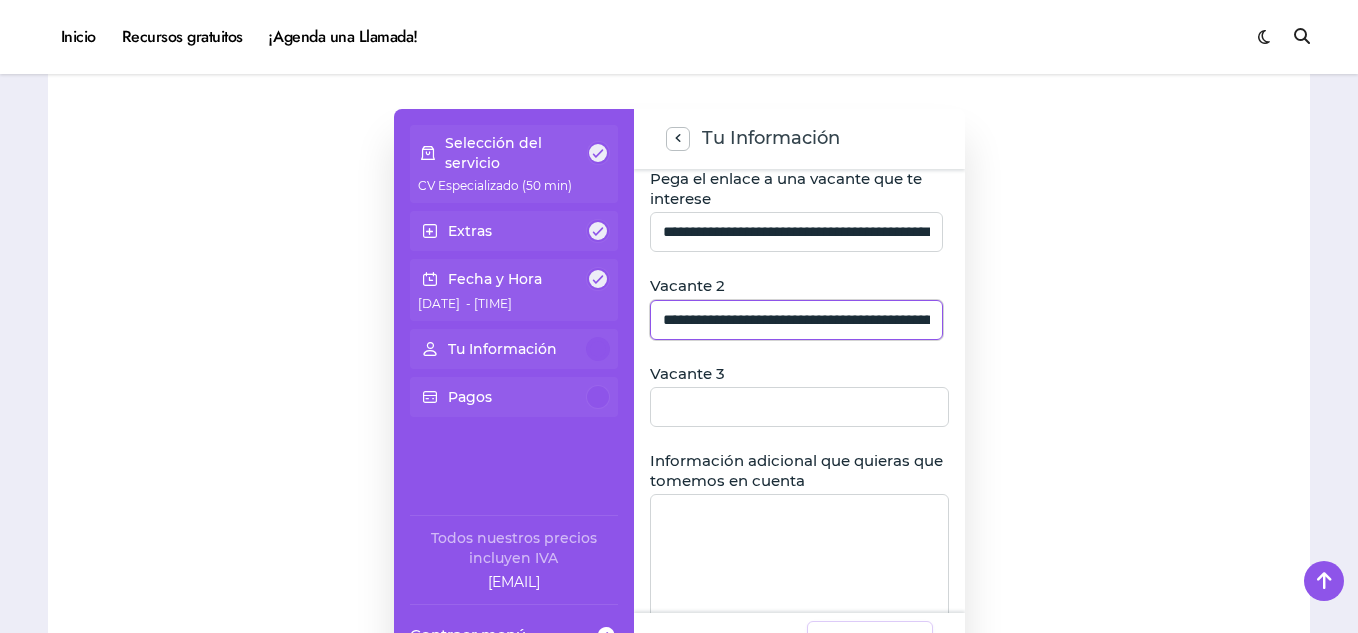 click on "**********" 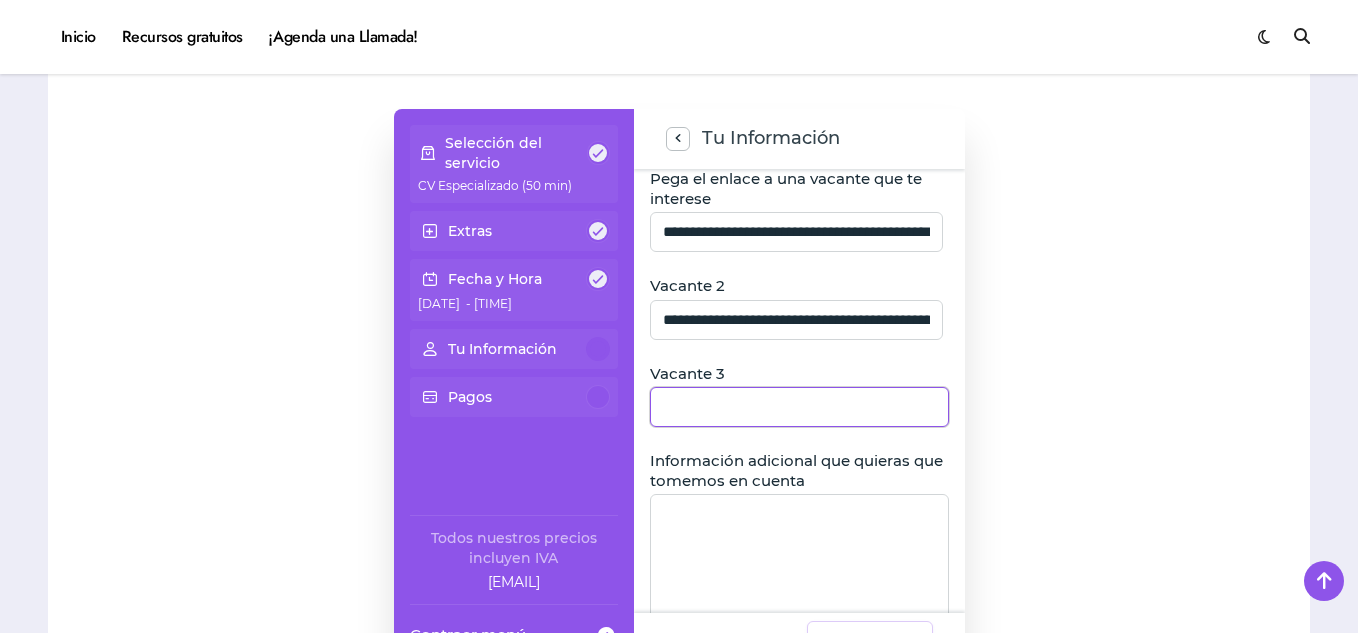 click 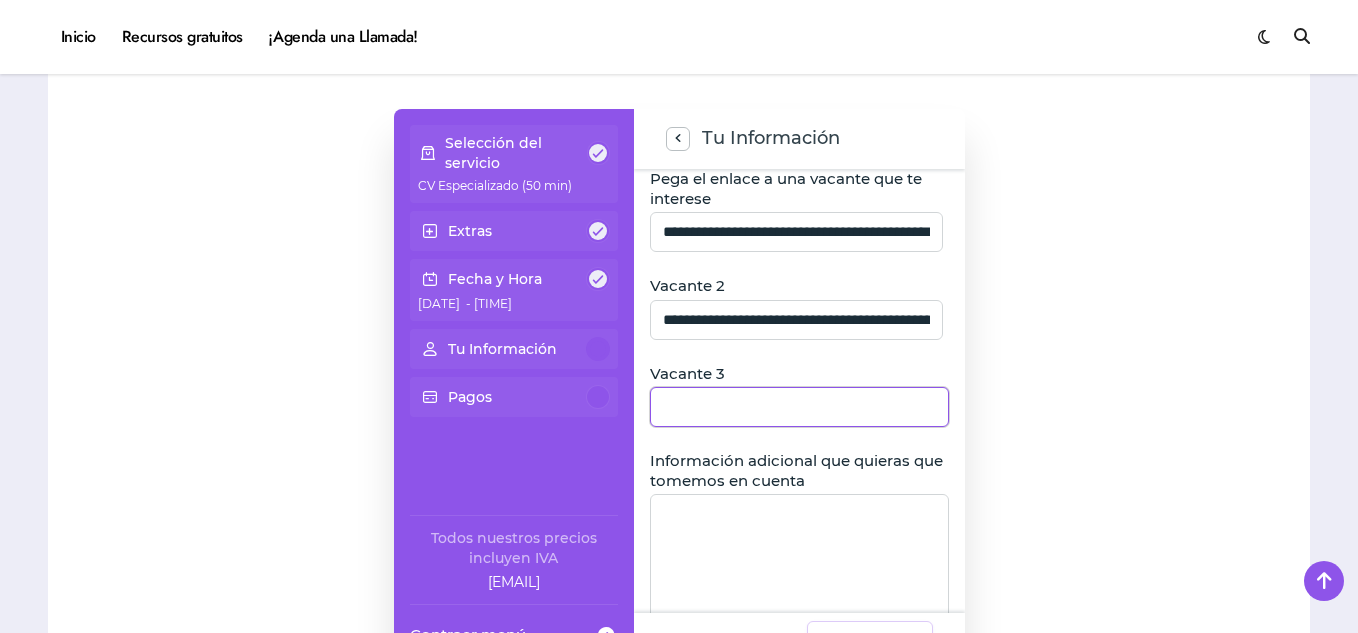 paste on "**********" 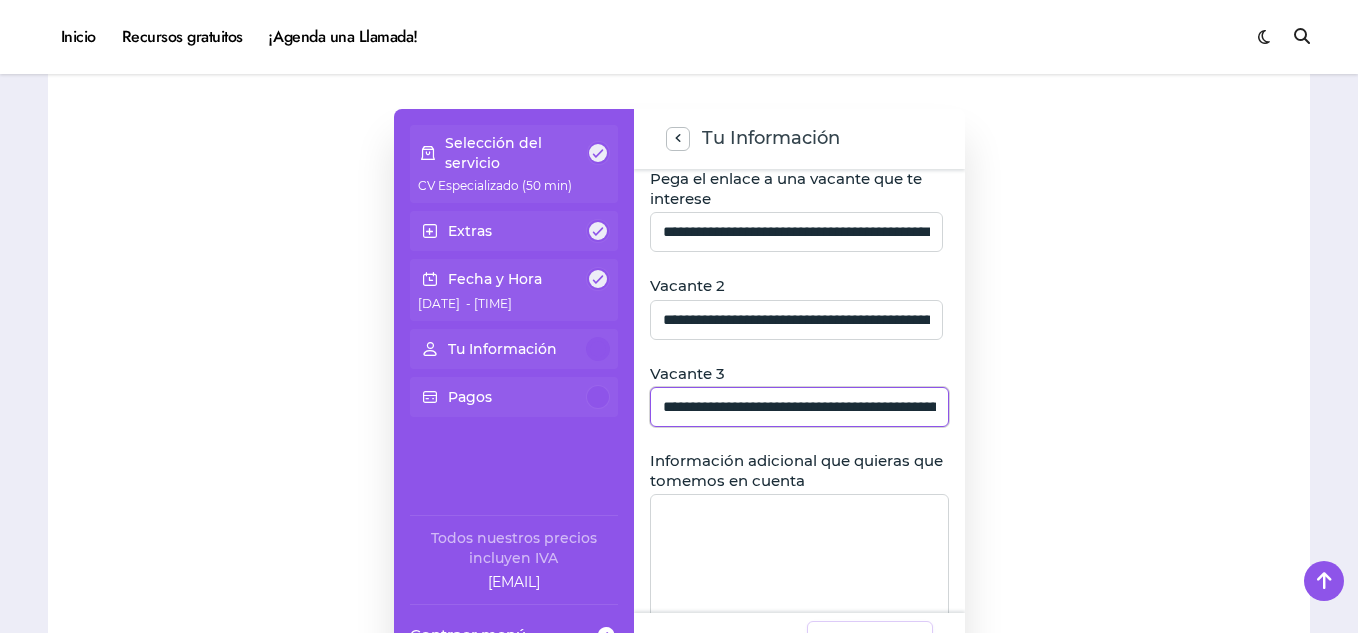 scroll, scrollTop: 0, scrollLeft: 910, axis: horizontal 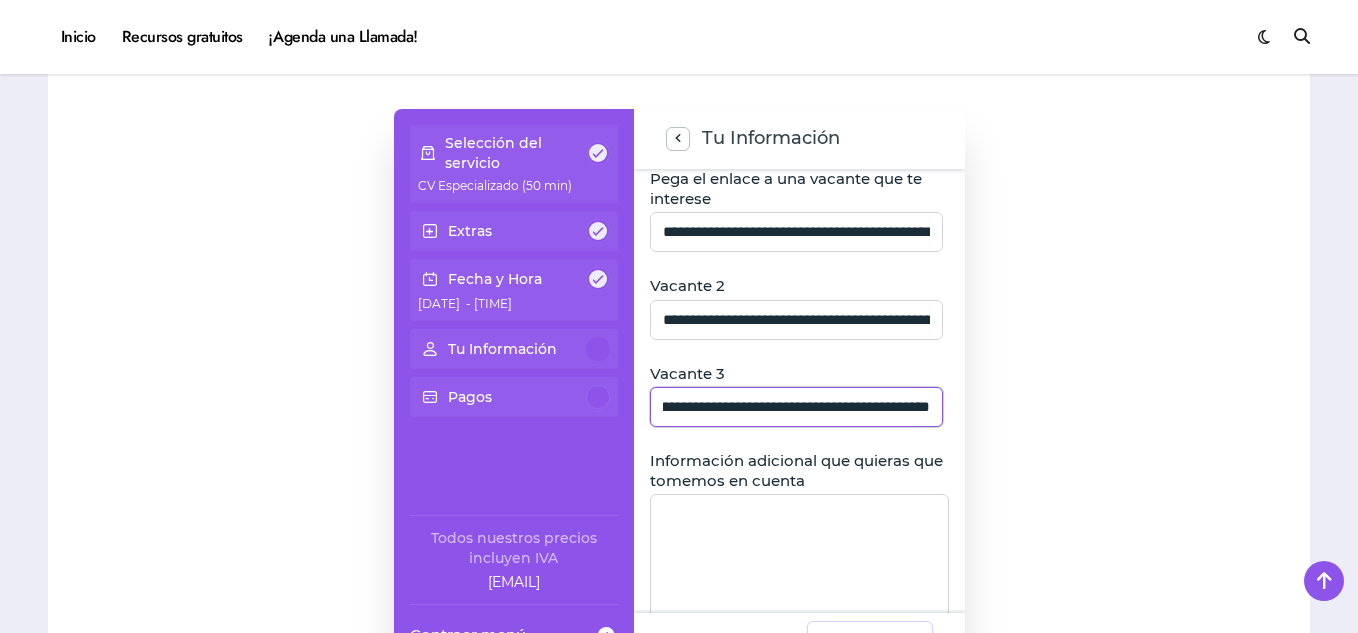 type on "**********" 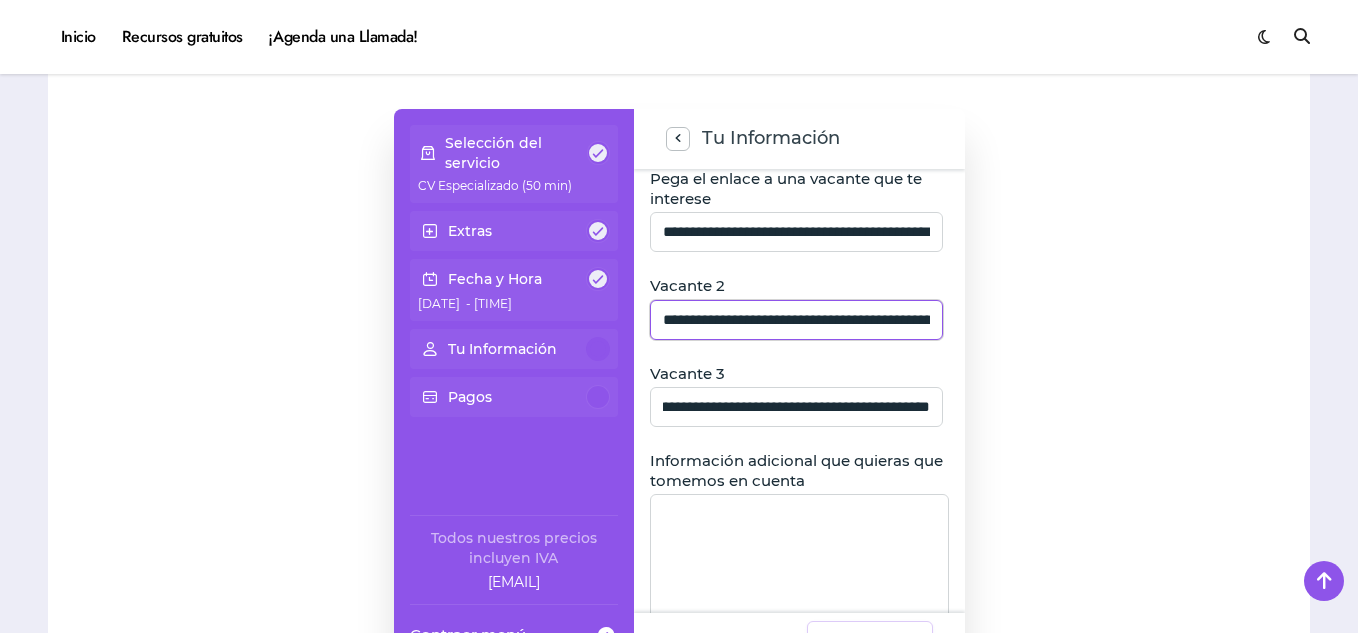 scroll, scrollTop: 0, scrollLeft: 0, axis: both 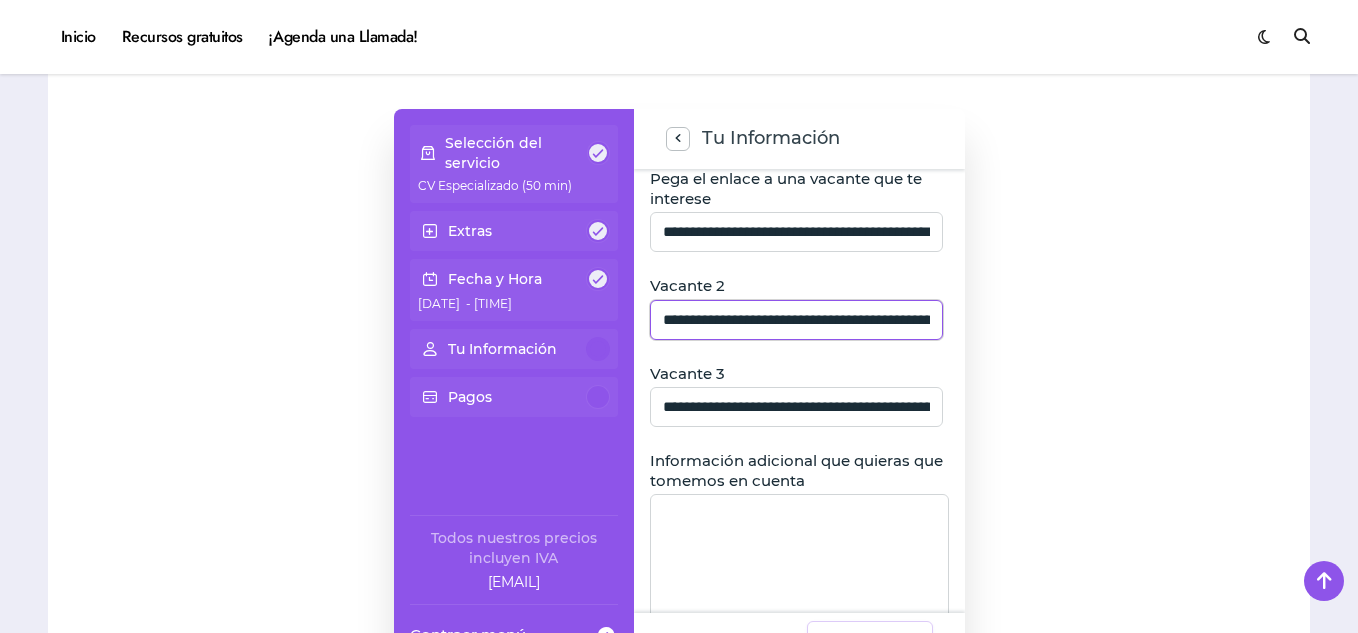 click on "**********" 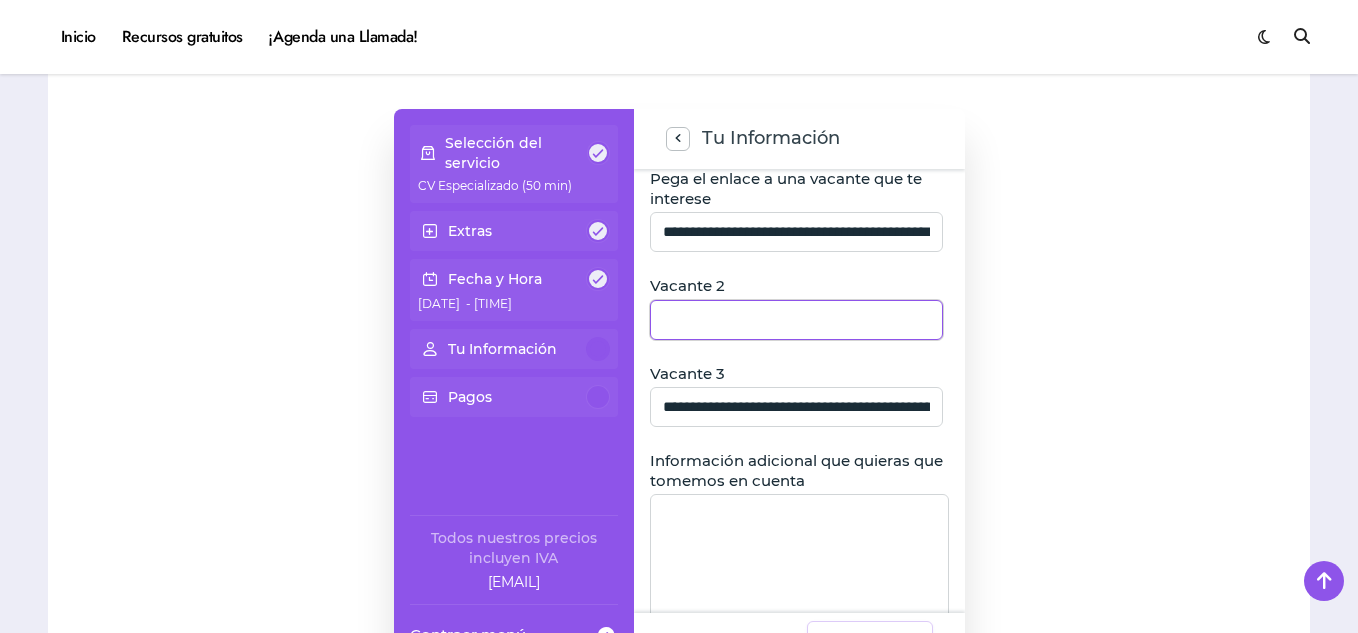 click 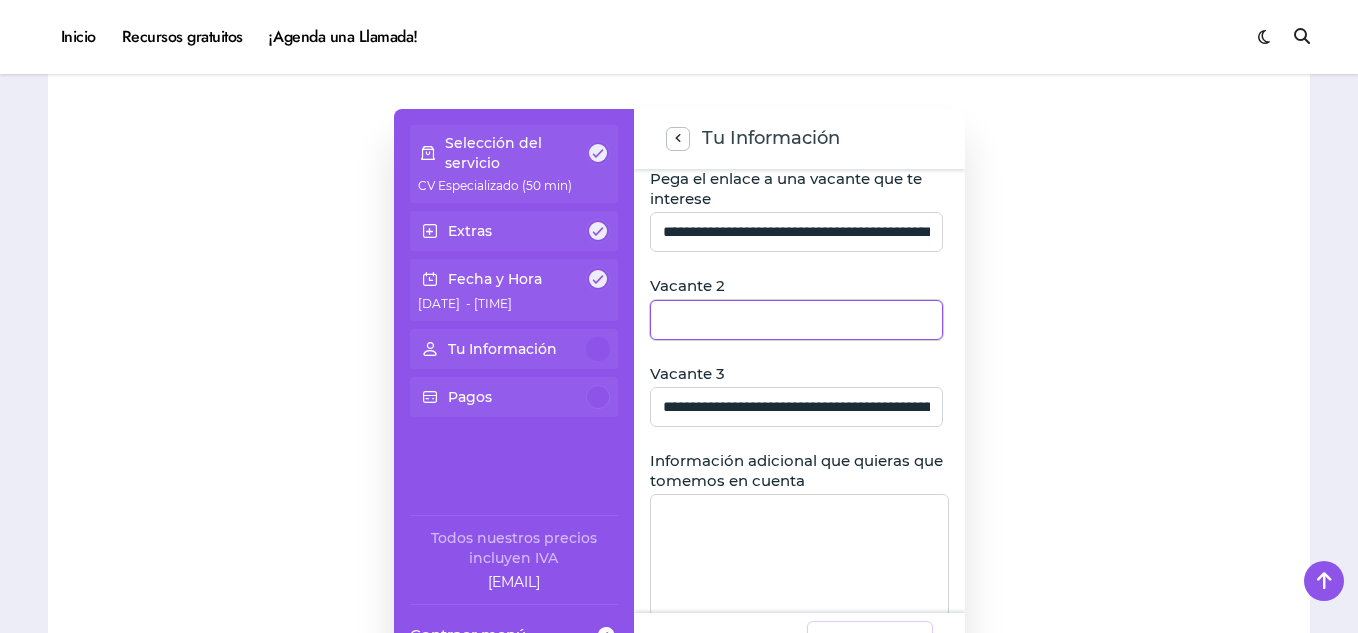 paste on "**********" 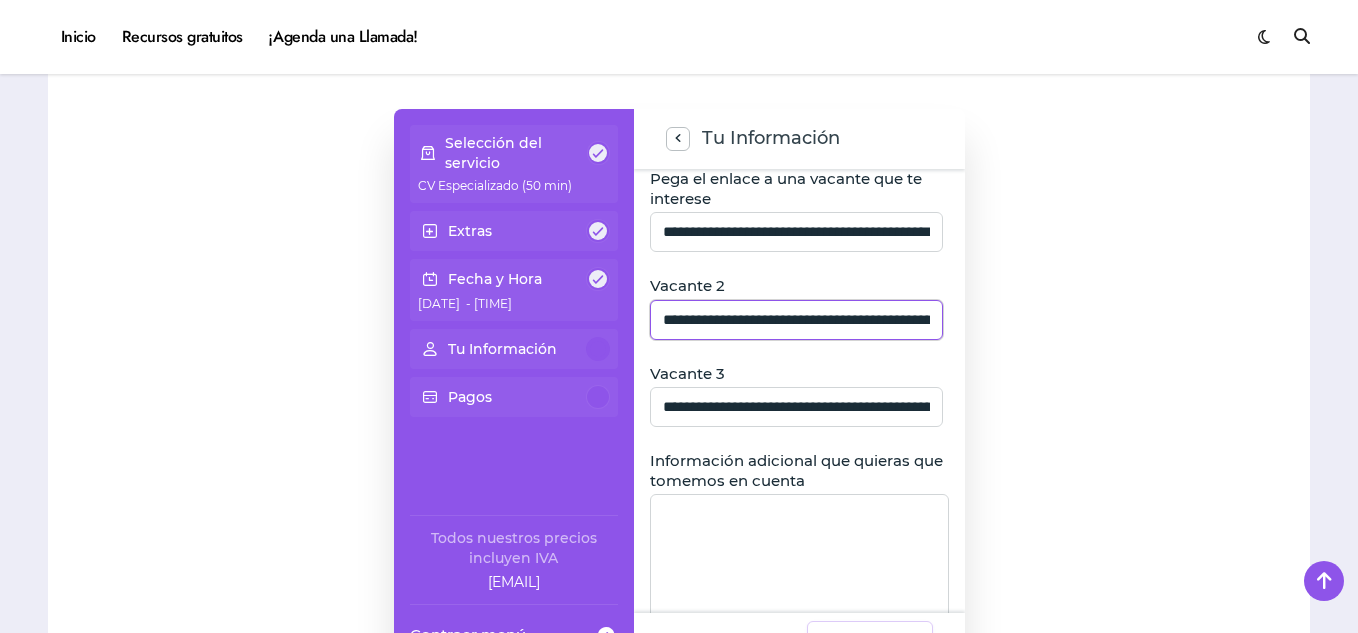 scroll, scrollTop: 0, scrollLeft: 317, axis: horizontal 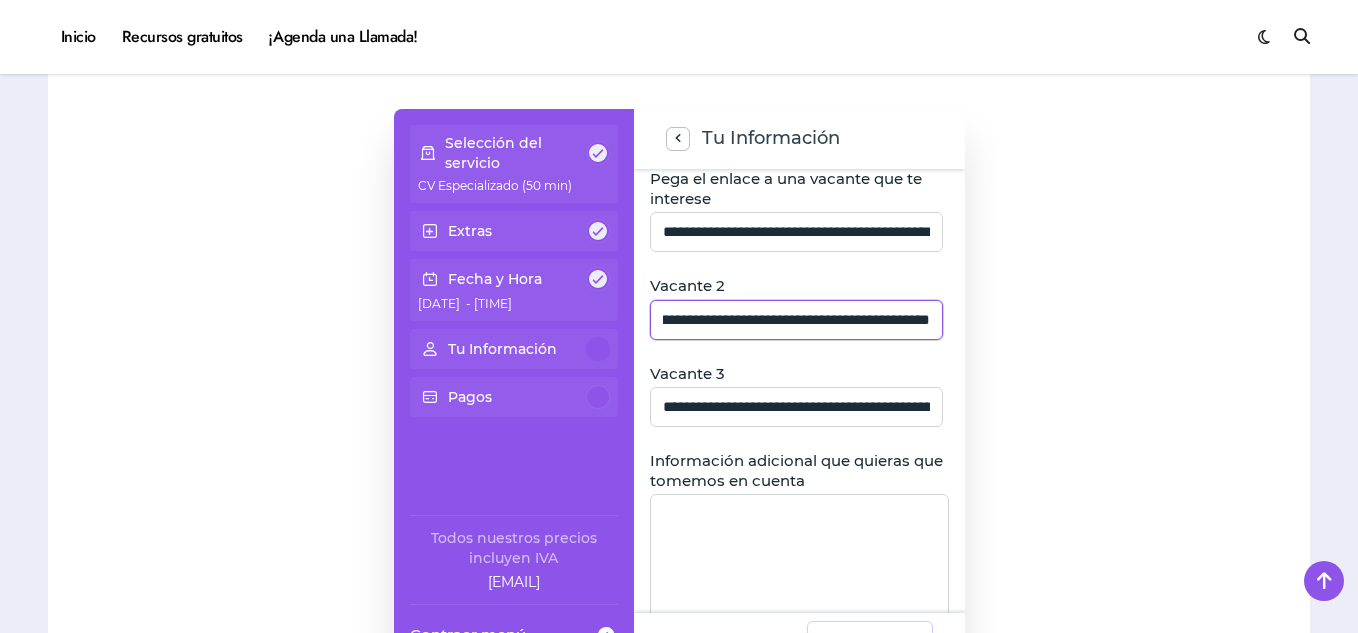 type on "**********" 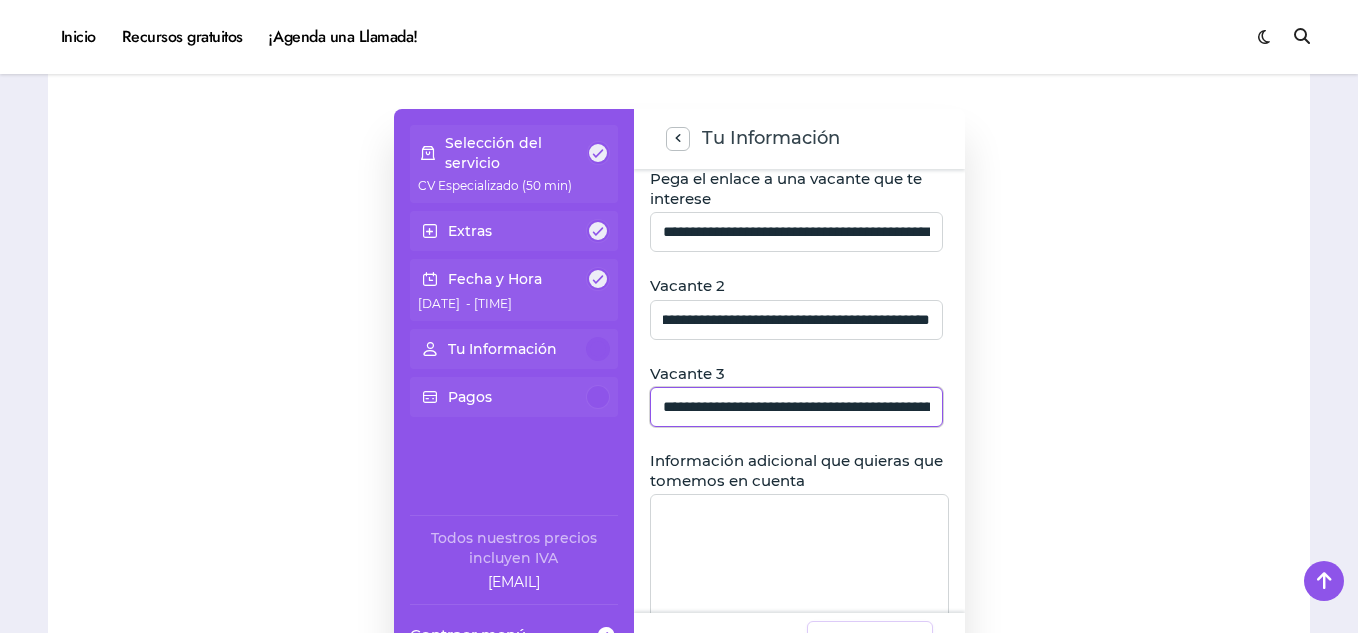 scroll, scrollTop: 0, scrollLeft: 0, axis: both 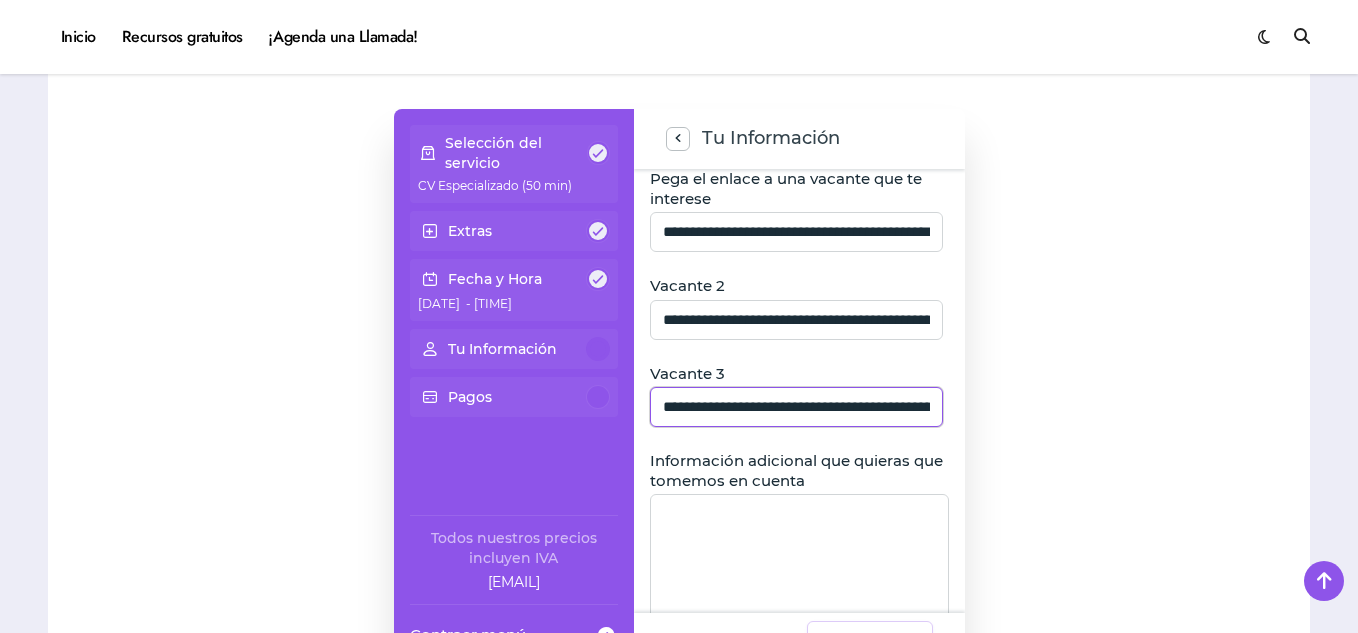 click on "**********" 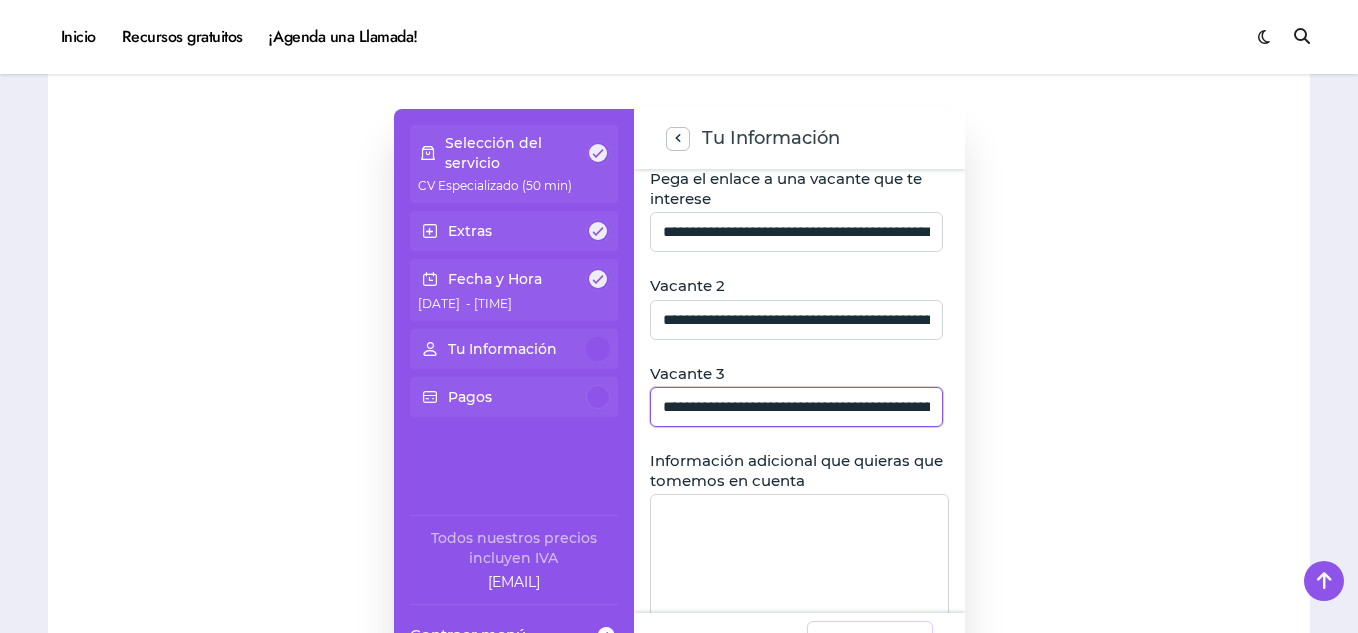 click on "**********" 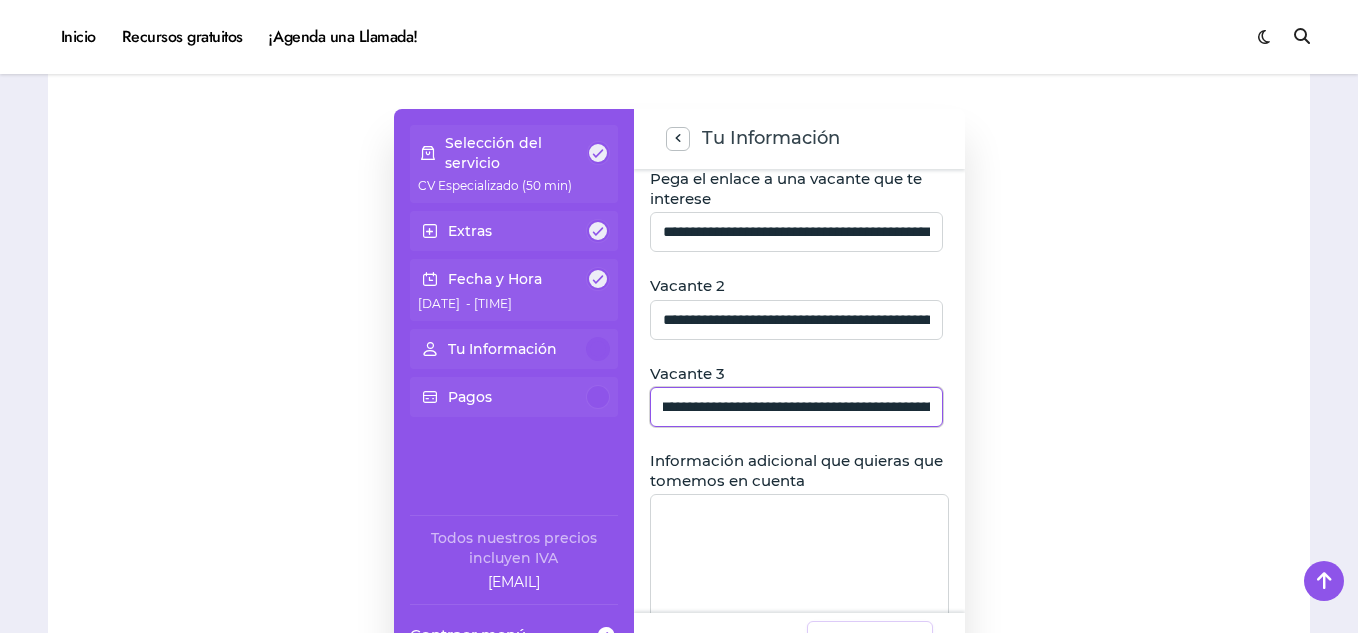 scroll, scrollTop: 0, scrollLeft: 0, axis: both 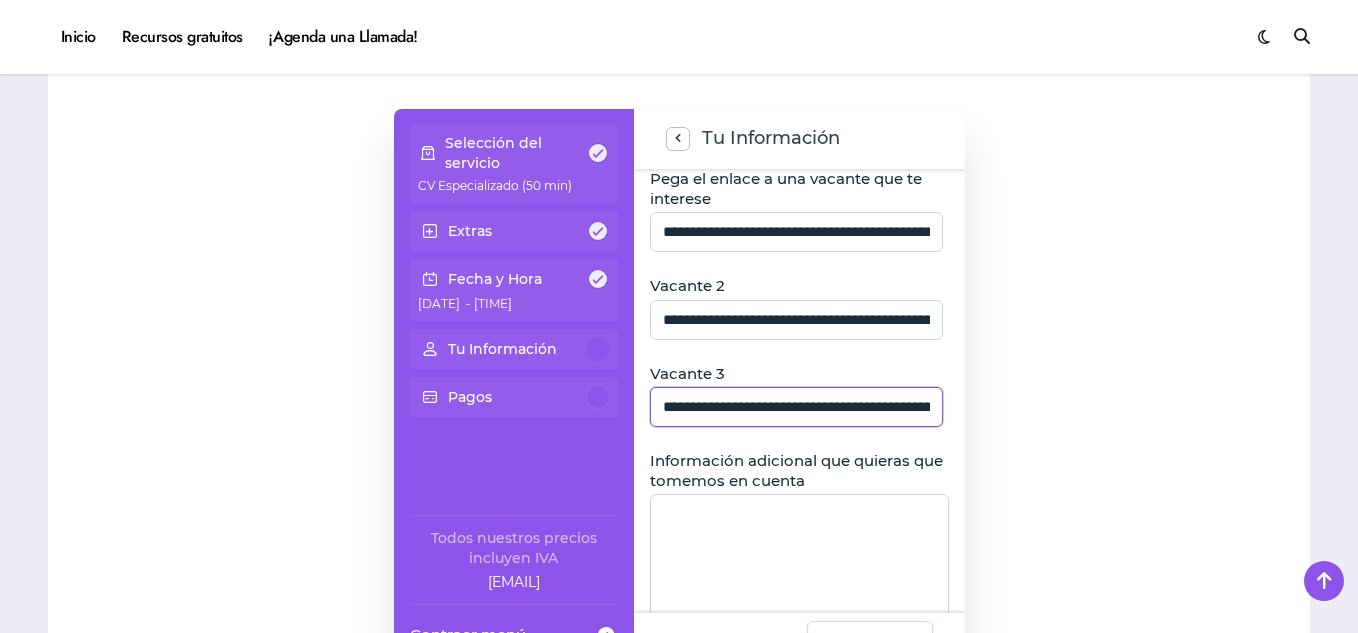 drag, startPoint x: 929, startPoint y: 404, endPoint x: 570, endPoint y: 406, distance: 359.00558 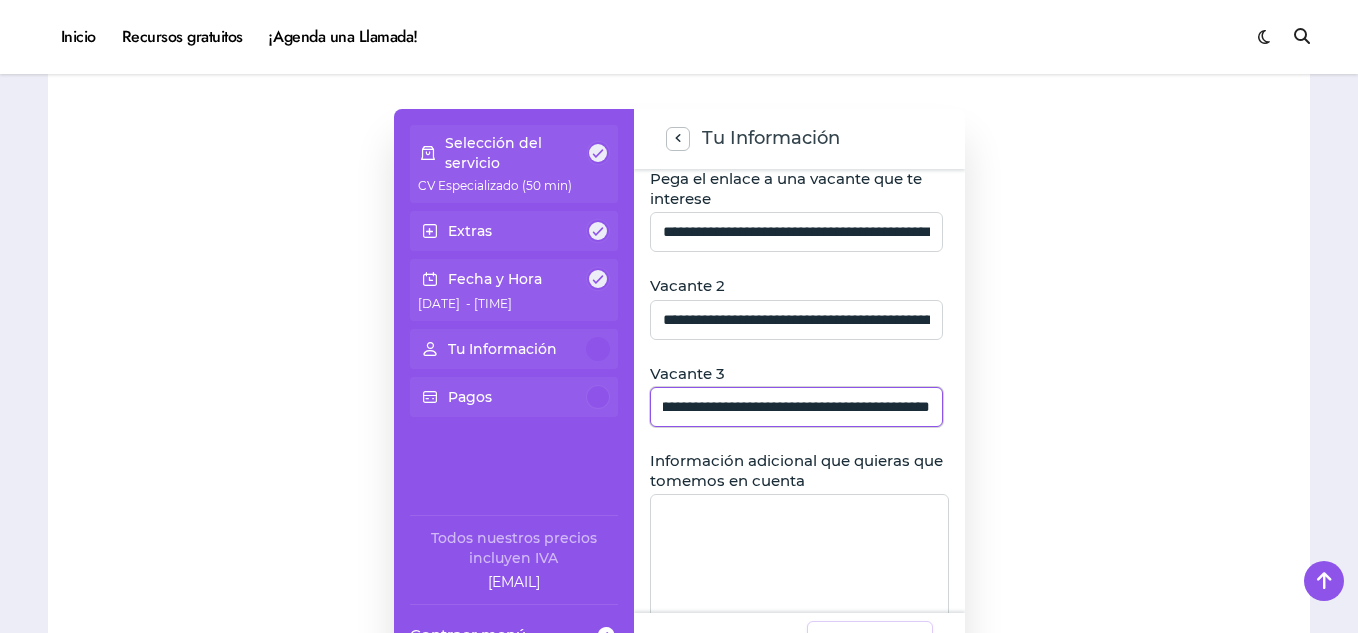 scroll, scrollTop: 0, scrollLeft: 639, axis: horizontal 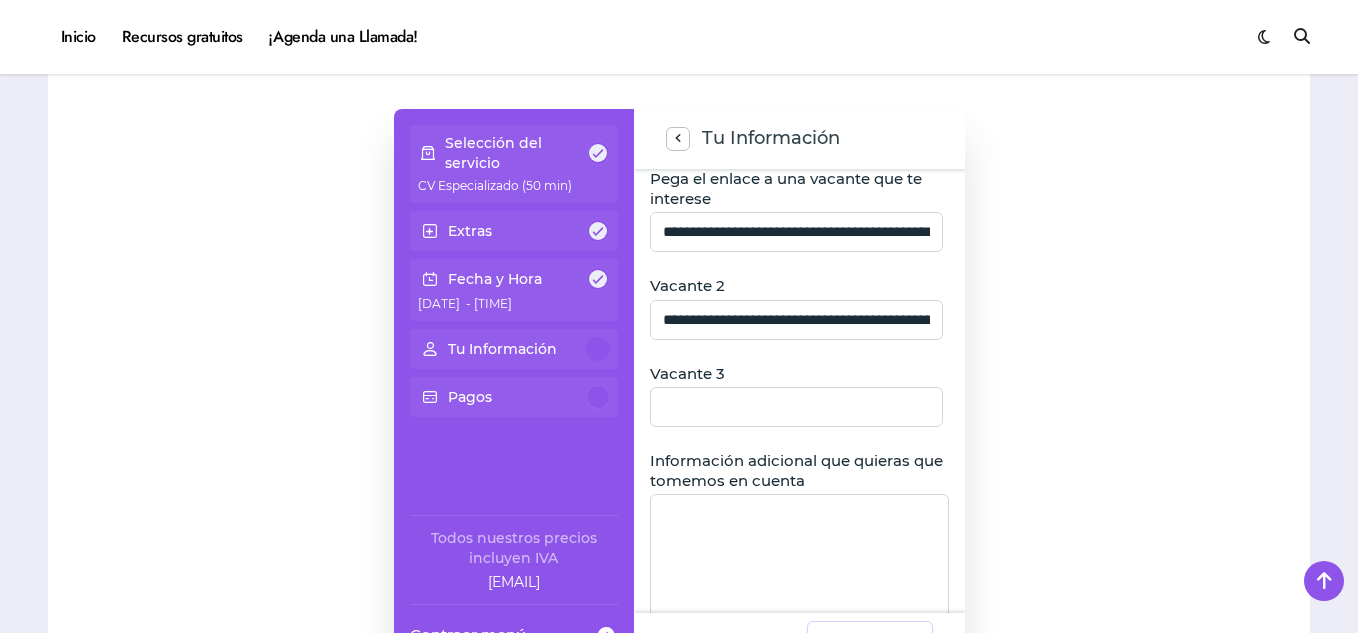 click at bounding box center [1148, 389] 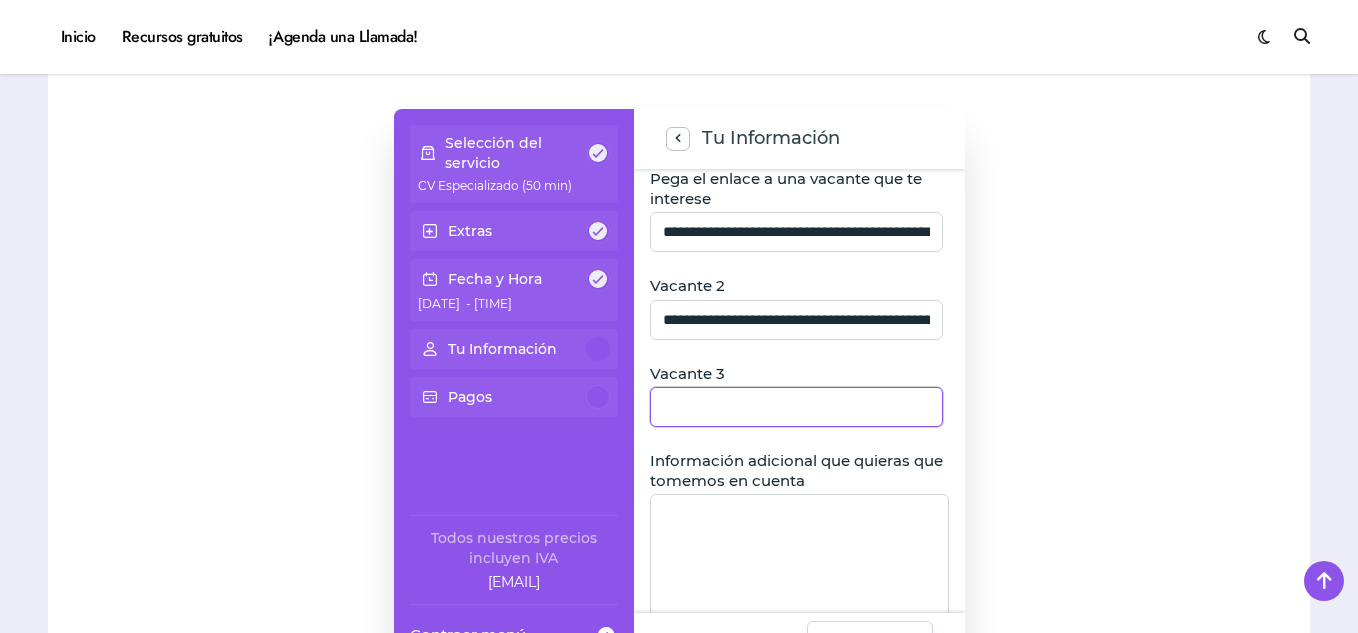 click 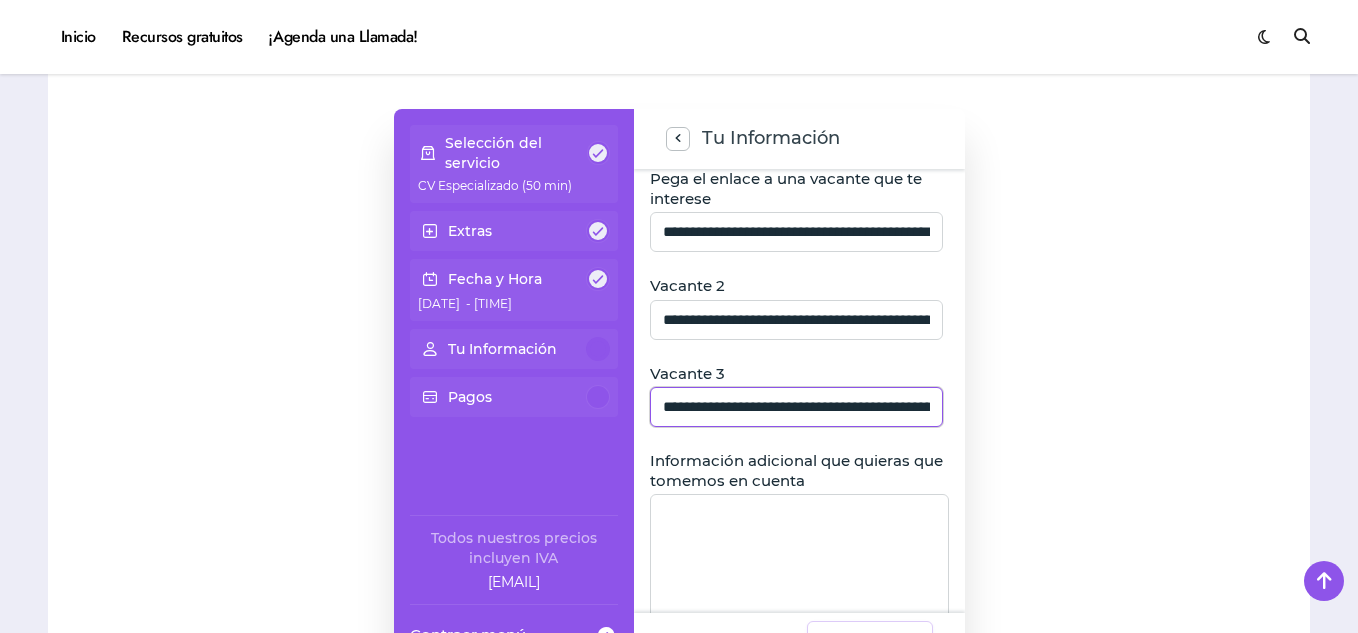 scroll, scrollTop: 0, scrollLeft: 1163, axis: horizontal 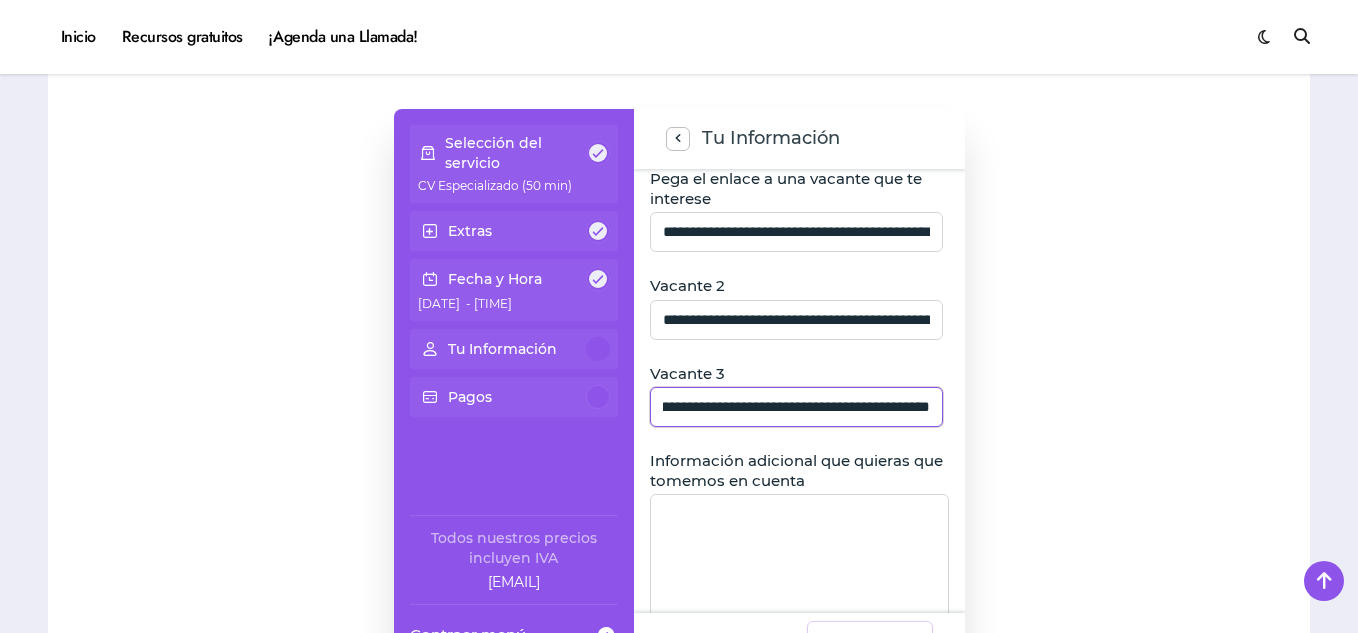 type on "**********" 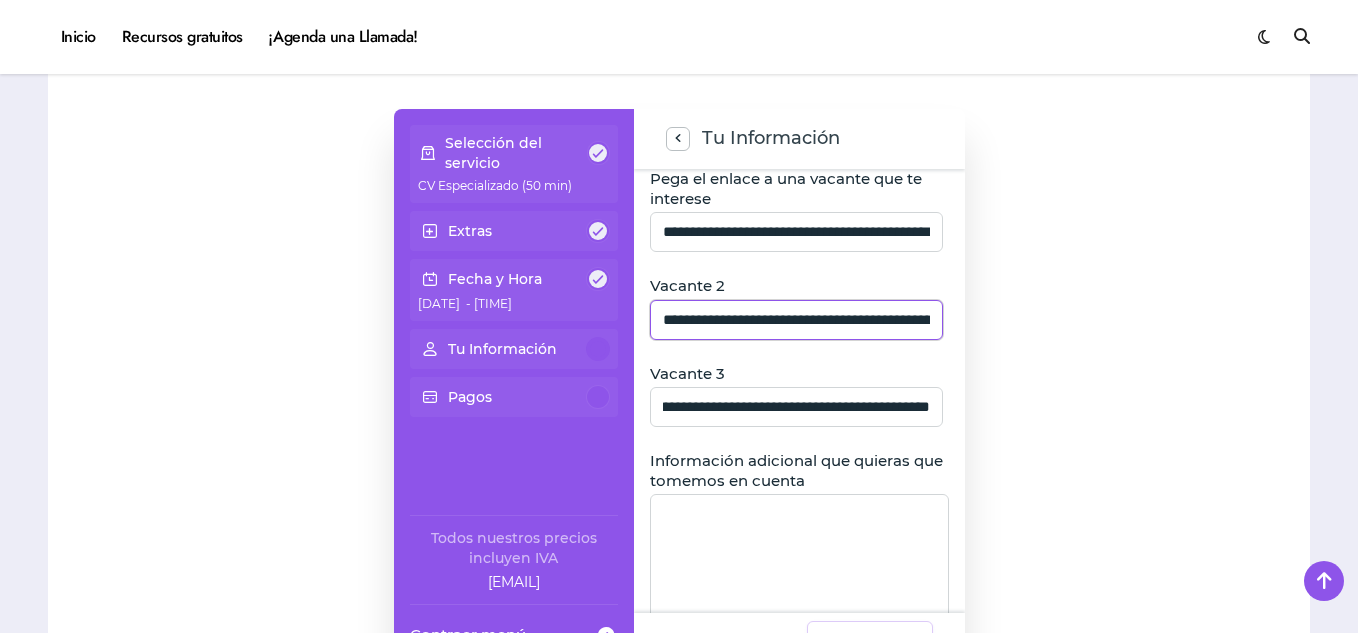scroll, scrollTop: 0, scrollLeft: 0, axis: both 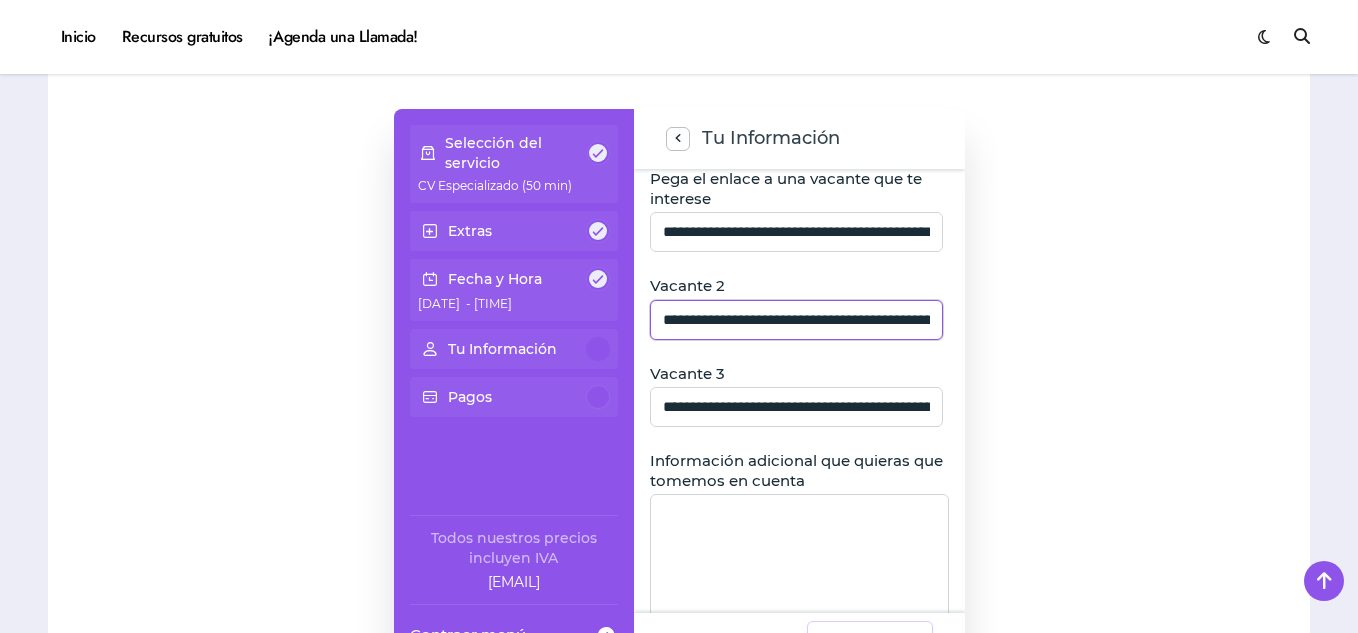 click on "**********" 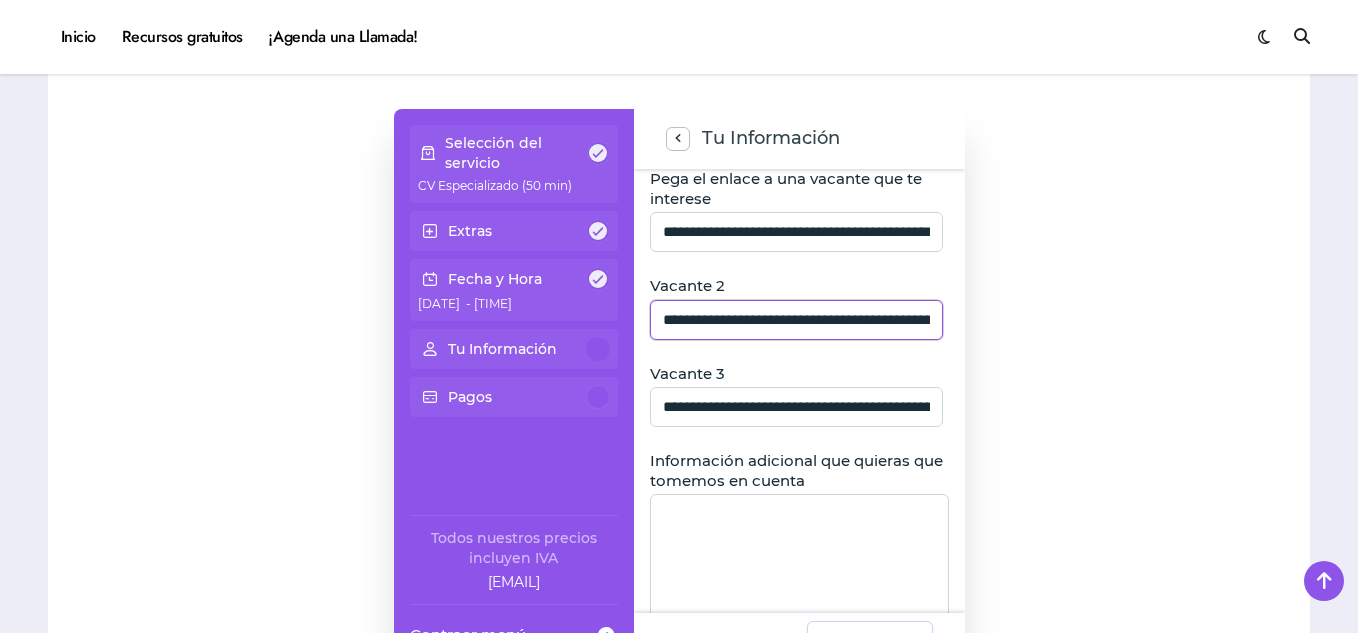 drag, startPoint x: 845, startPoint y: 328, endPoint x: 761, endPoint y: 319, distance: 84.48077 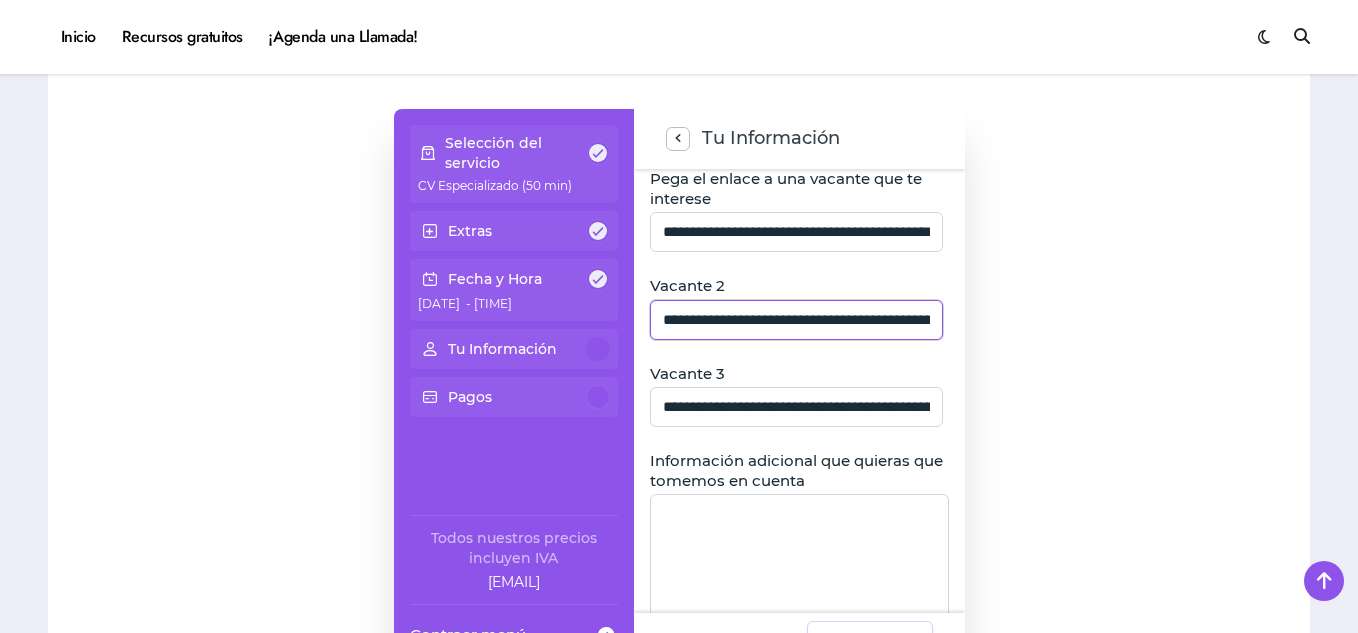 scroll, scrollTop: 0, scrollLeft: 317, axis: horizontal 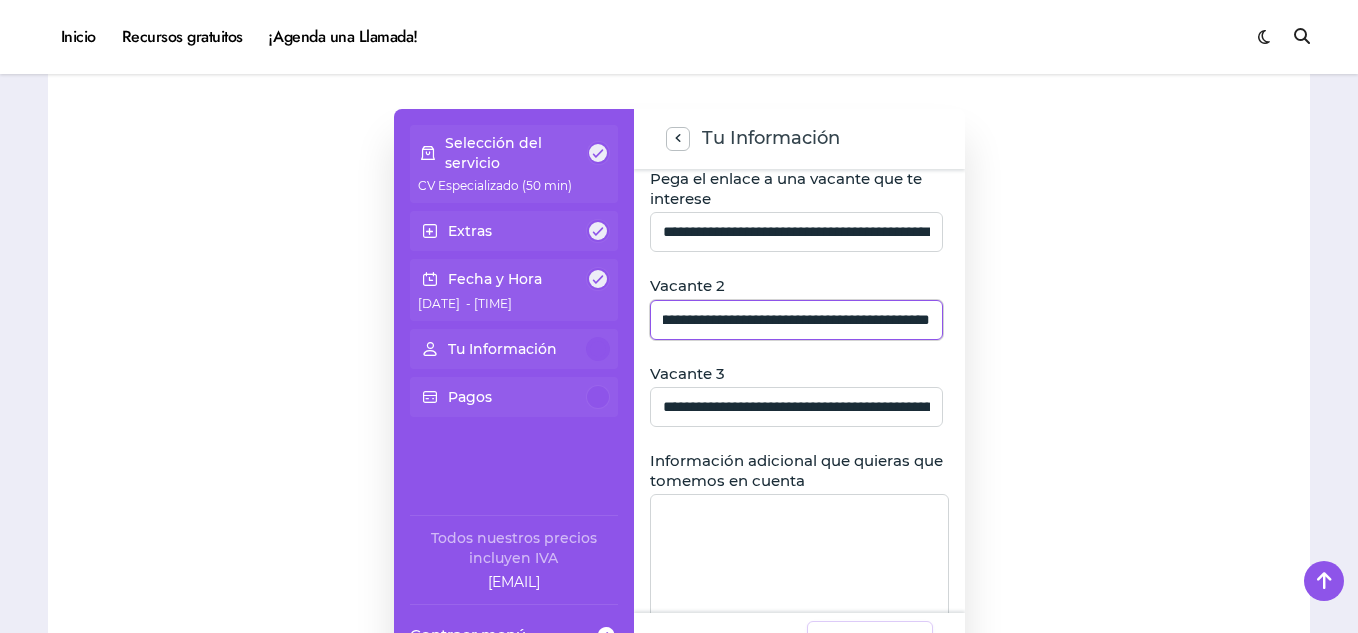 drag, startPoint x: 661, startPoint y: 321, endPoint x: 1101, endPoint y: 311, distance: 440.11362 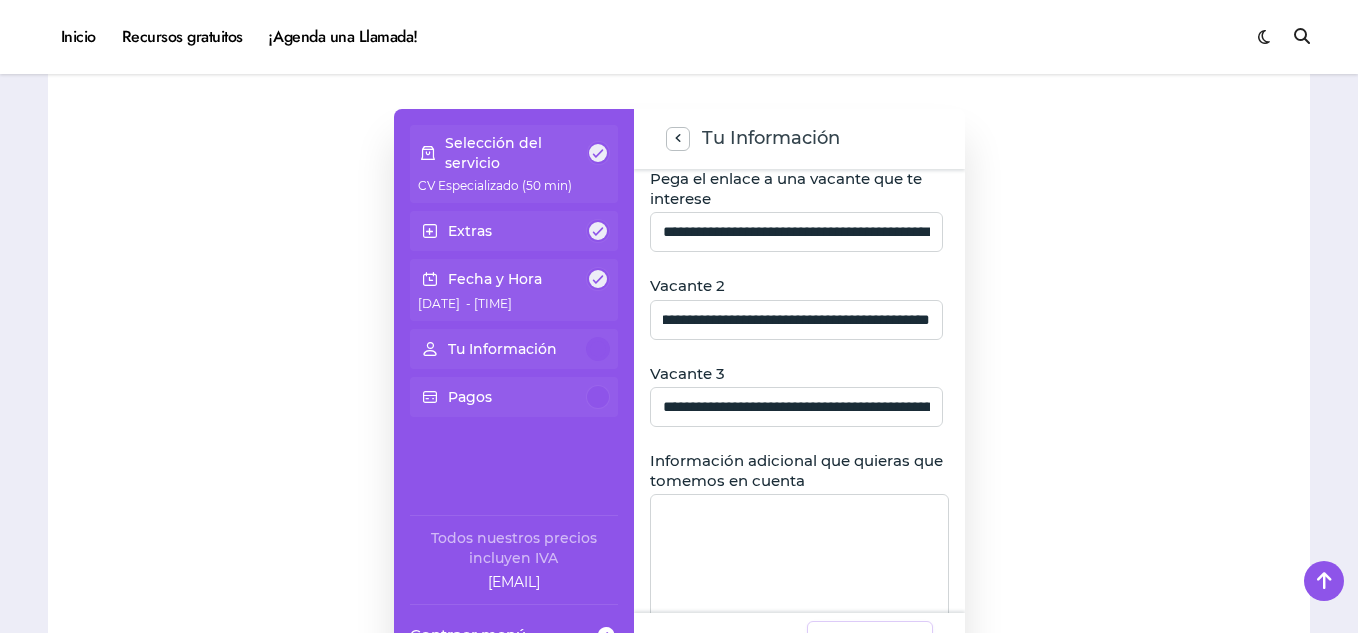scroll, scrollTop: 0, scrollLeft: 0, axis: both 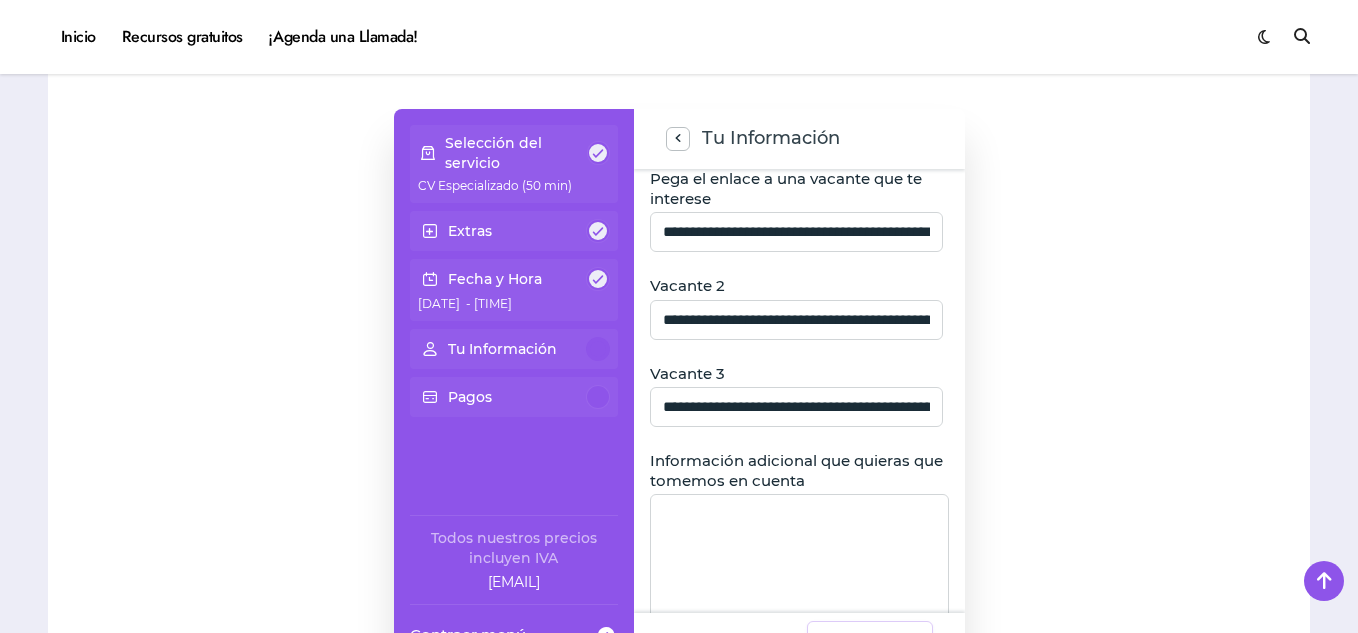 click at bounding box center (1148, 389) 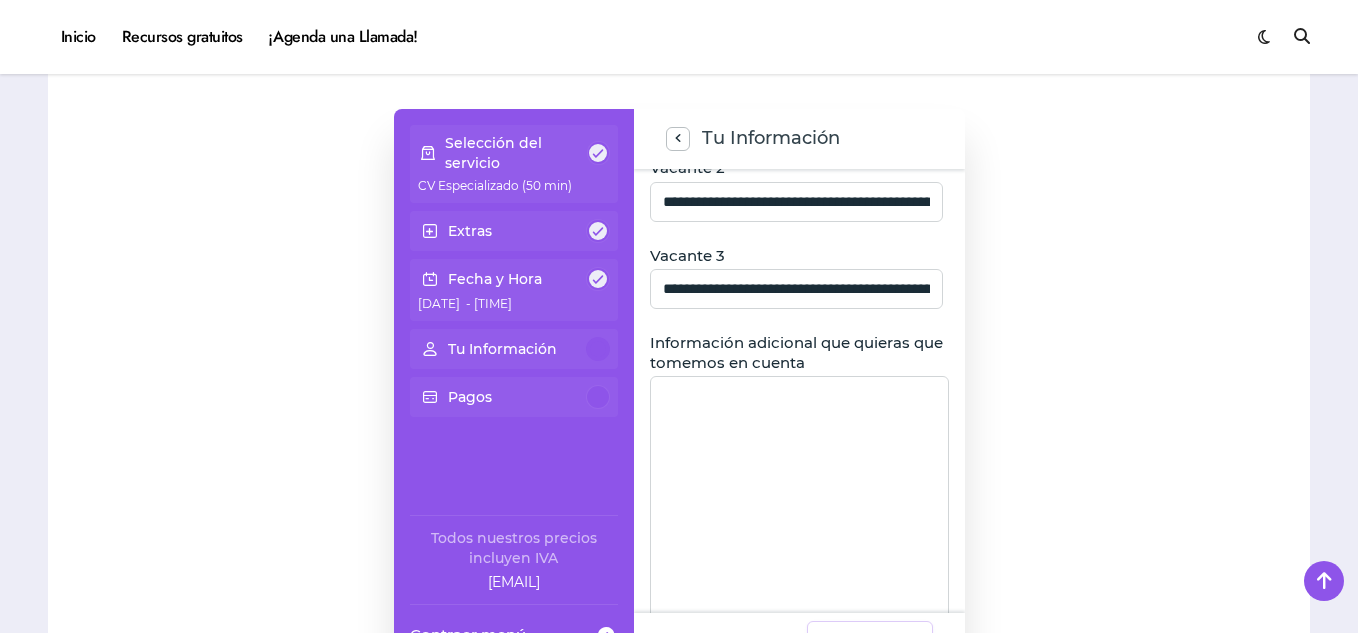 scroll, scrollTop: 545, scrollLeft: 0, axis: vertical 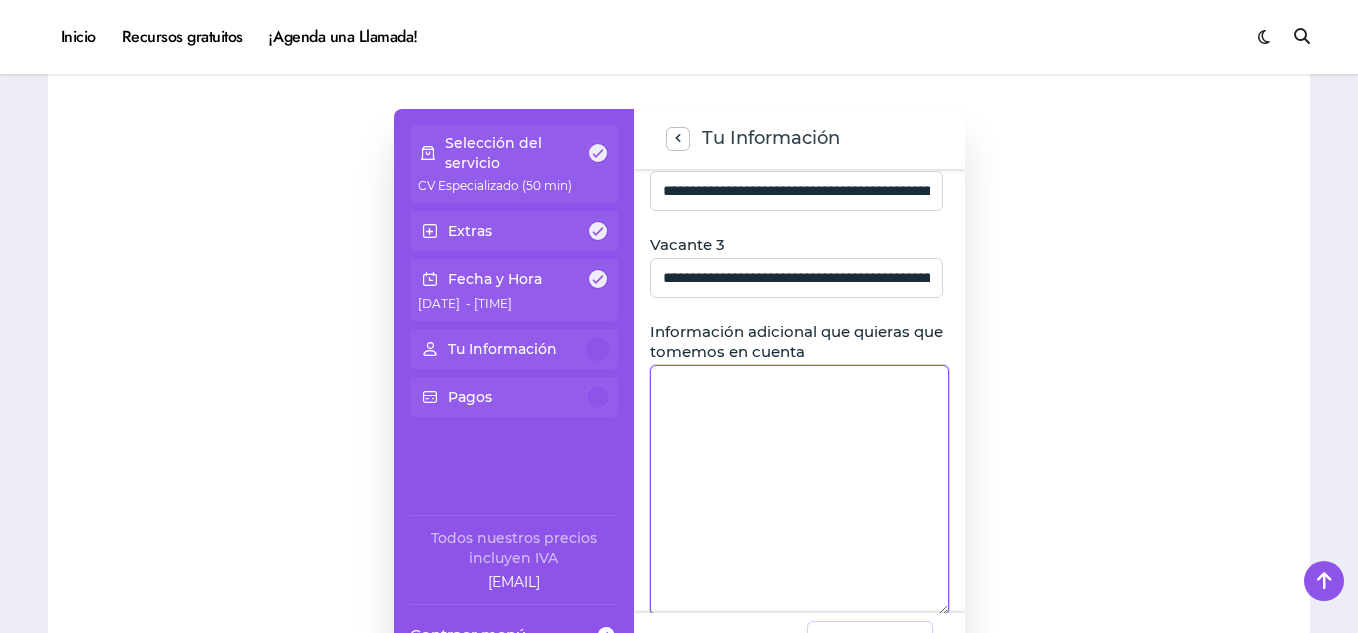 click 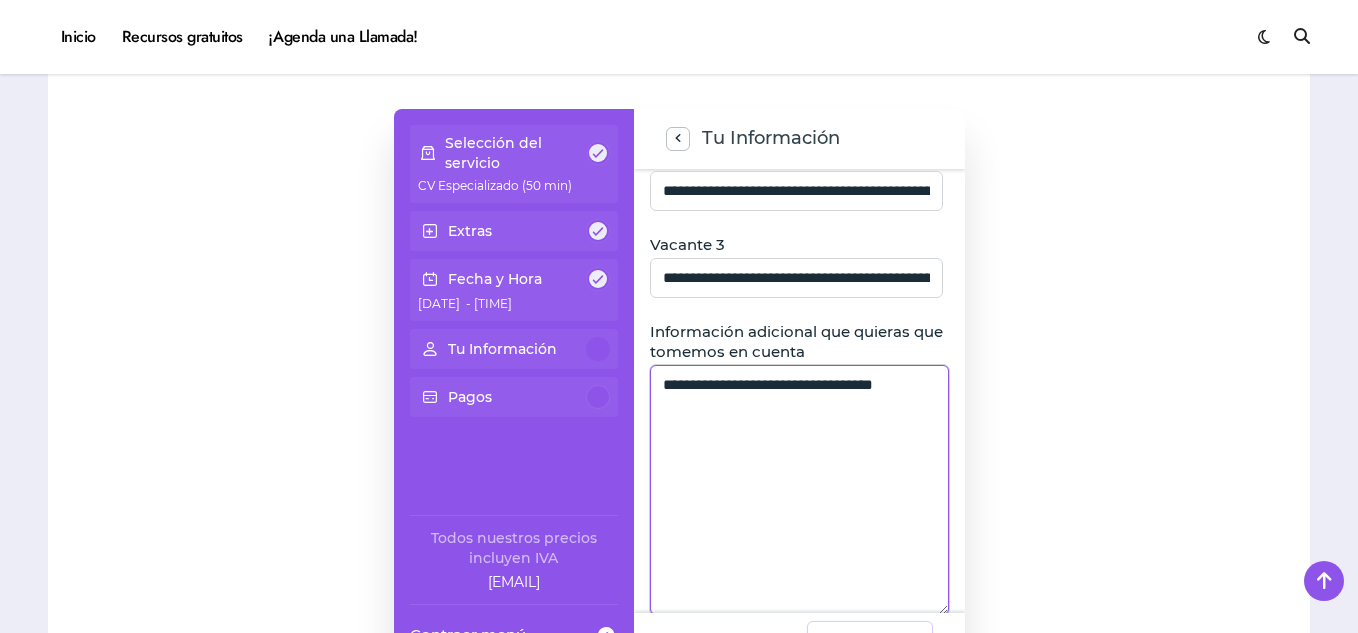 click on "**********" 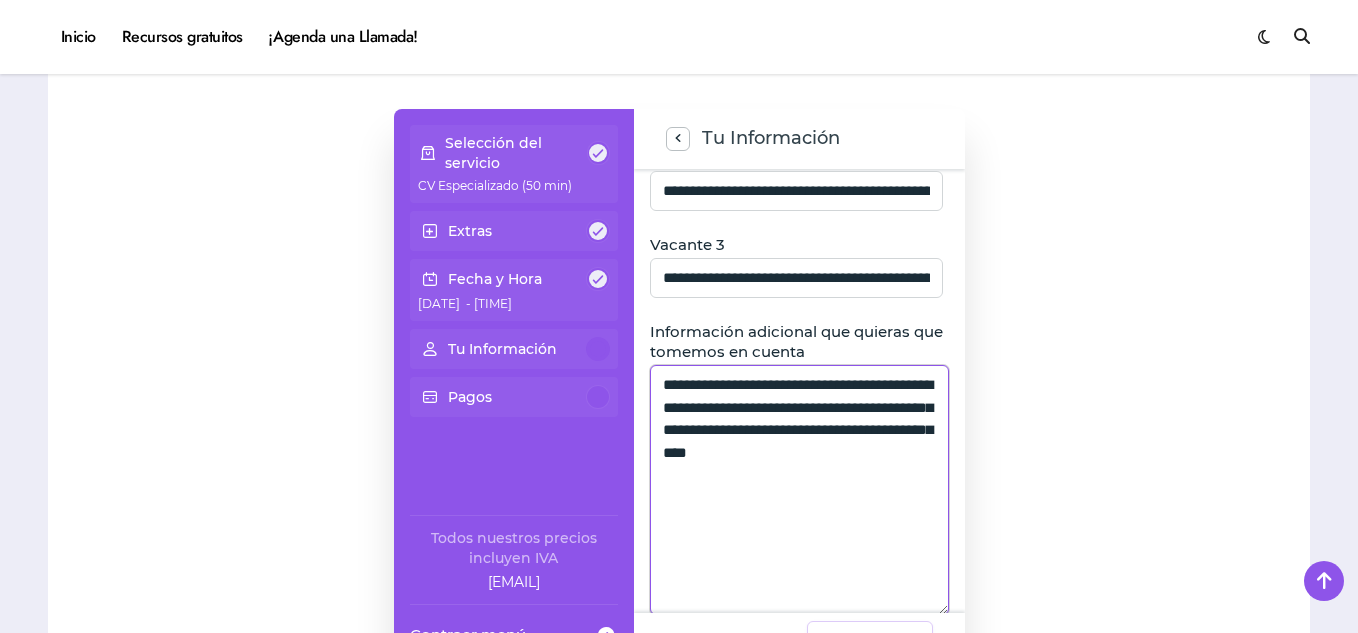 click on "**********" 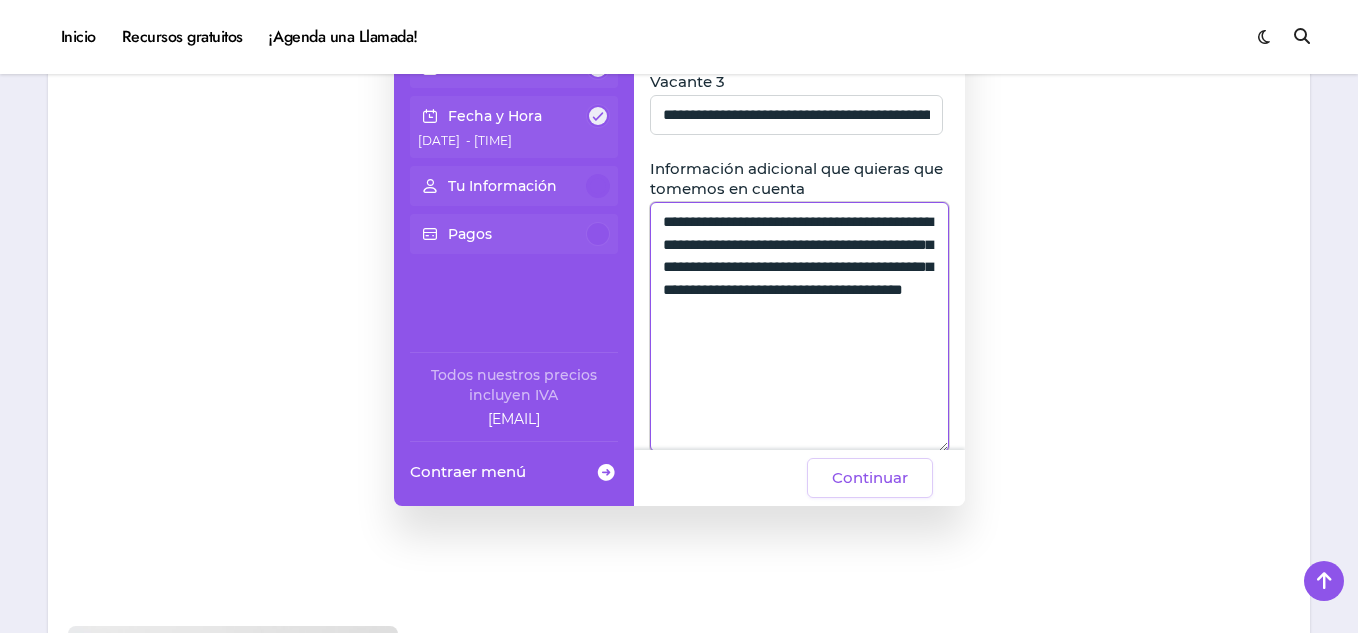 scroll, scrollTop: 1759, scrollLeft: 0, axis: vertical 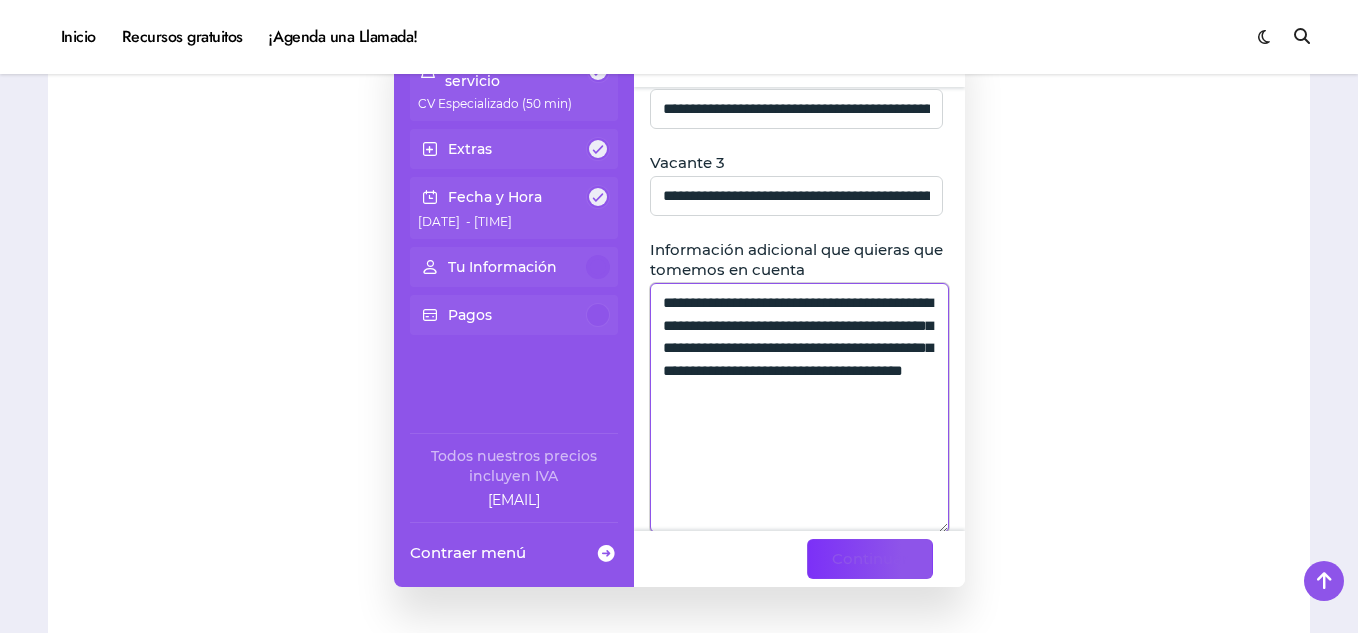 type on "**********" 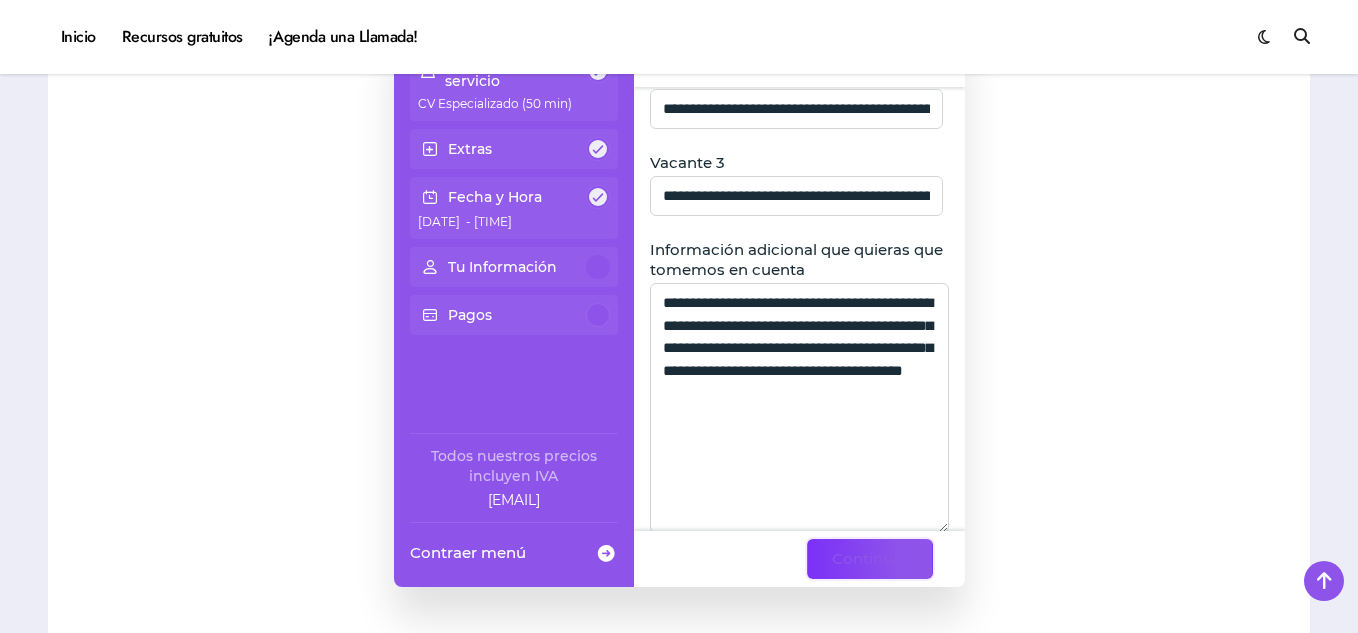 click on "Continuar" at bounding box center [870, 559] 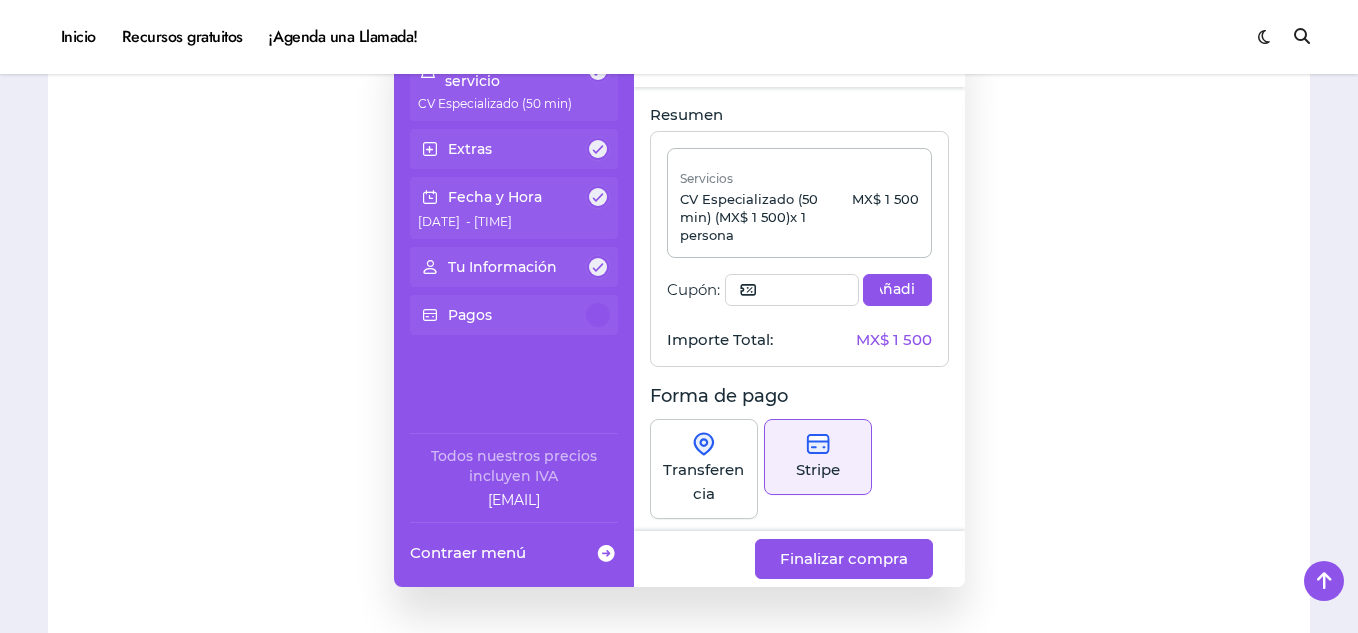 click on "Transferencia" at bounding box center [704, 482] 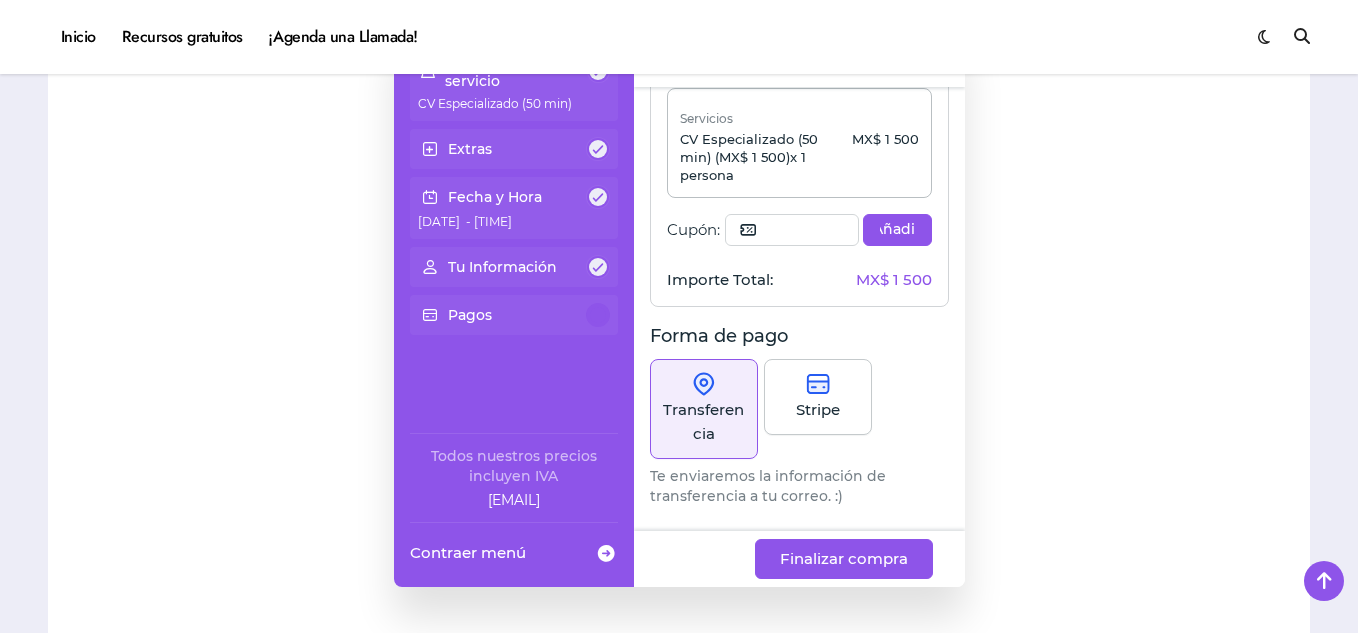 scroll, scrollTop: 76, scrollLeft: 0, axis: vertical 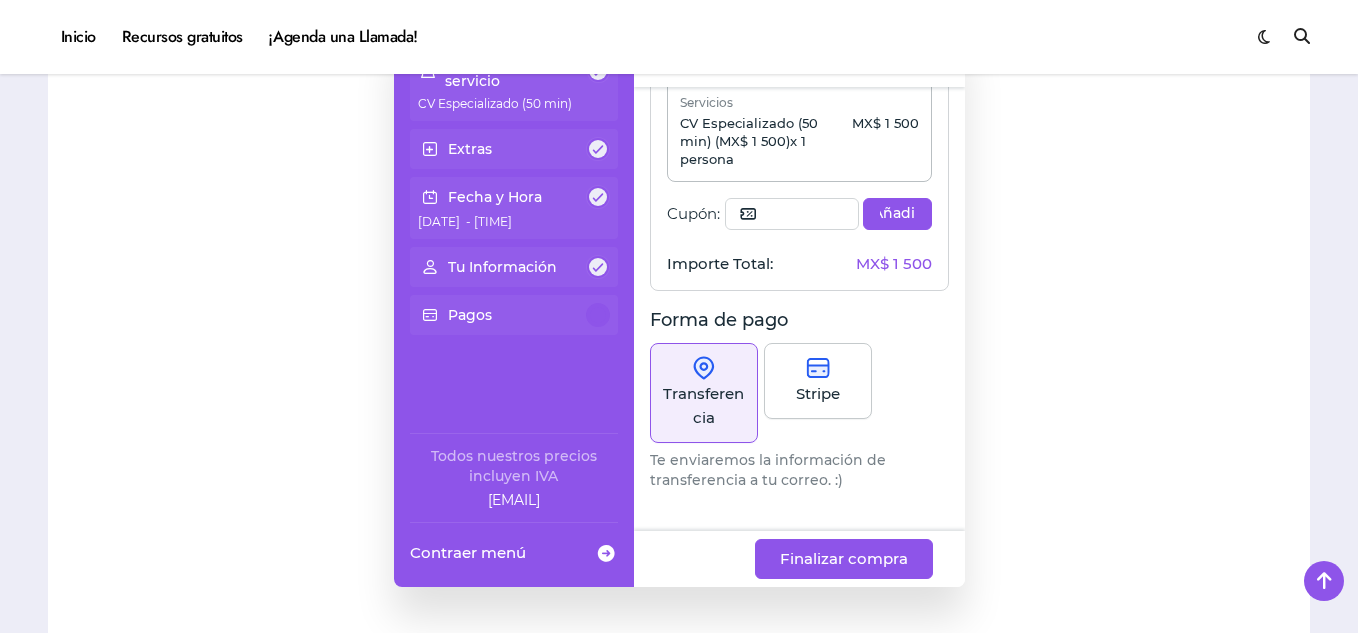 click on "Stripe" at bounding box center [818, 394] 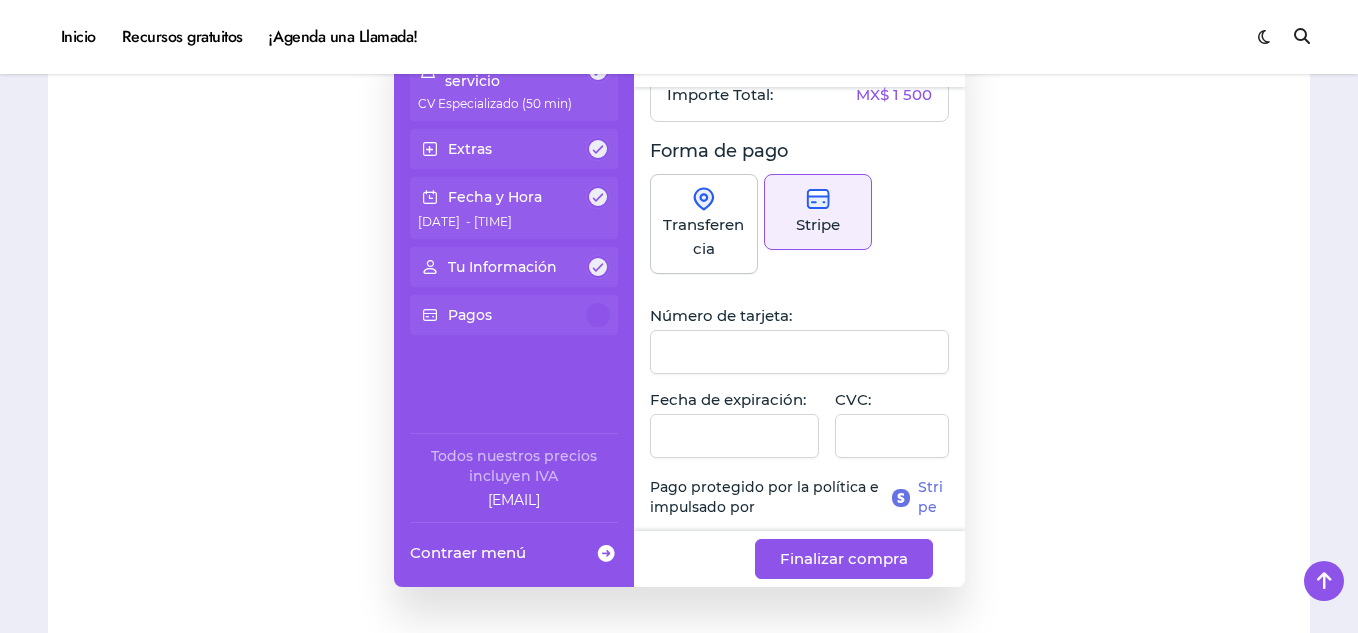 scroll, scrollTop: 258, scrollLeft: 0, axis: vertical 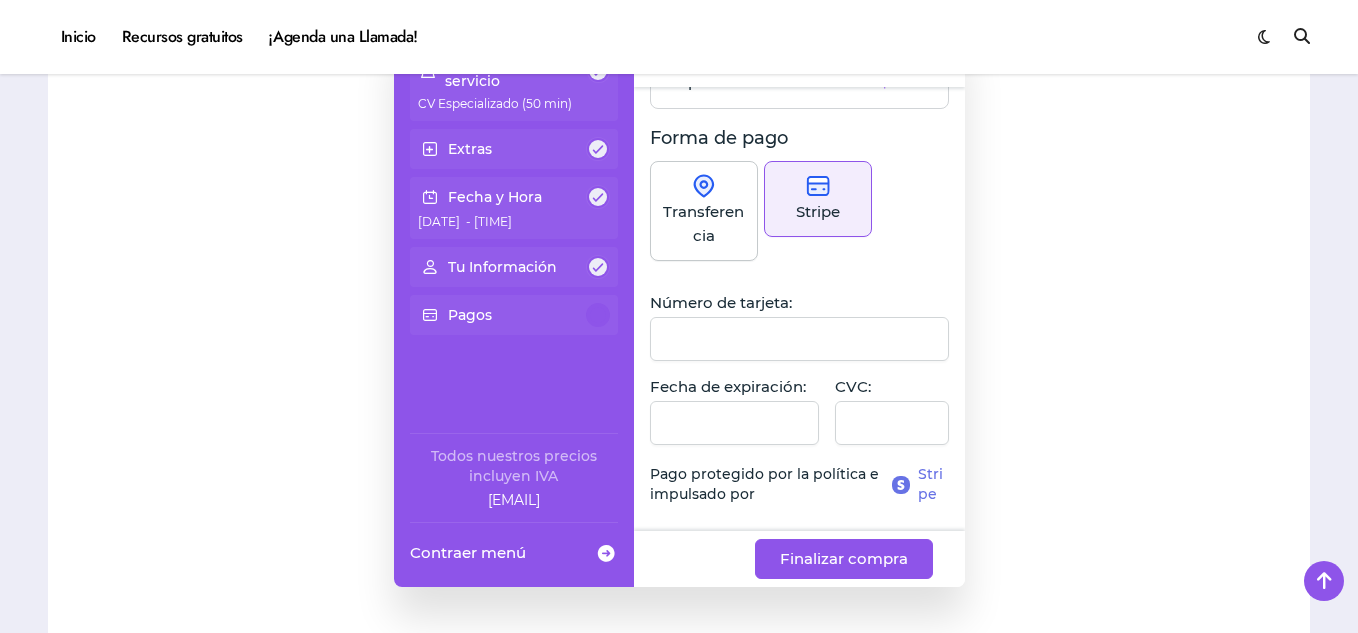 click at bounding box center (799, 339) 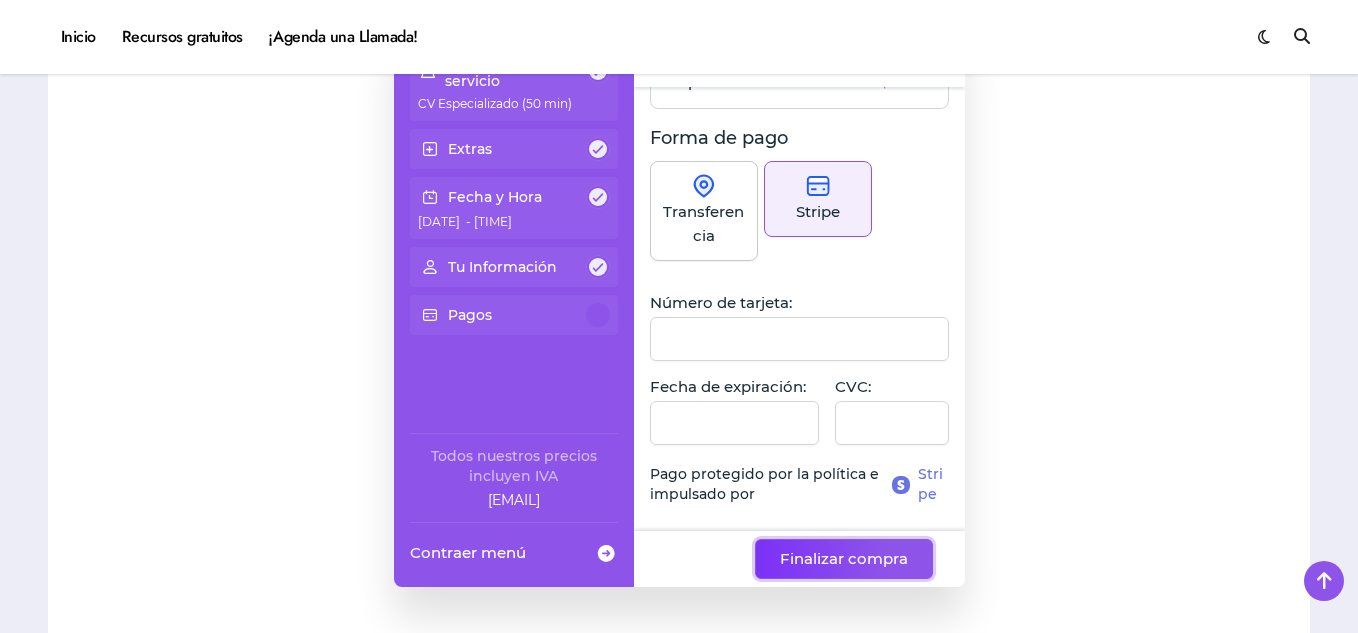click on "Finalizar compra" at bounding box center [844, 559] 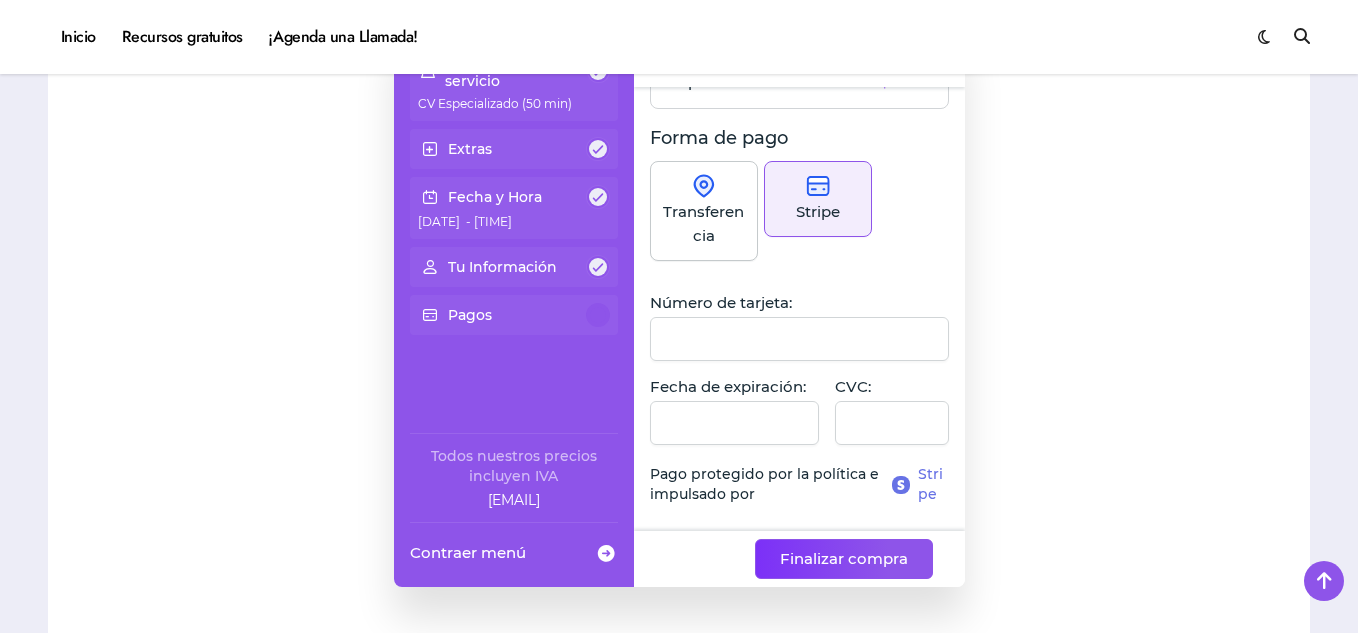 scroll, scrollTop: 133, scrollLeft: 0, axis: vertical 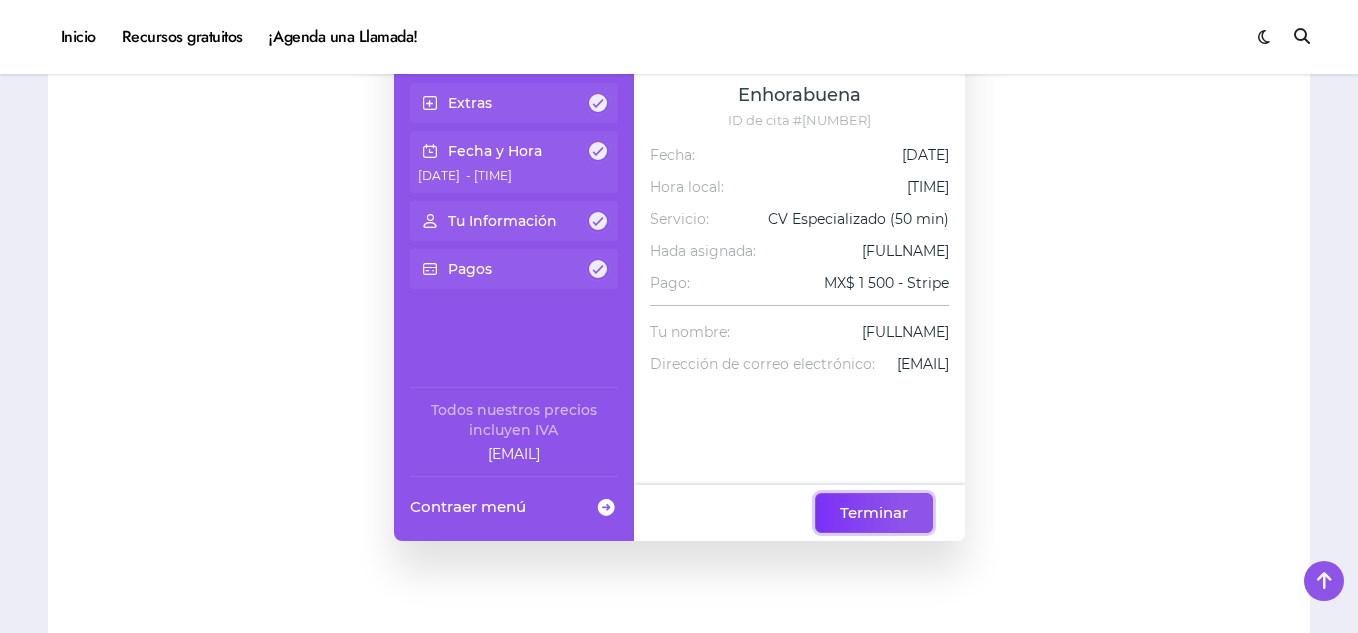 click on "Terminar" at bounding box center [874, 513] 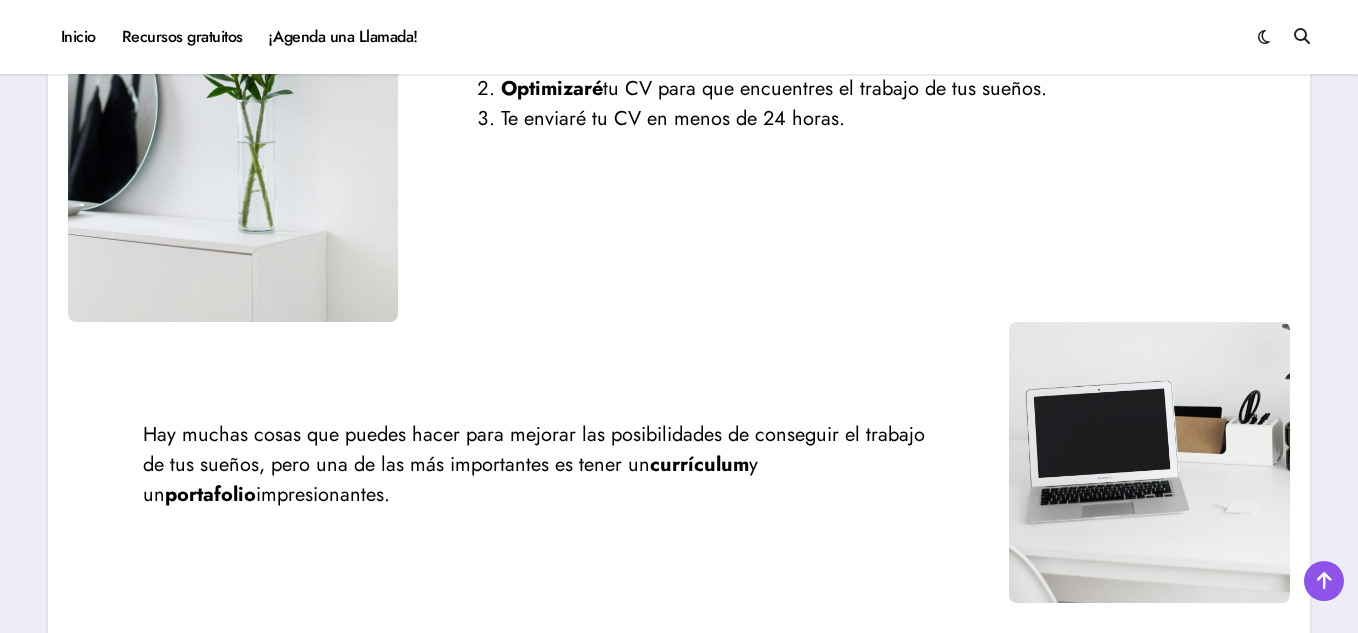 scroll, scrollTop: 1805, scrollLeft: 0, axis: vertical 